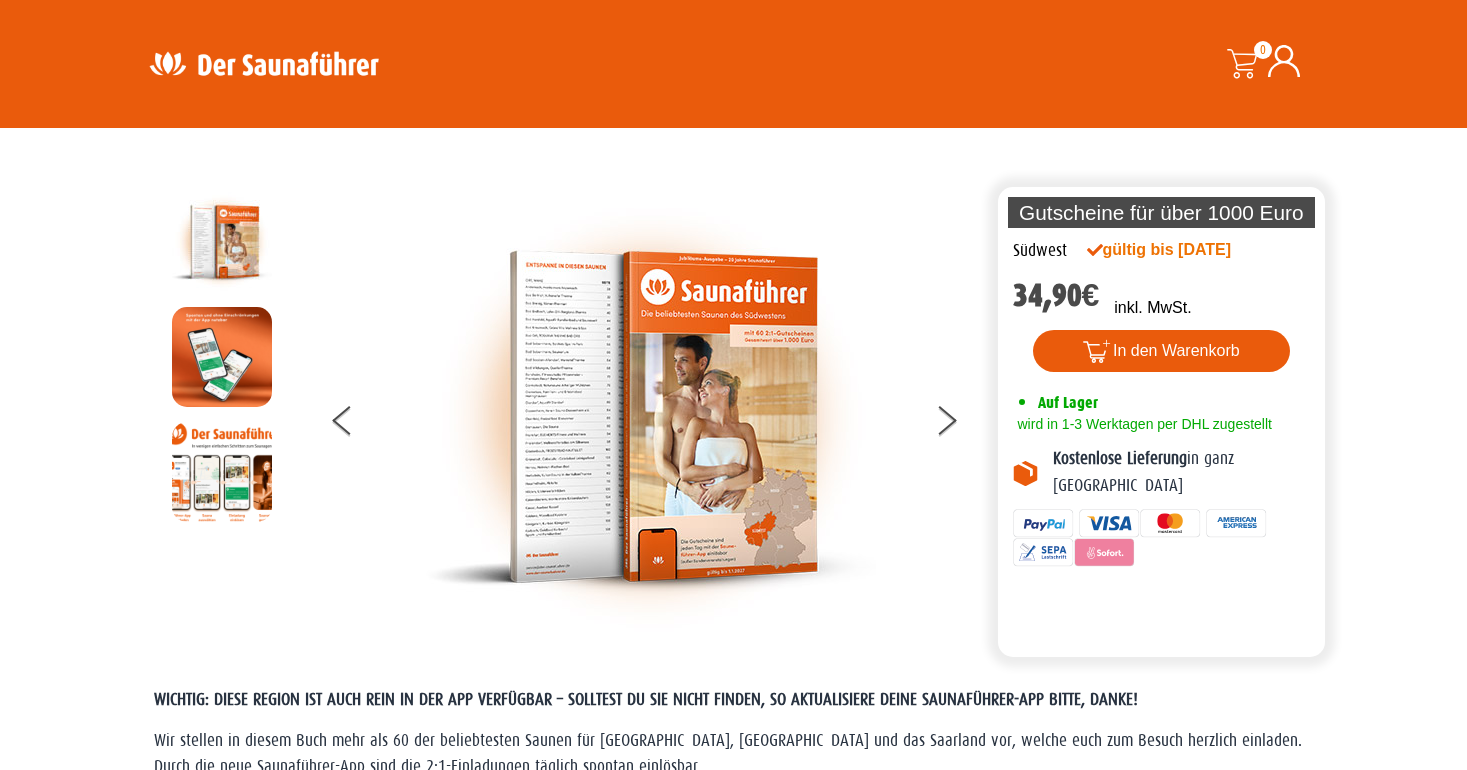 scroll, scrollTop: 945, scrollLeft: 0, axis: vertical 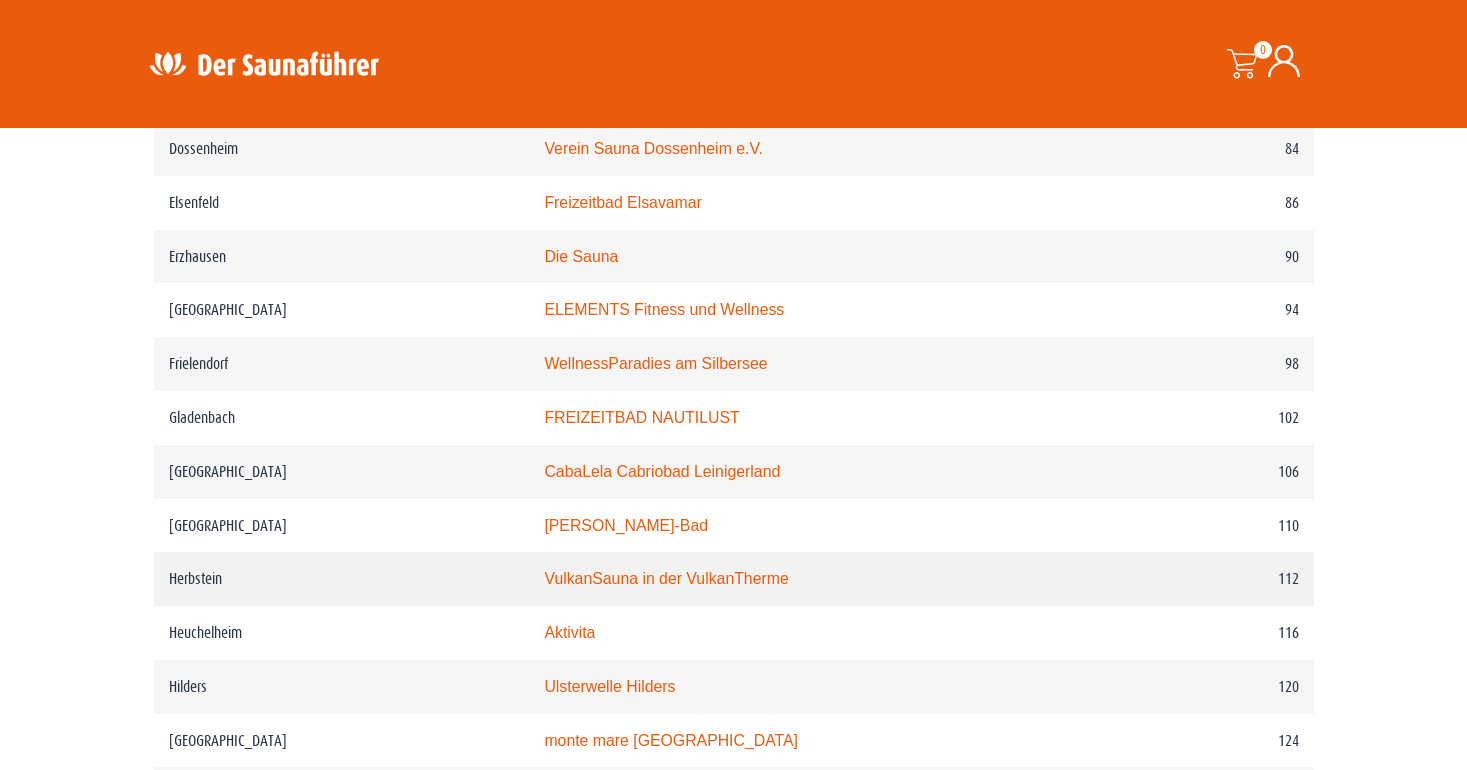 click on "VulkanSauna in der VulkanTherme" at bounding box center (666, 578) 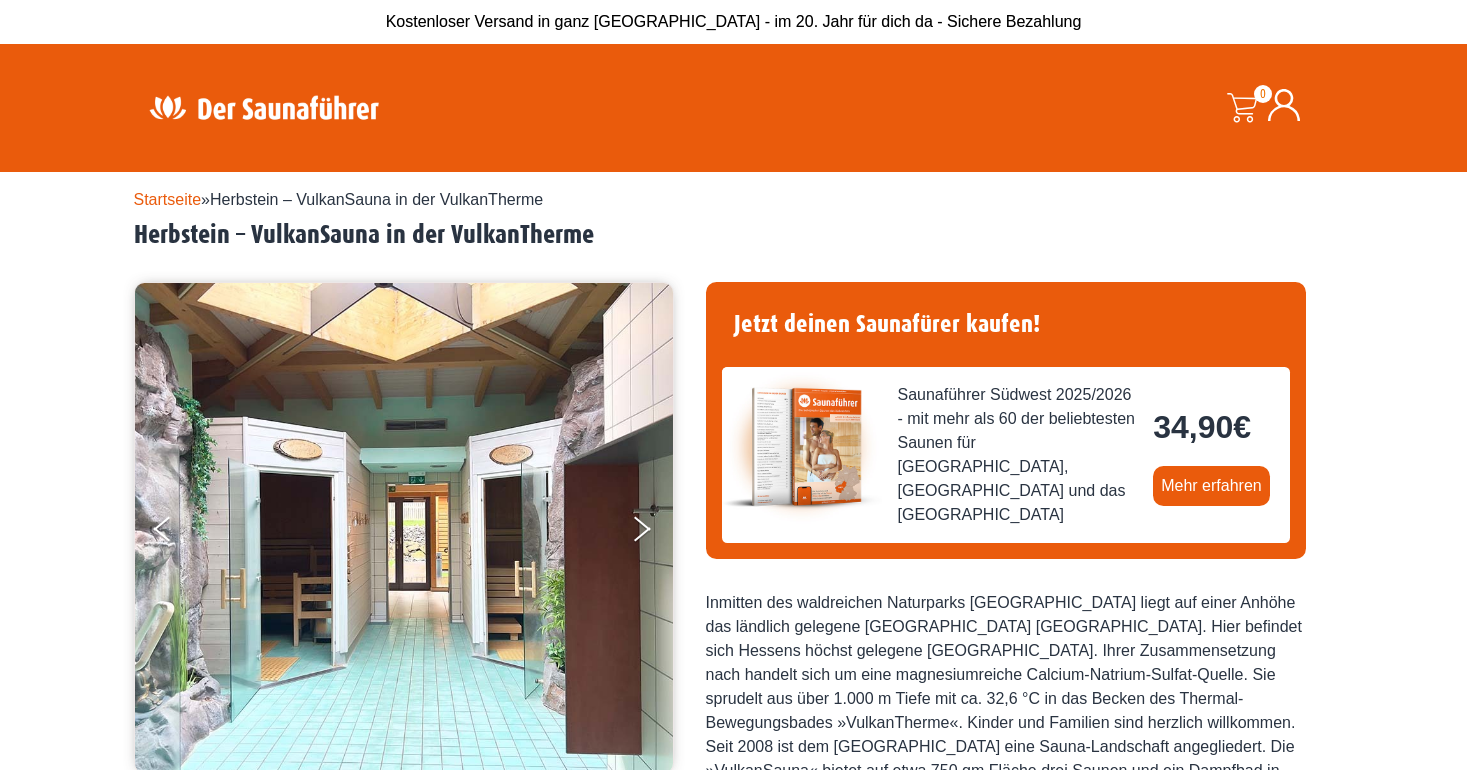 scroll, scrollTop: 0, scrollLeft: 0, axis: both 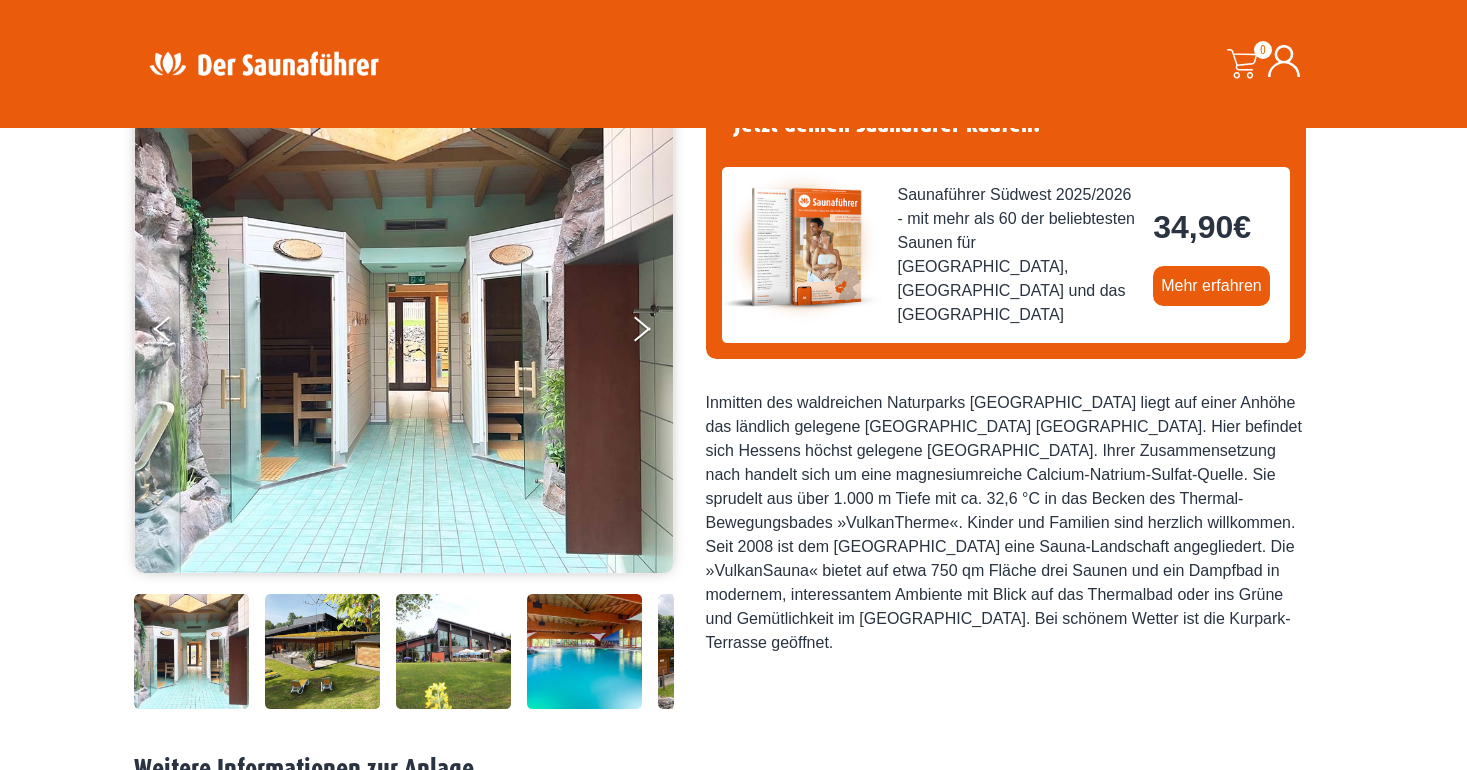 click at bounding box center [584, 651] 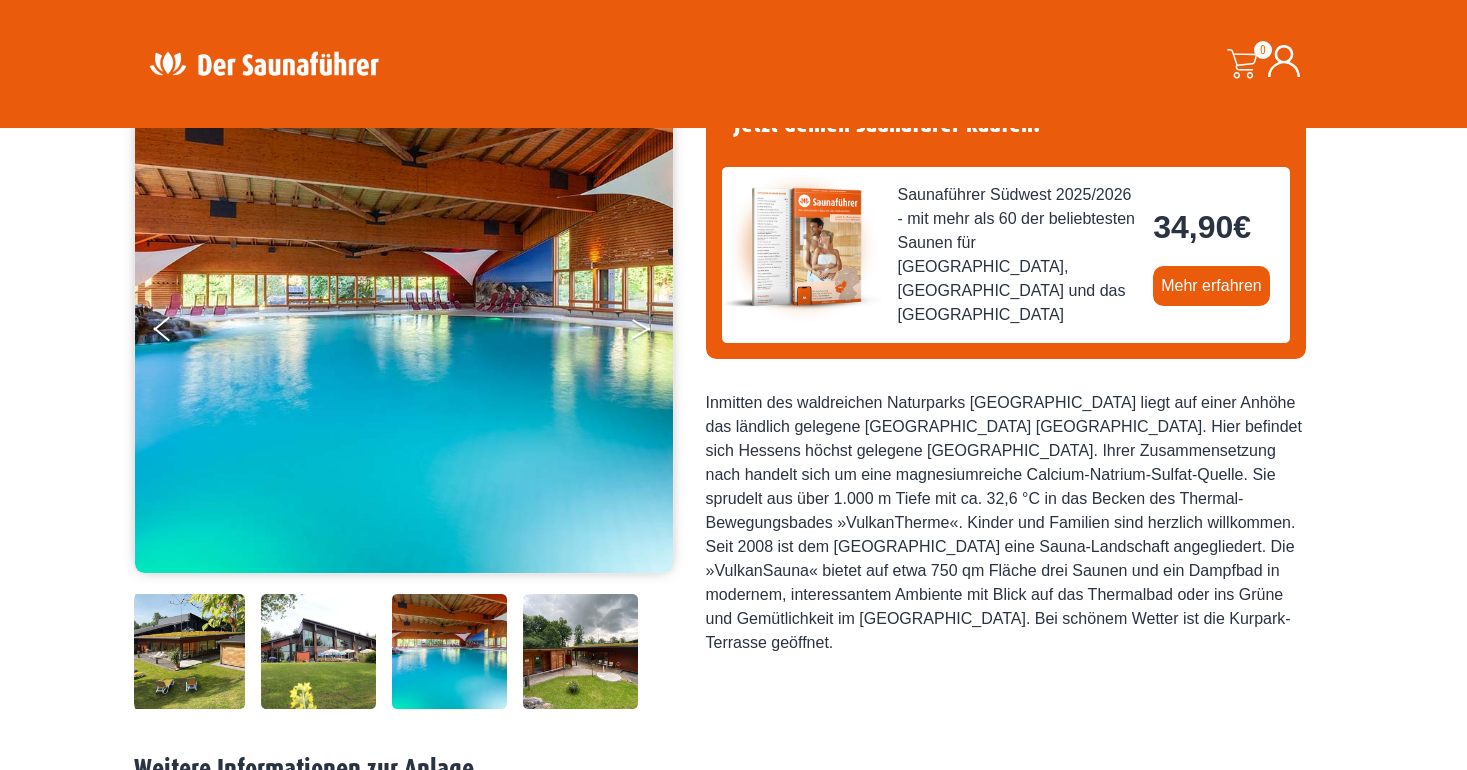 click at bounding box center (641, 325) 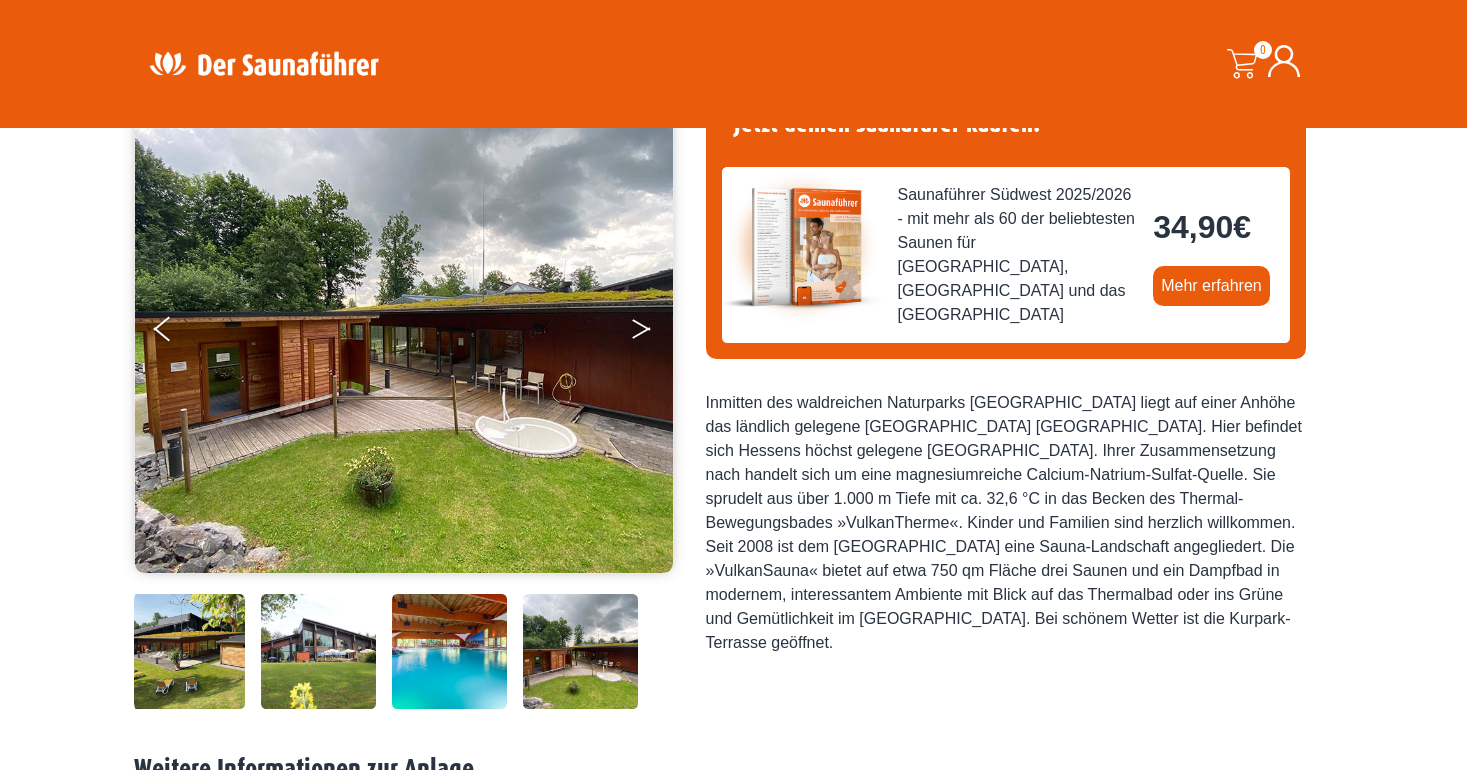 click at bounding box center (641, 325) 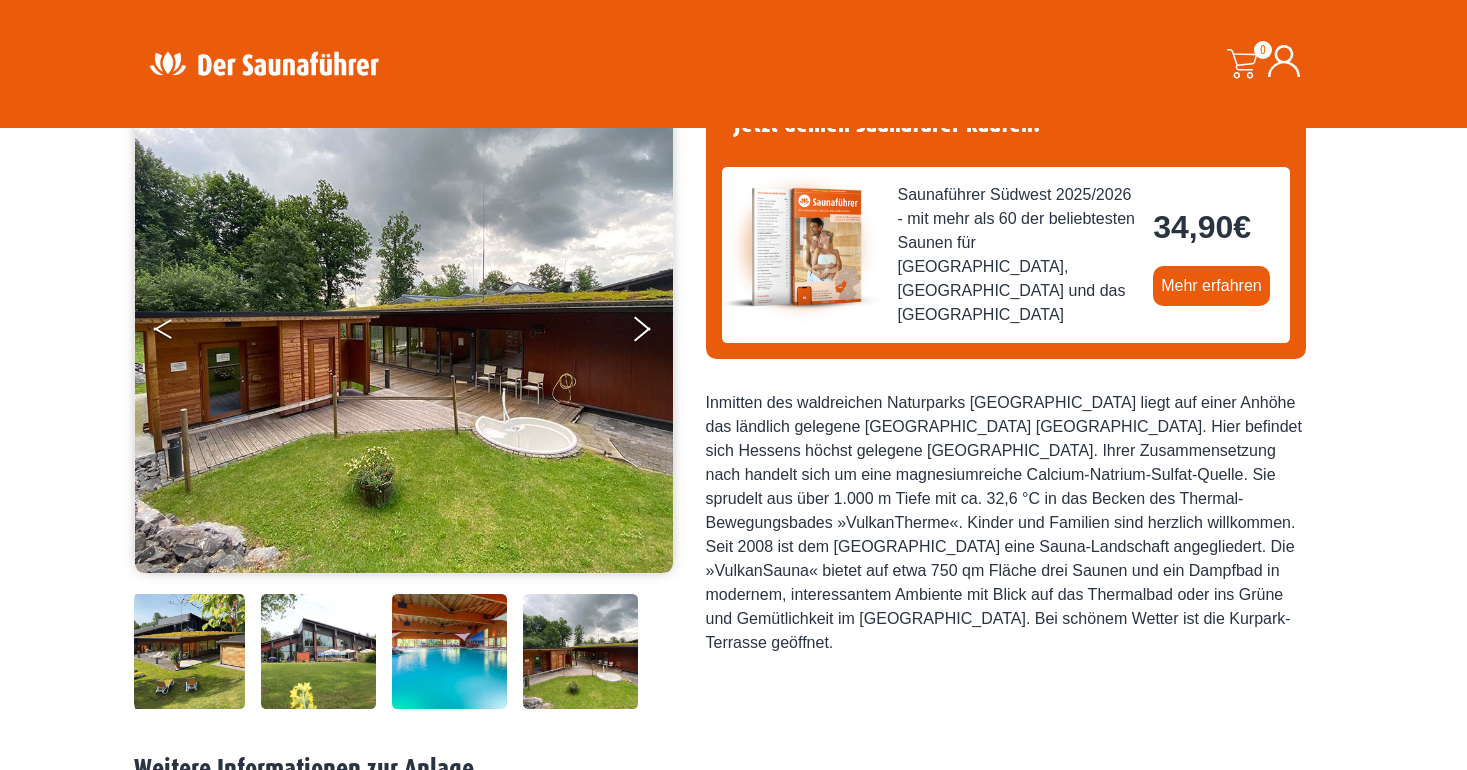 click at bounding box center (179, 333) 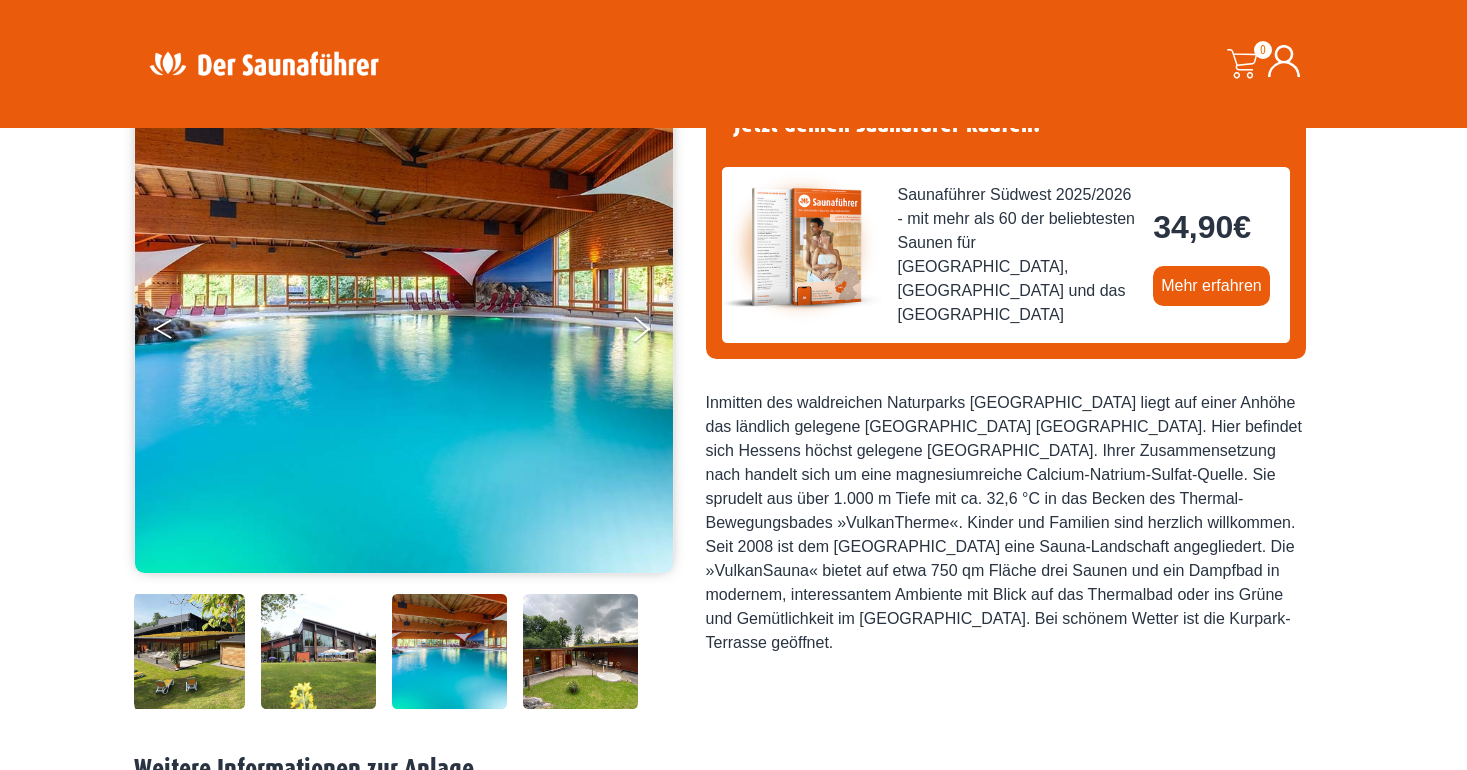 click at bounding box center [179, 333] 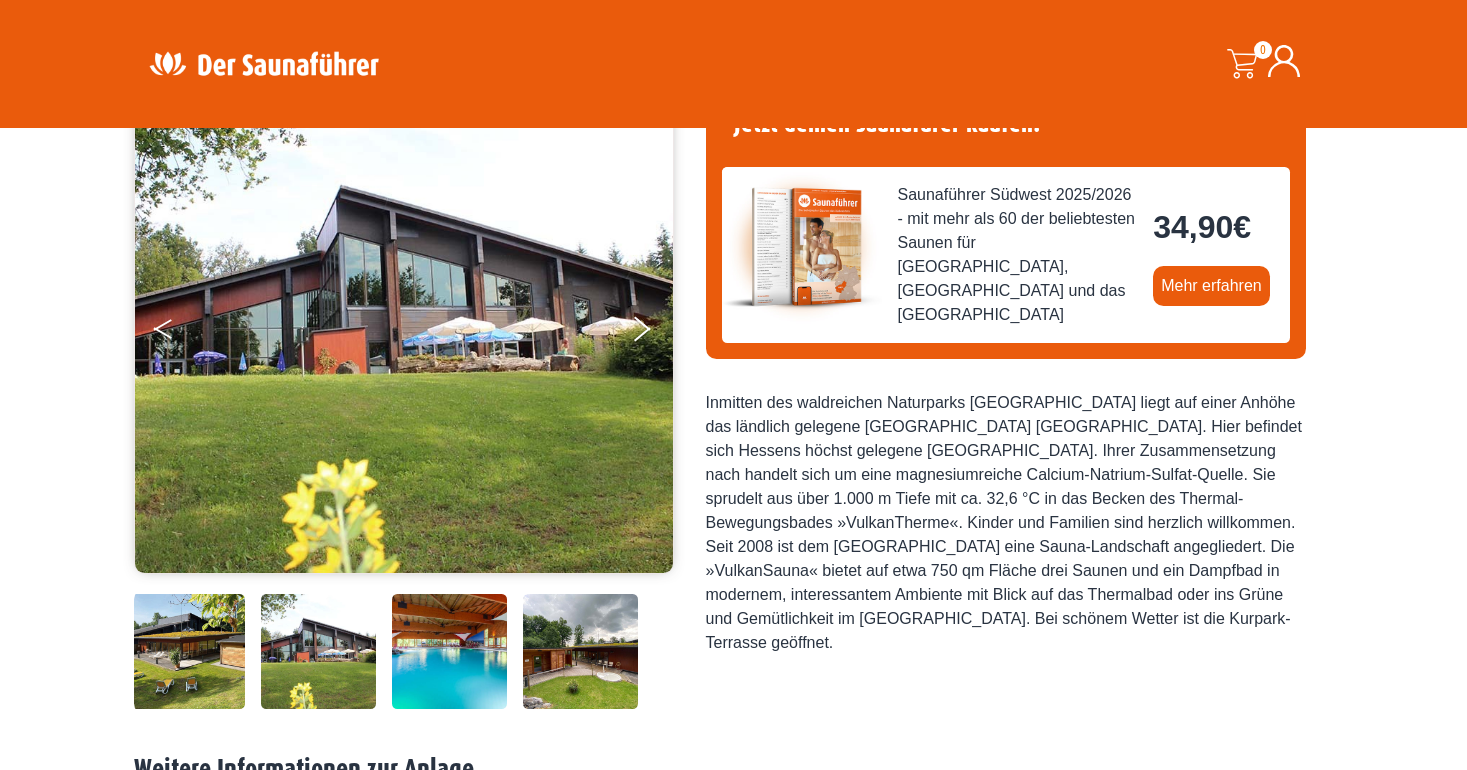 click at bounding box center [179, 333] 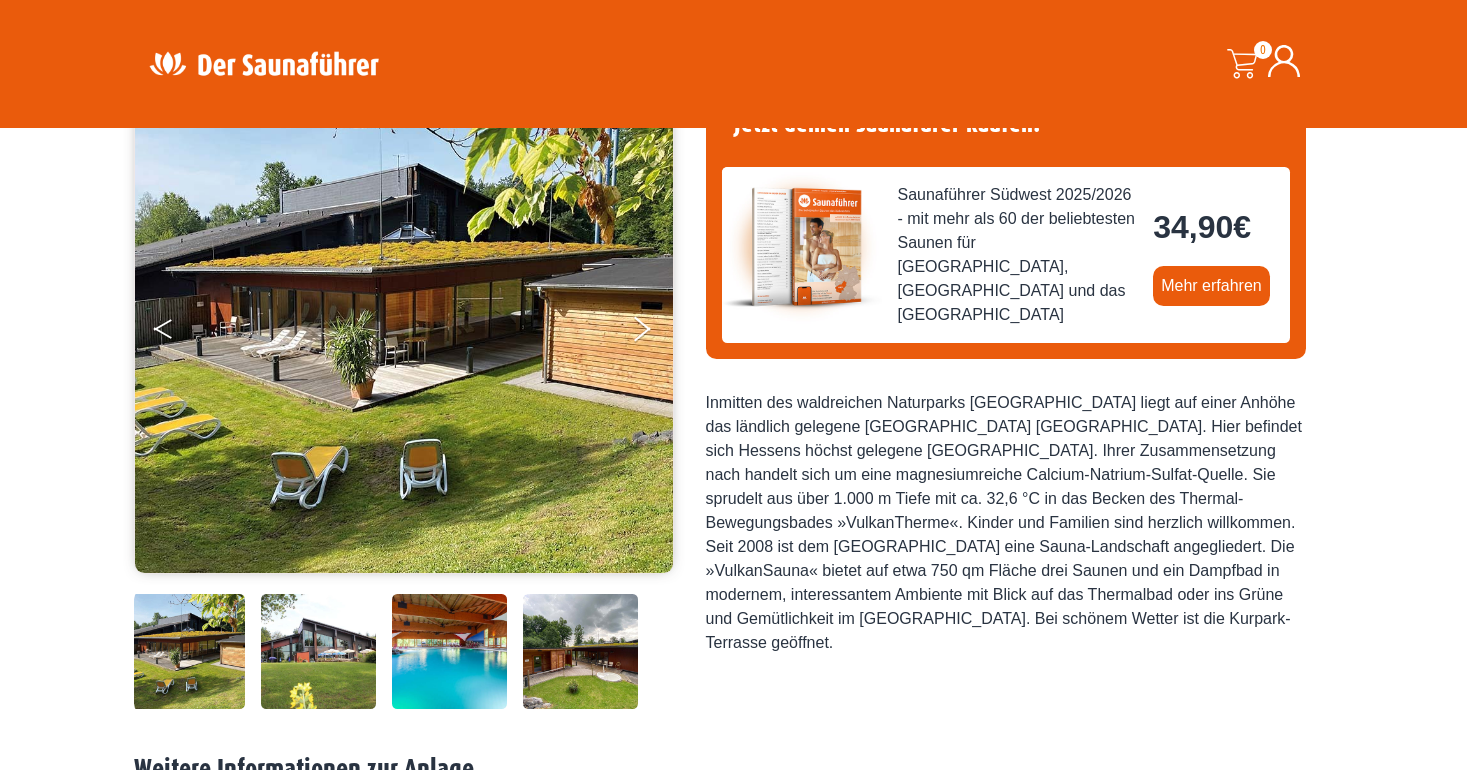 click at bounding box center (179, 333) 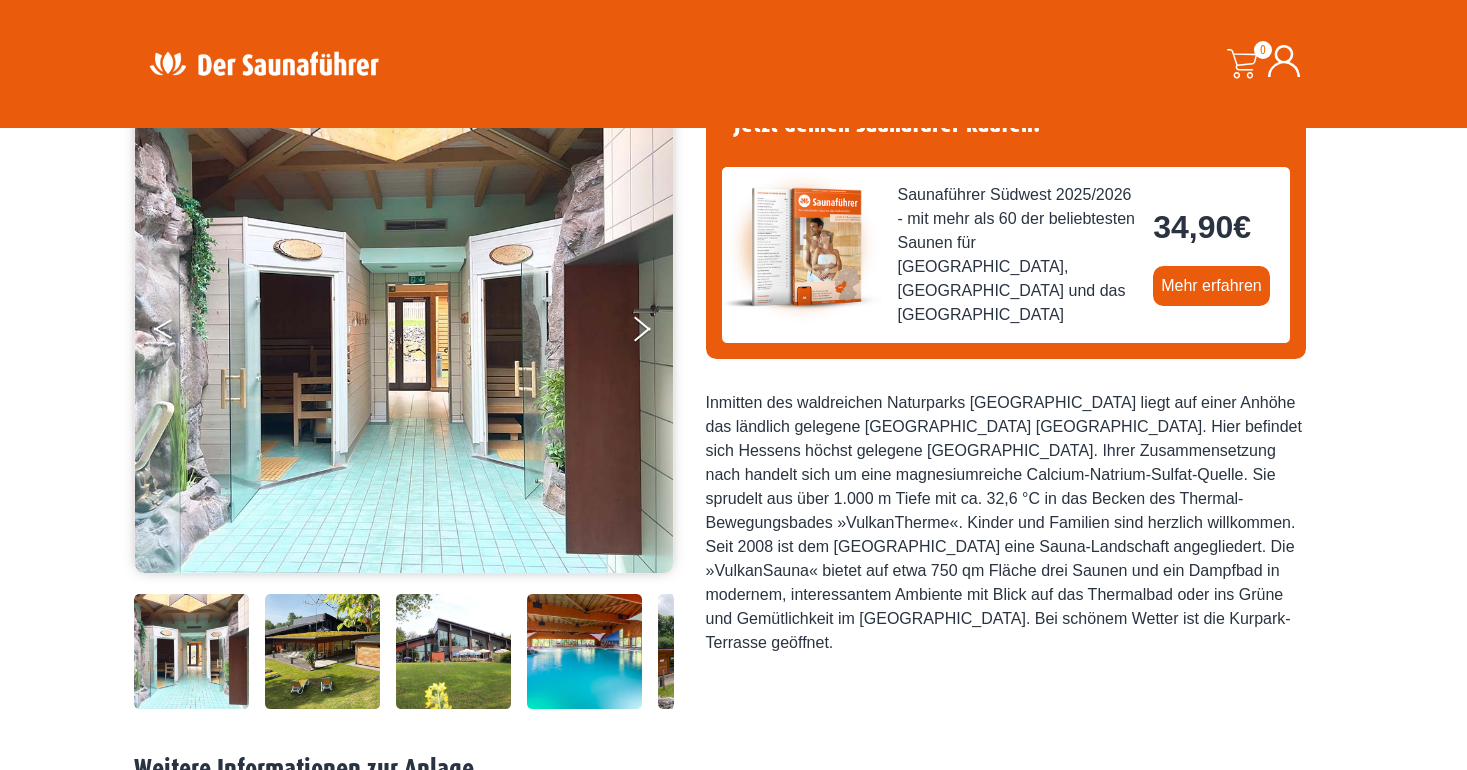 click at bounding box center [179, 333] 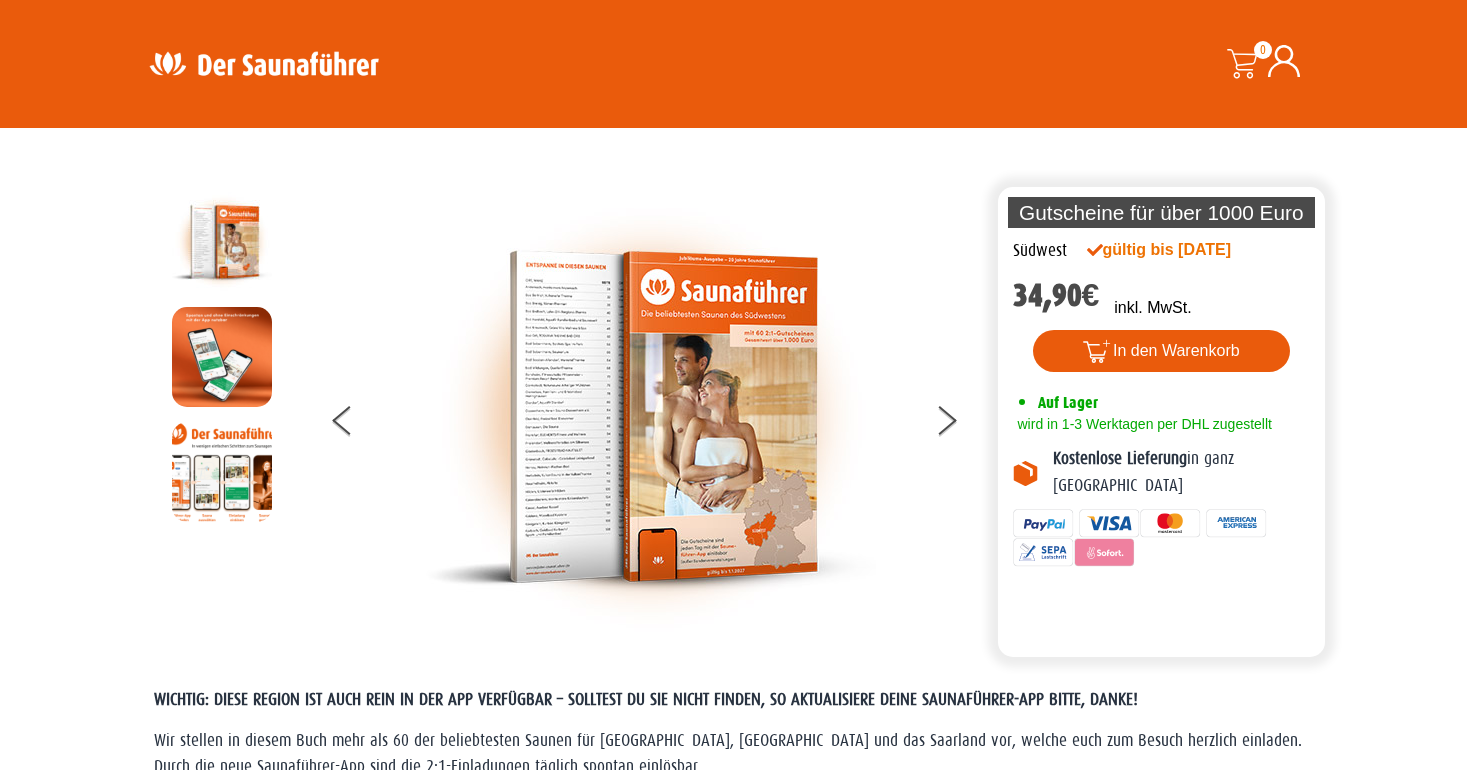 scroll, scrollTop: 1892, scrollLeft: 0, axis: vertical 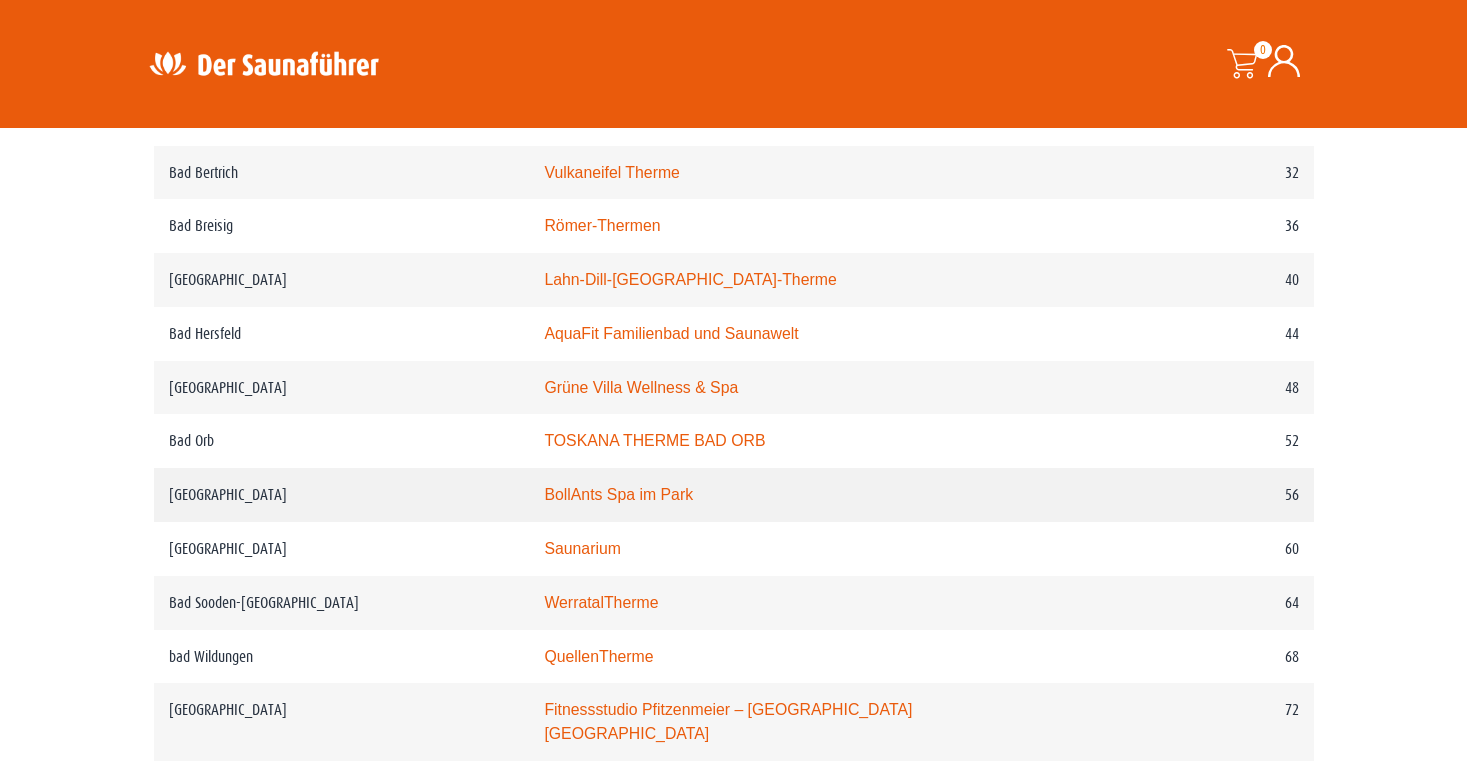 click on "BollAnts Spa im Park" at bounding box center [618, 494] 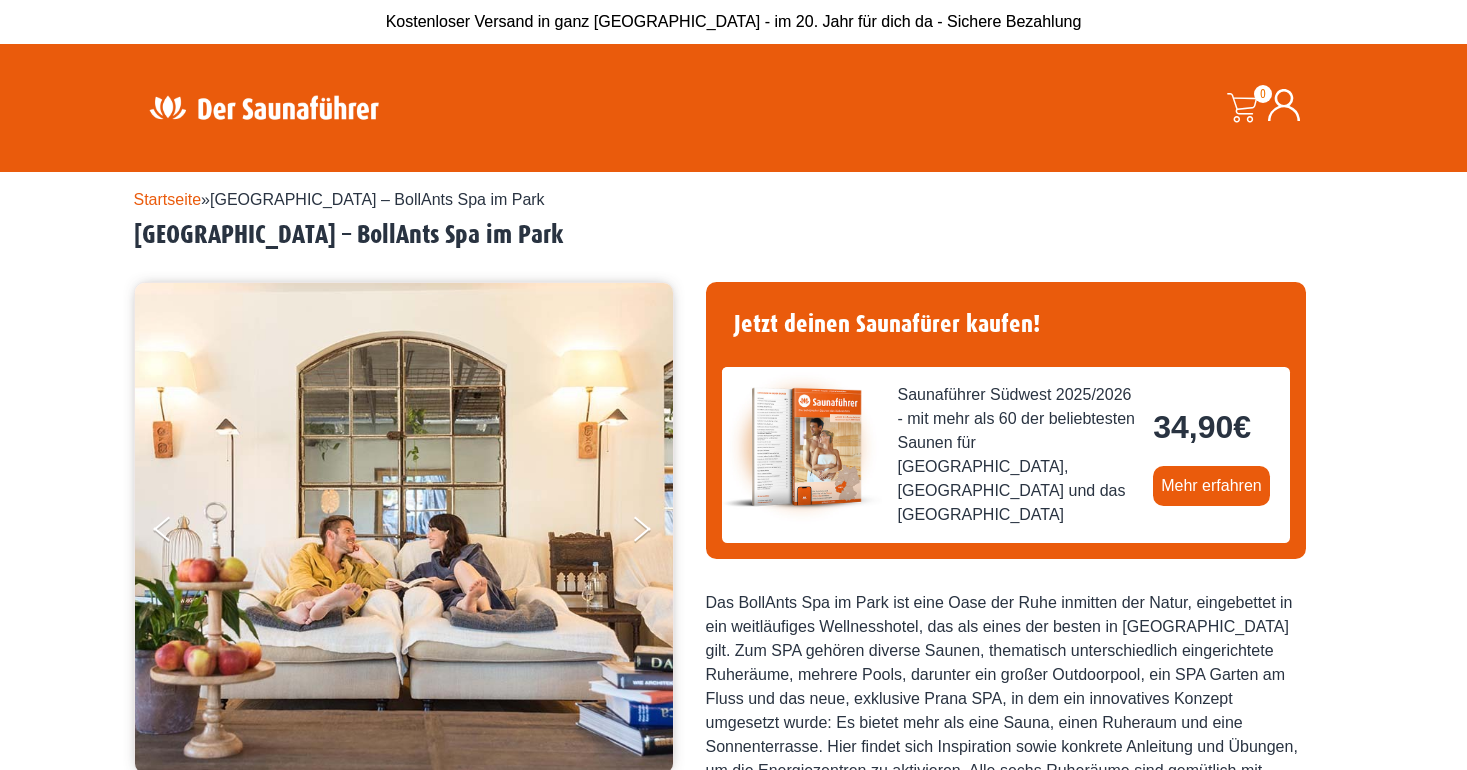 scroll, scrollTop: 0, scrollLeft: 0, axis: both 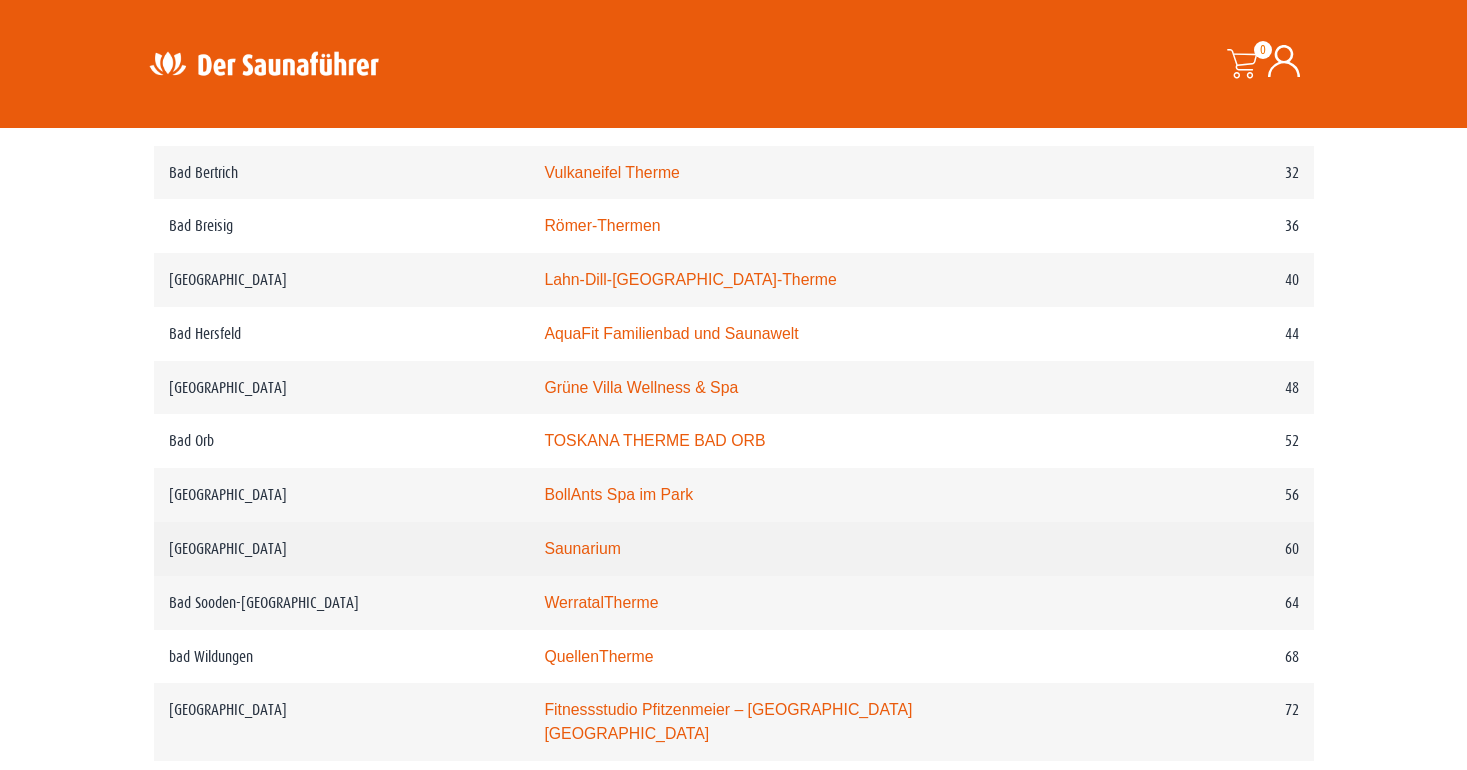 click on "Saunarium" at bounding box center [582, 548] 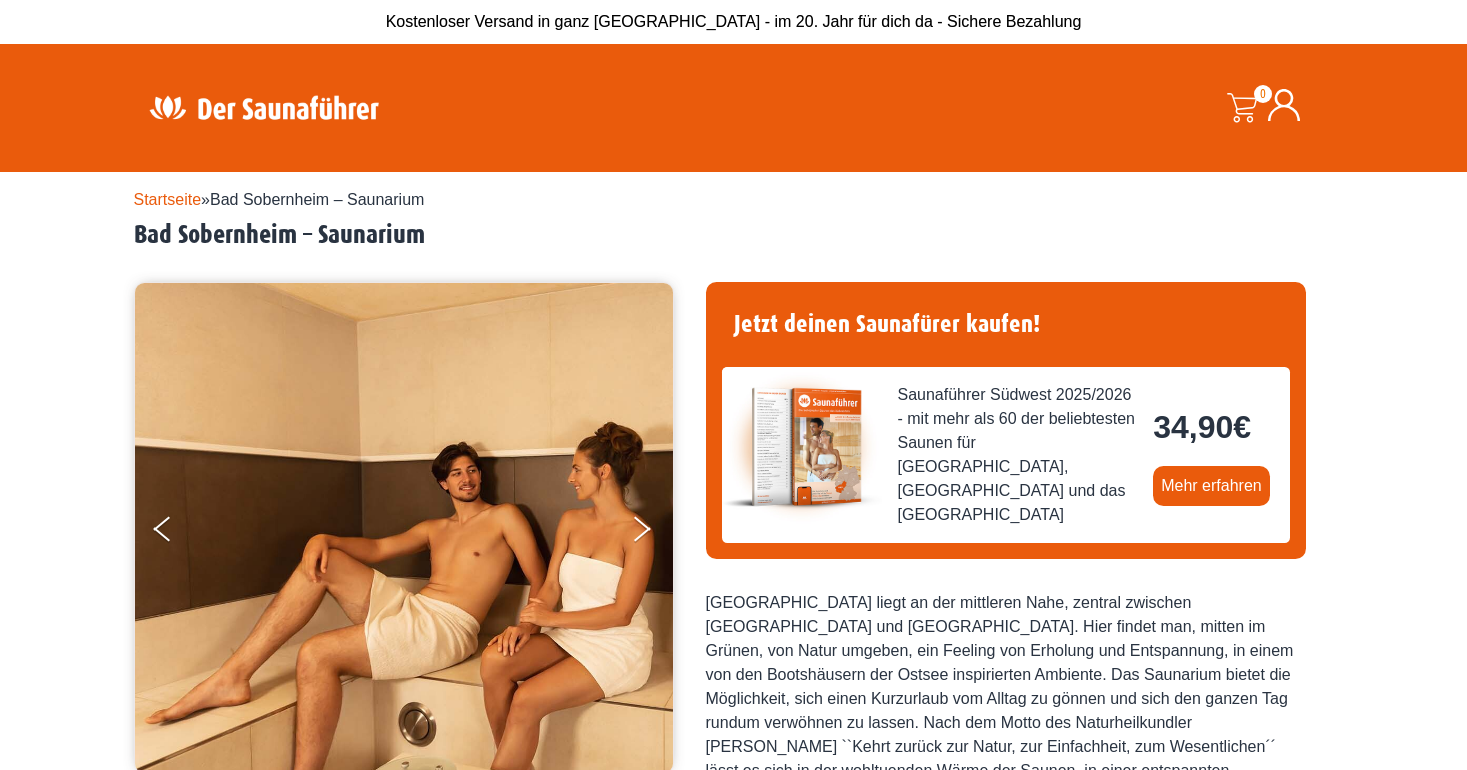 scroll, scrollTop: 0, scrollLeft: 0, axis: both 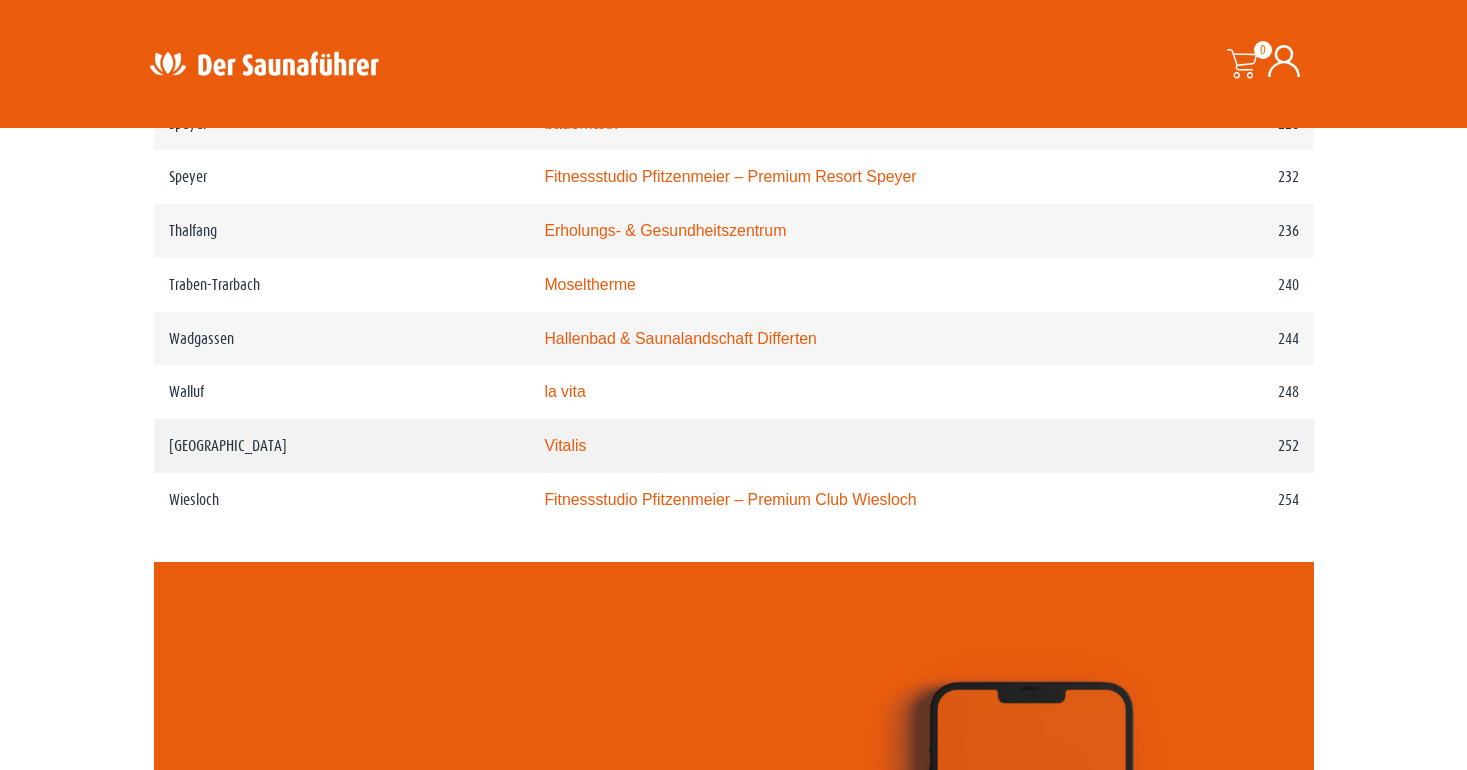 click on "Vitalis" at bounding box center (565, 445) 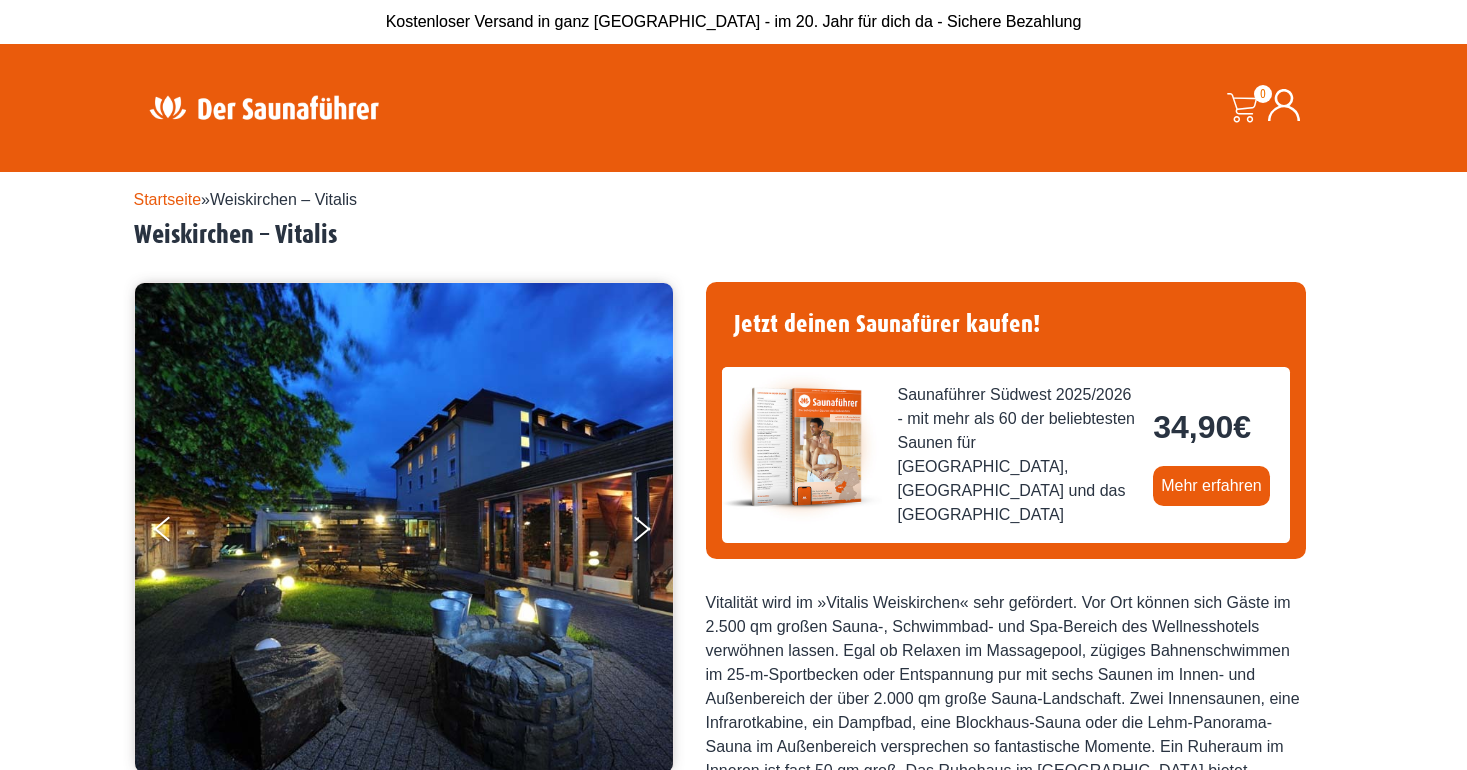 scroll, scrollTop: 0, scrollLeft: 0, axis: both 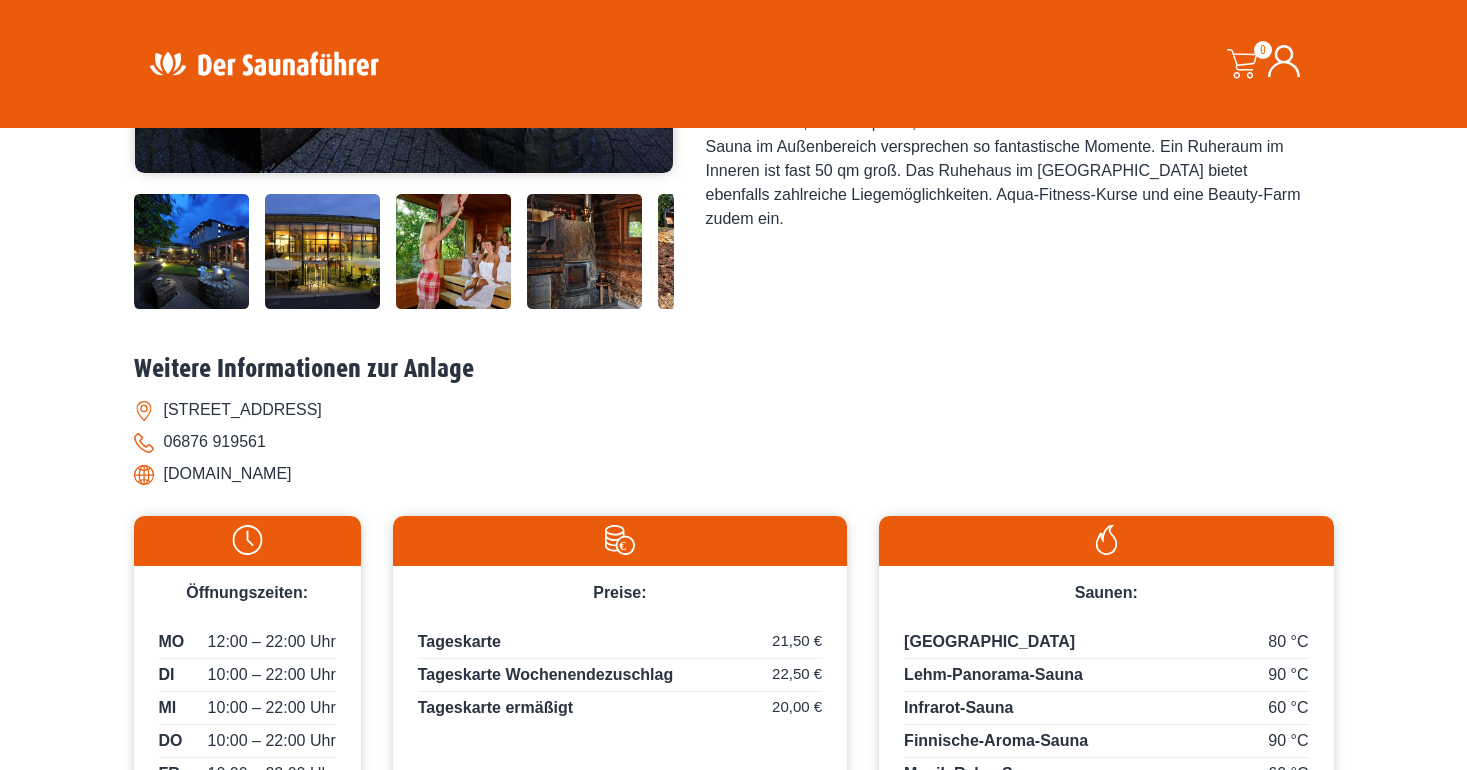 click on "Kurparkstraße 2, 66709 Weiskirchen" at bounding box center (734, 410) 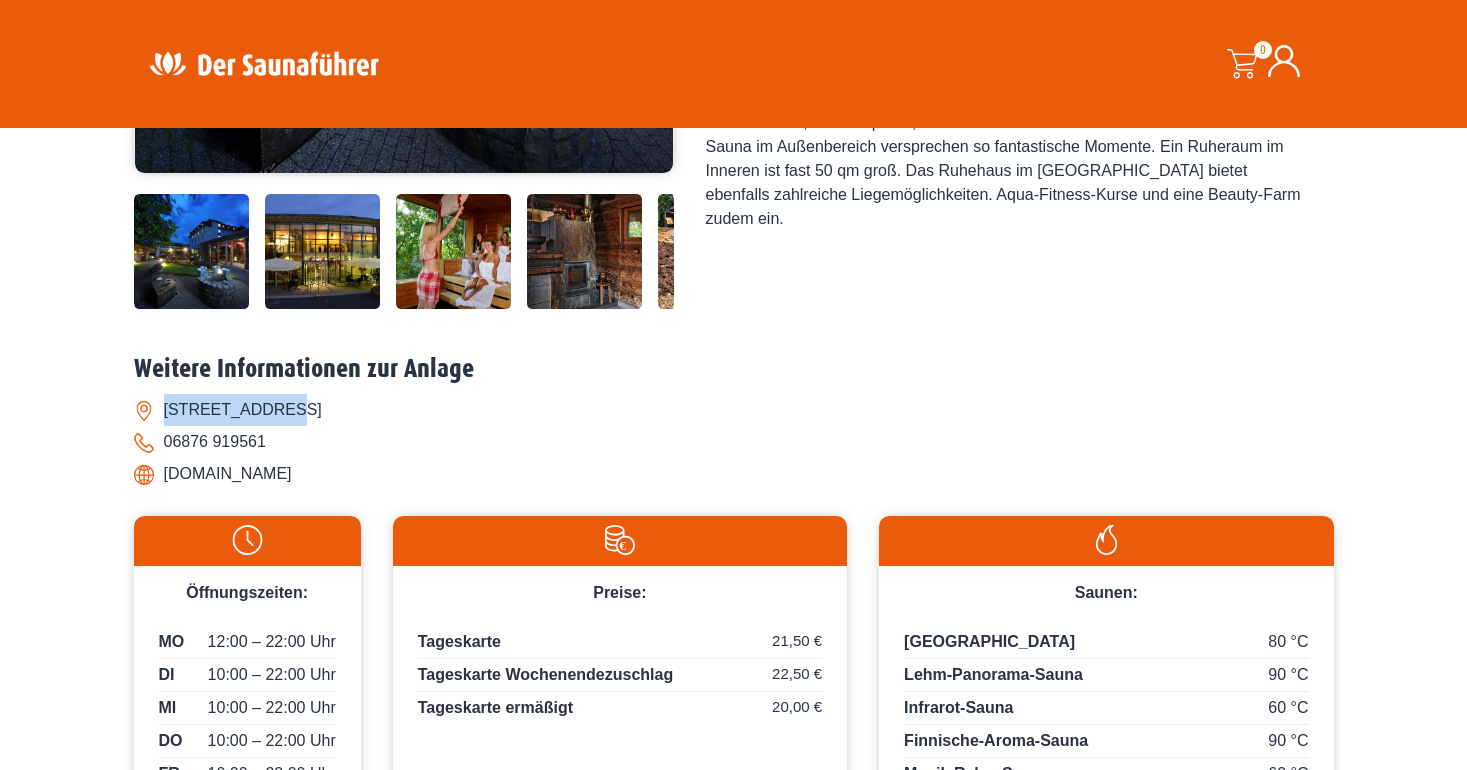click on "Kurparkstraße 2, 66709 Weiskirchen" at bounding box center (734, 410) 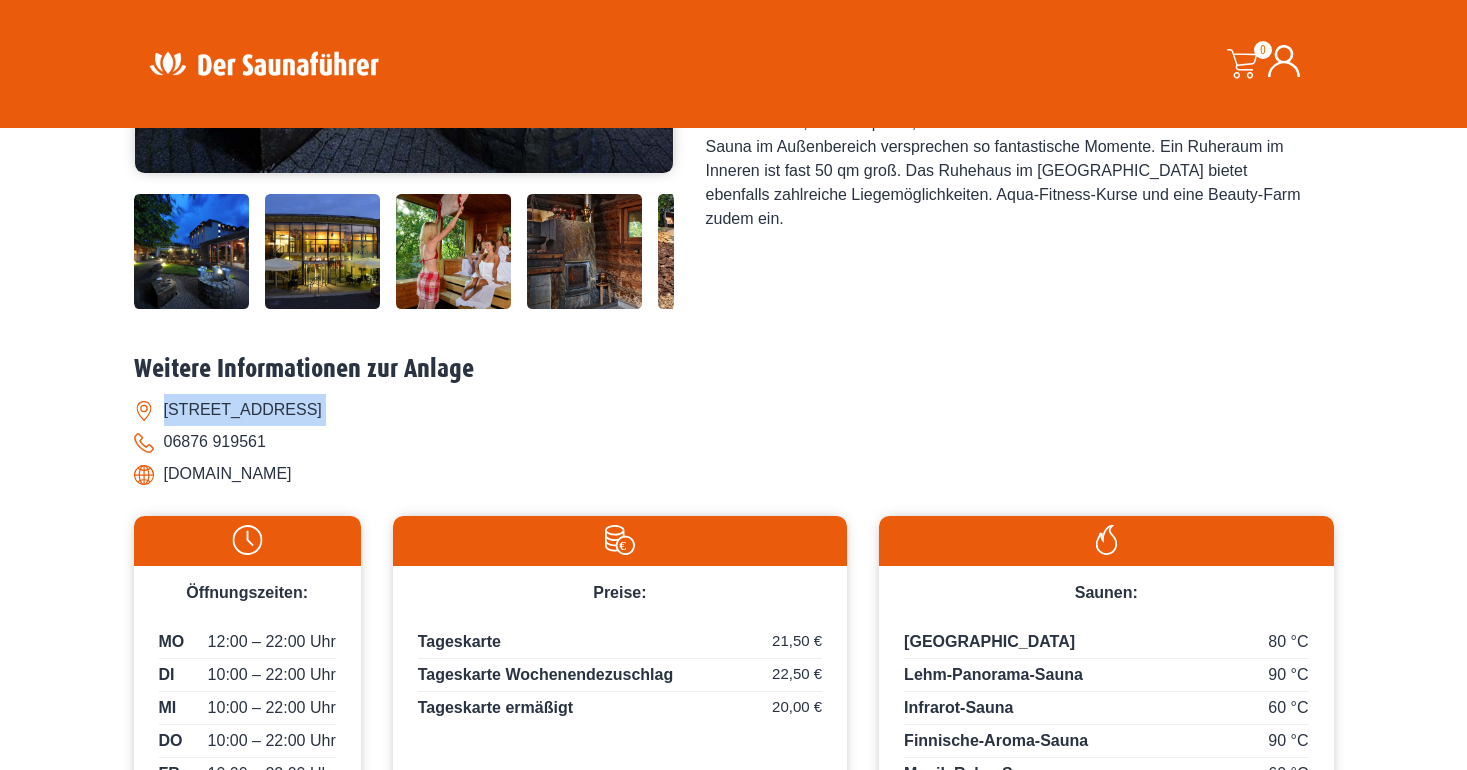 click on "Kurparkstraße 2, 66709 Weiskirchen" at bounding box center (734, 410) 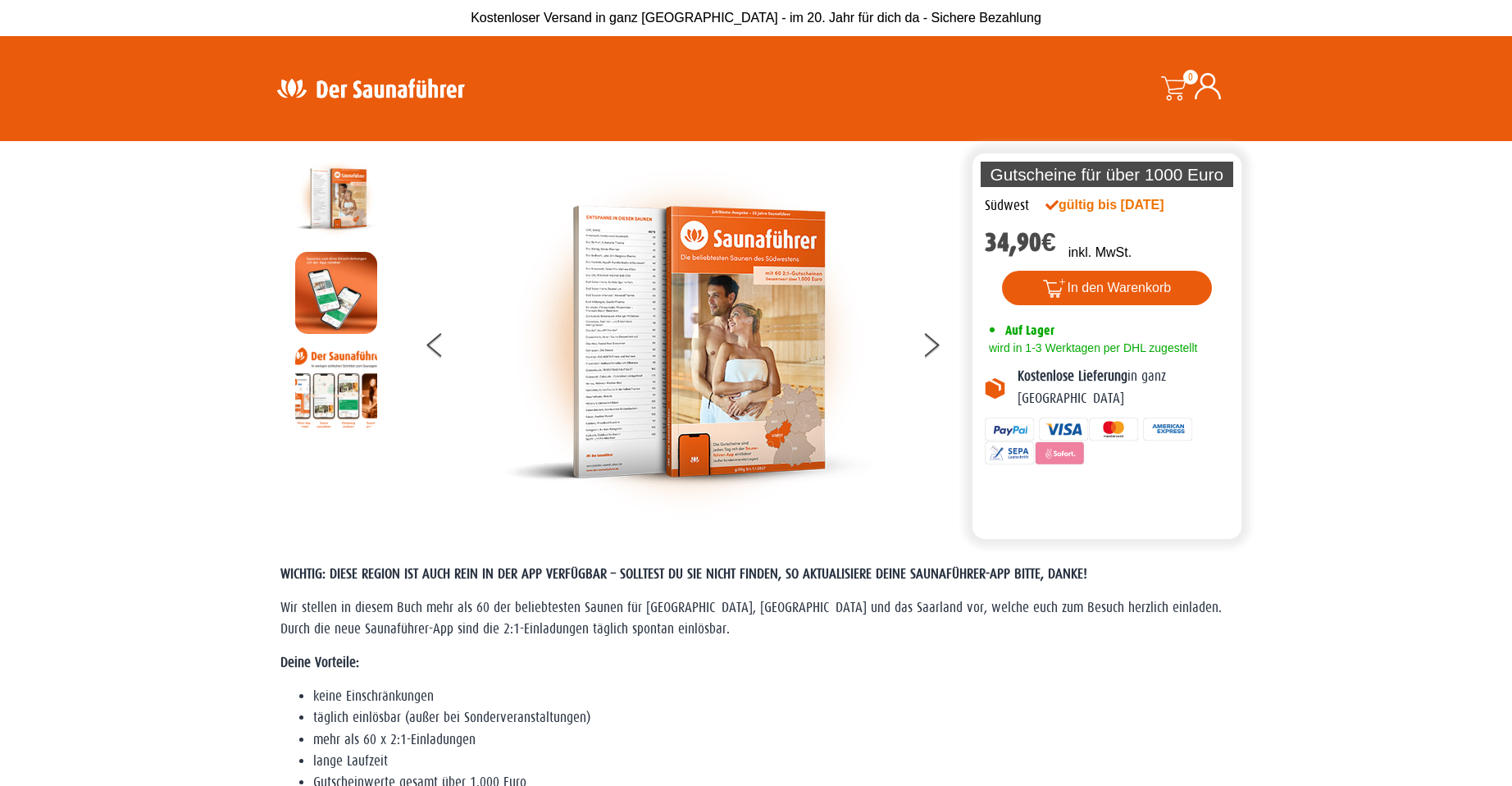 scroll, scrollTop: 0, scrollLeft: 0, axis: both 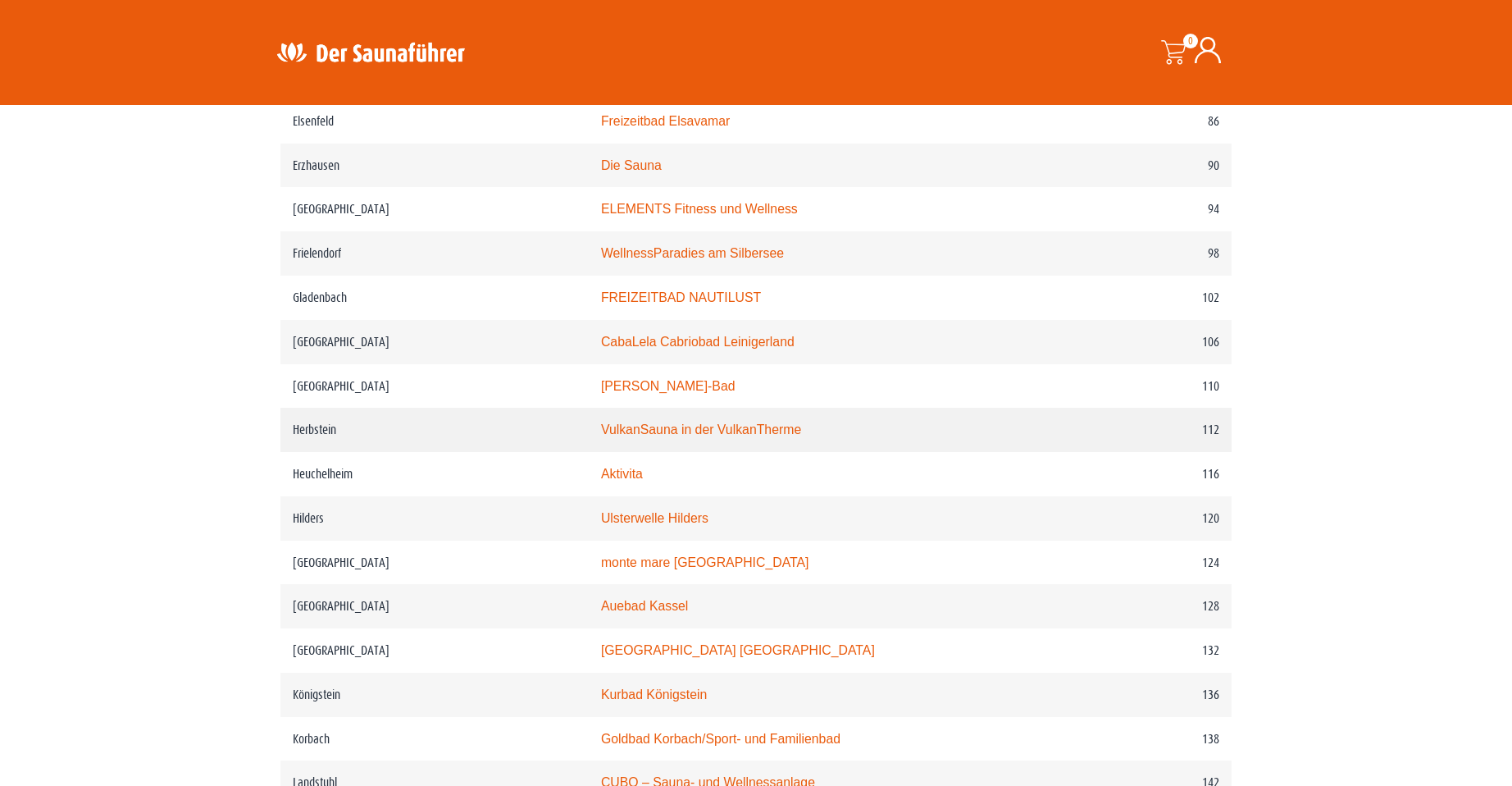 click on "Herbstein" at bounding box center (435, 430) 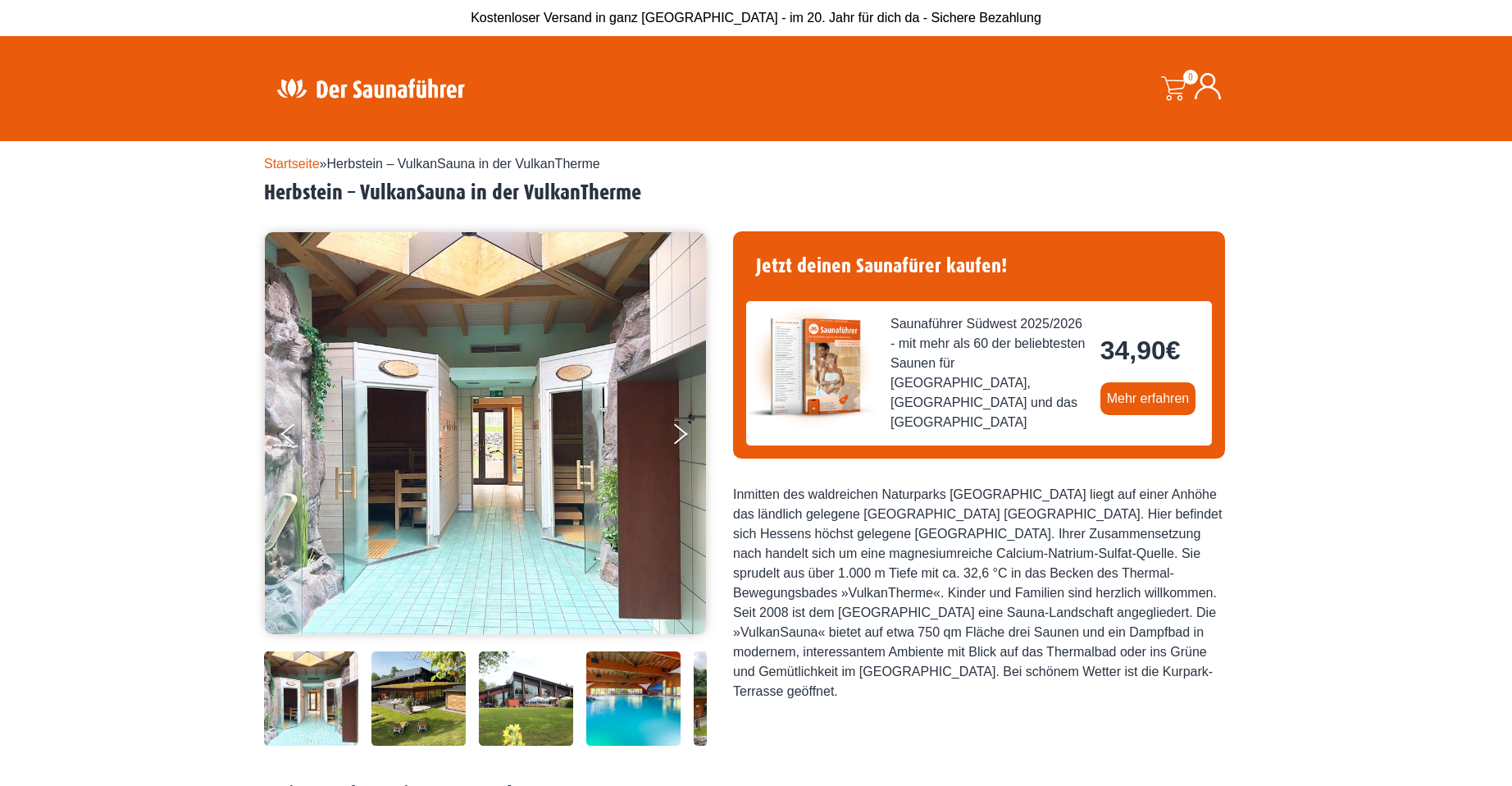 scroll, scrollTop: 0, scrollLeft: 0, axis: both 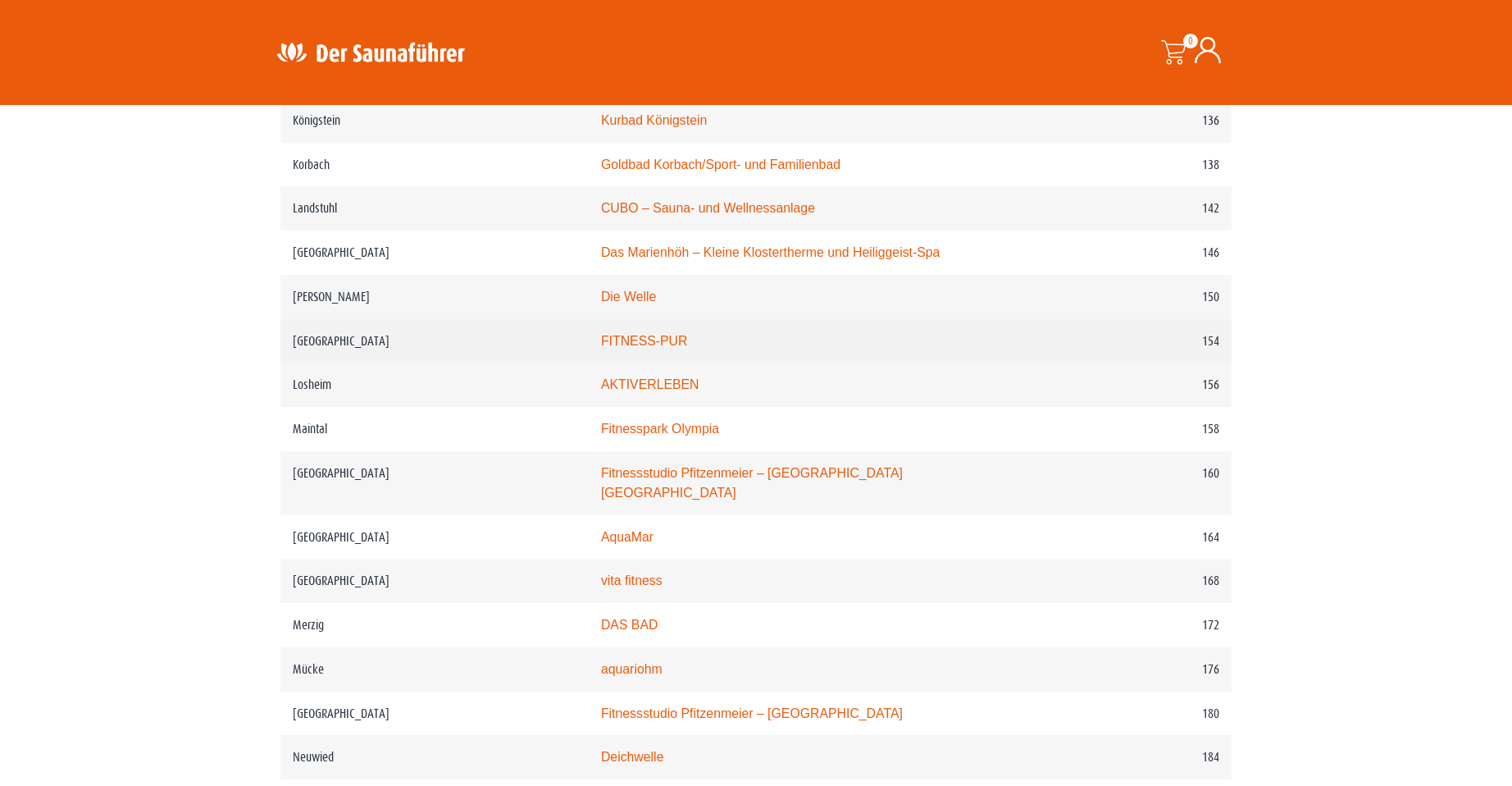 click on "FITNESS-PUR" at bounding box center [644, 340] 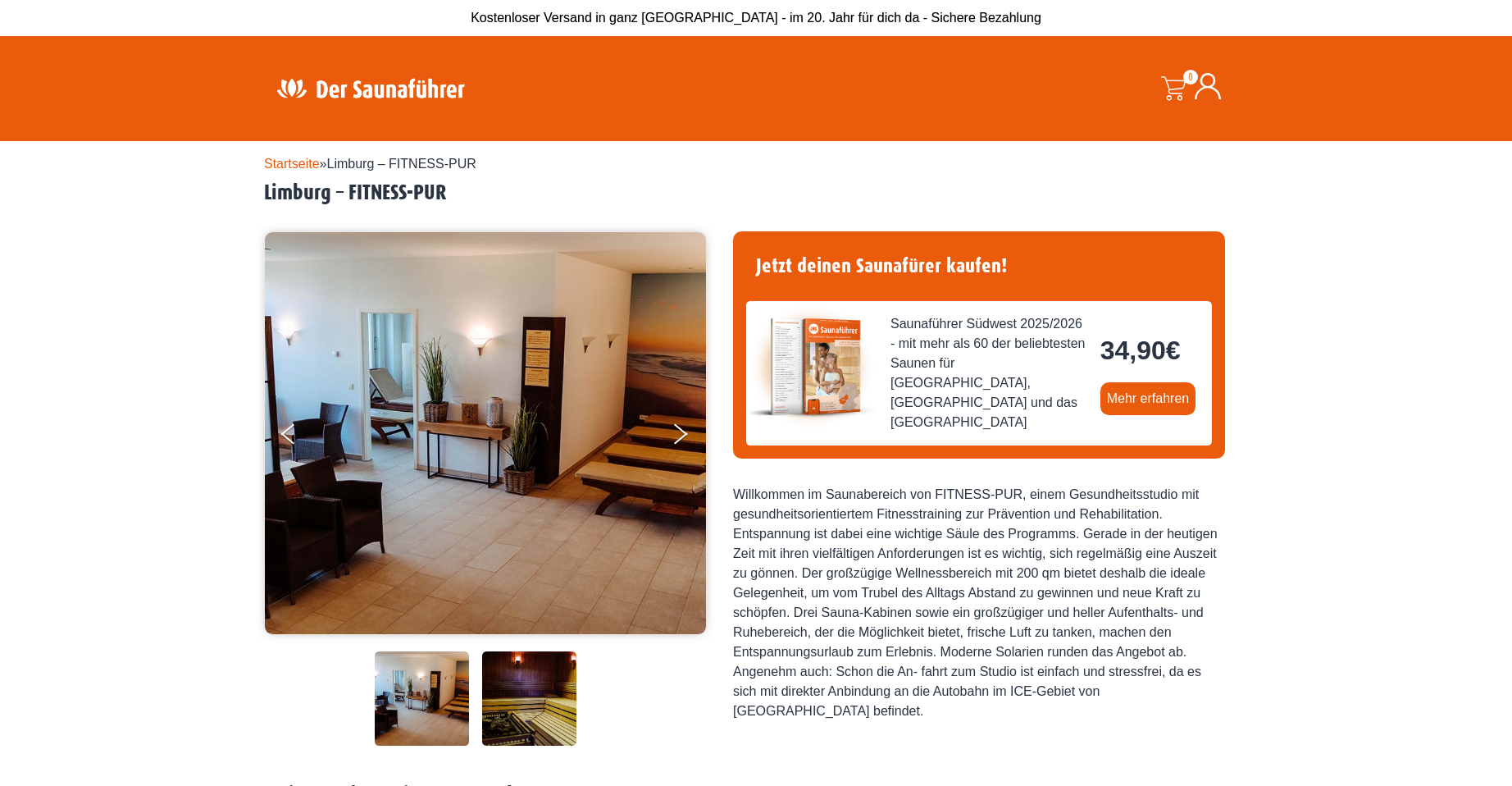 scroll, scrollTop: 0, scrollLeft: 0, axis: both 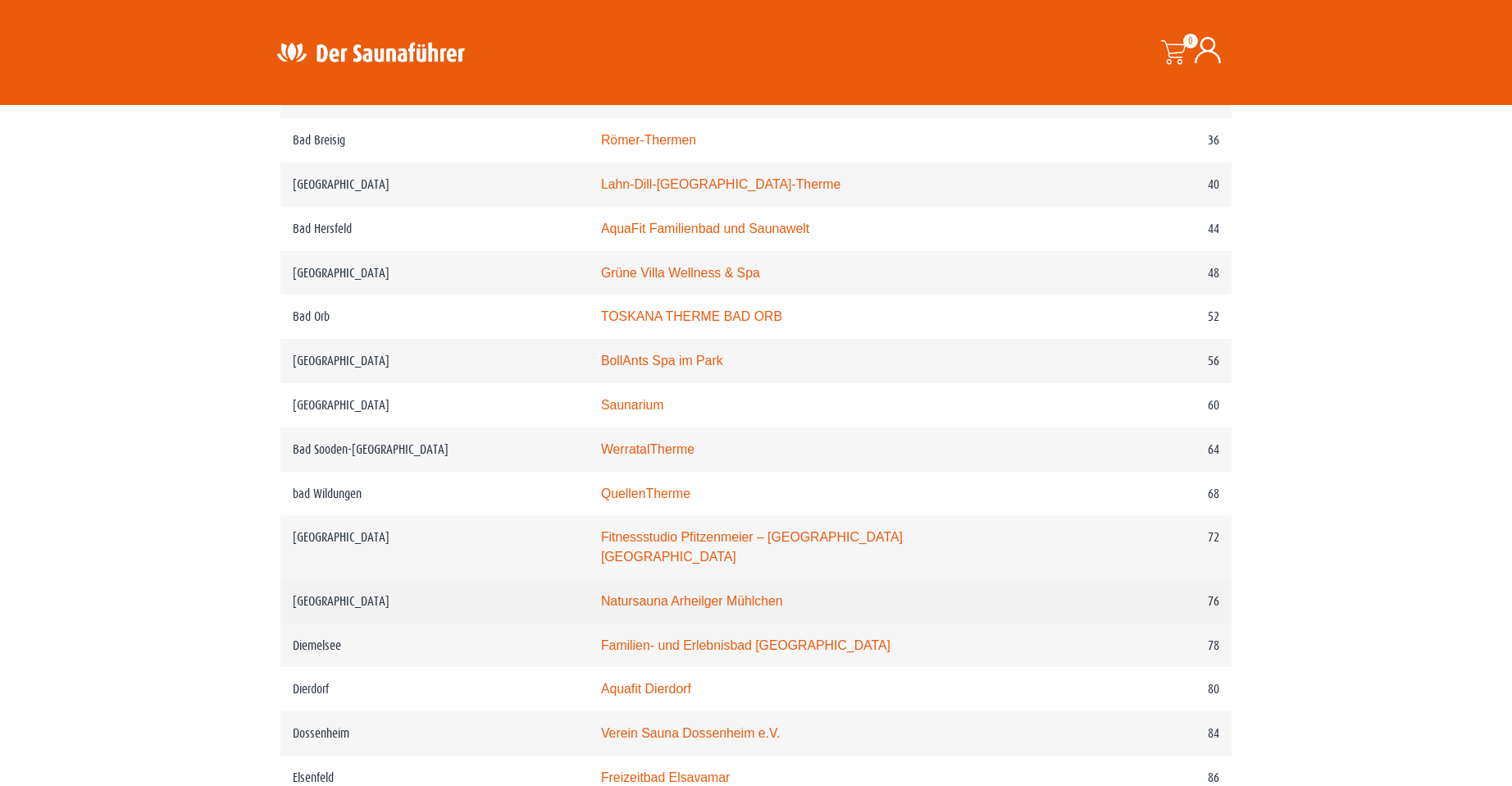 click on "Natursauna Arheilger Mühlchen" at bounding box center [692, 601] 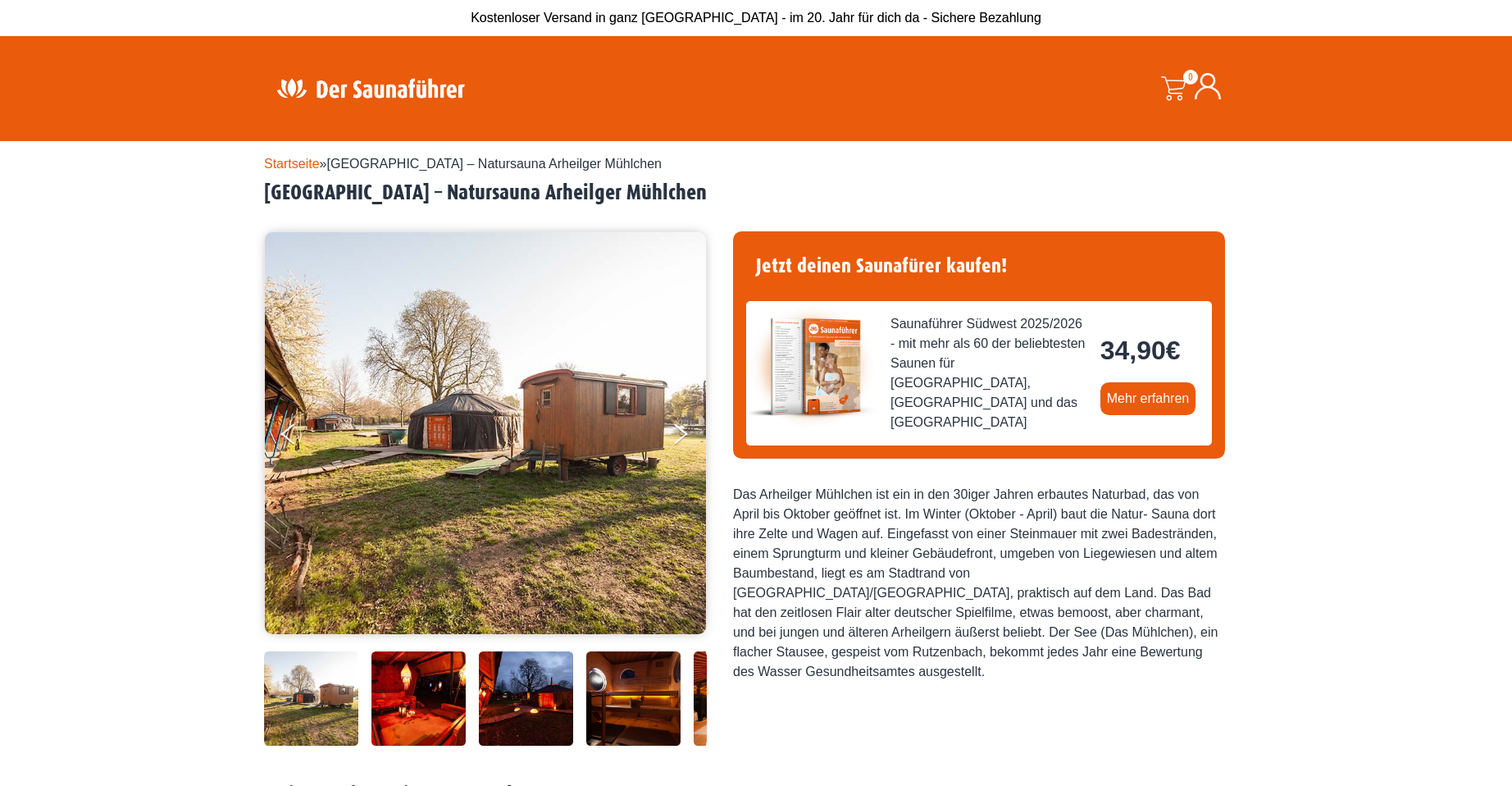 scroll, scrollTop: 0, scrollLeft: 0, axis: both 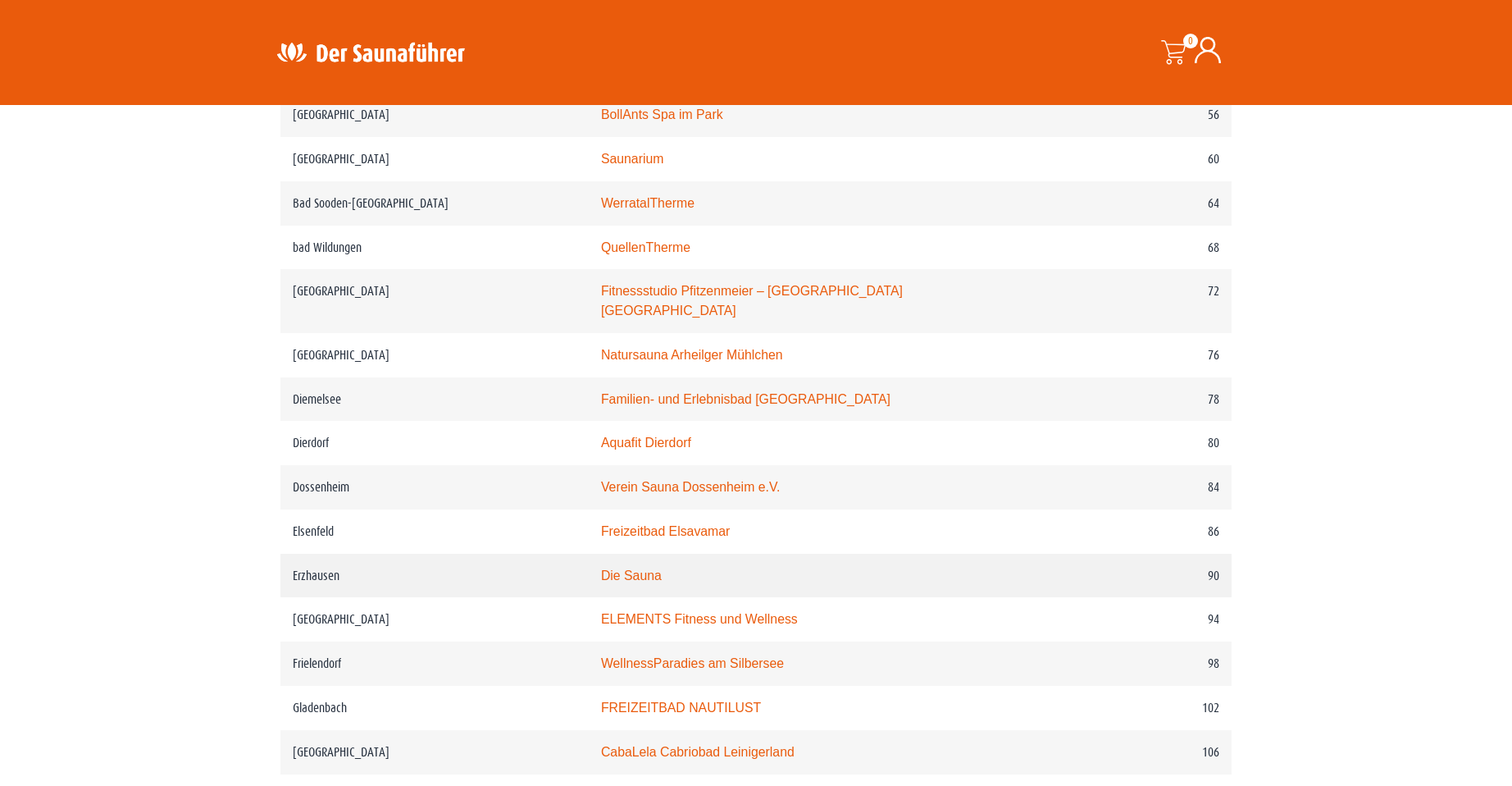 click on "Die Sauna" at bounding box center [631, 575] 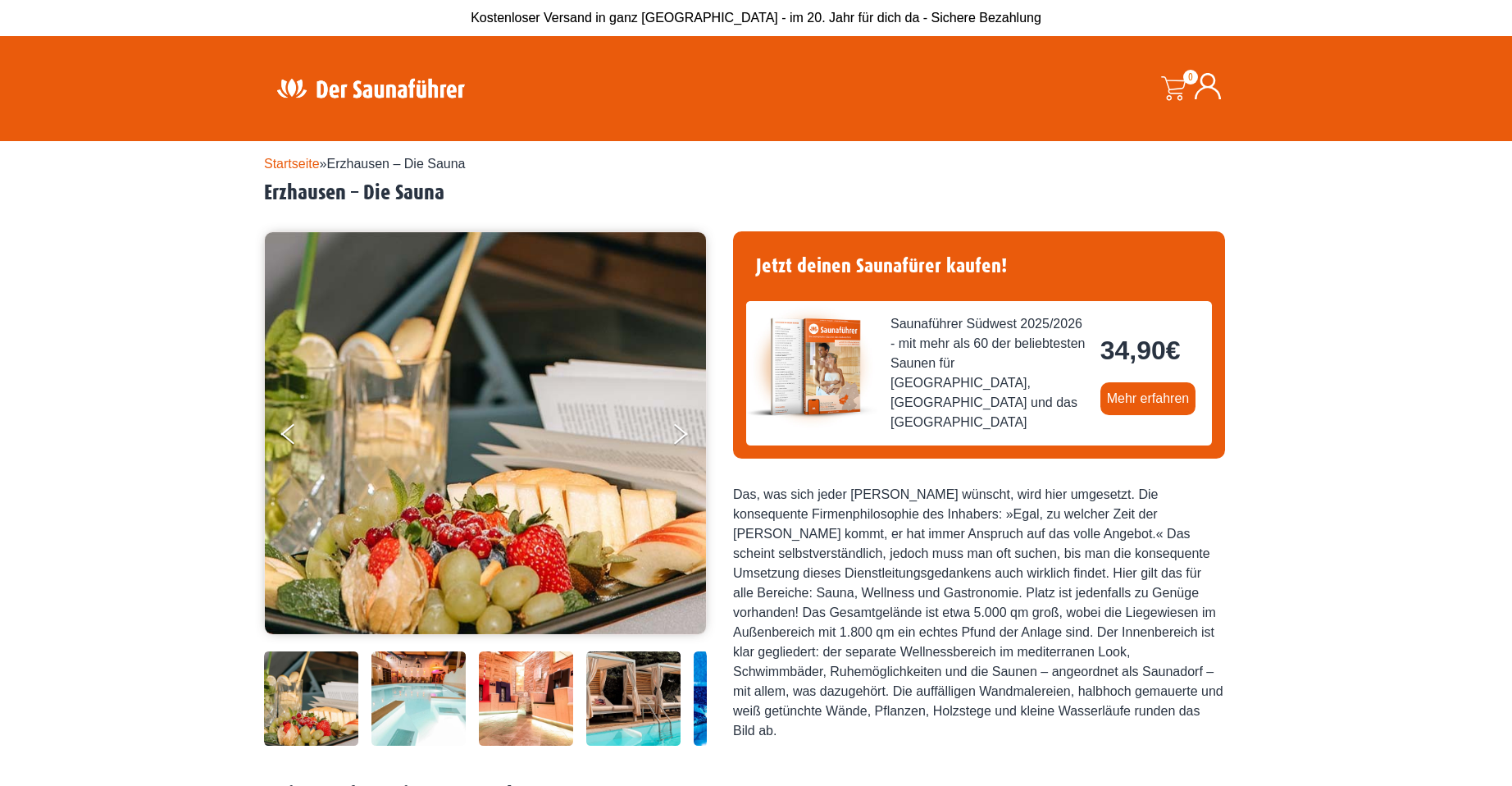 scroll, scrollTop: 0, scrollLeft: 0, axis: both 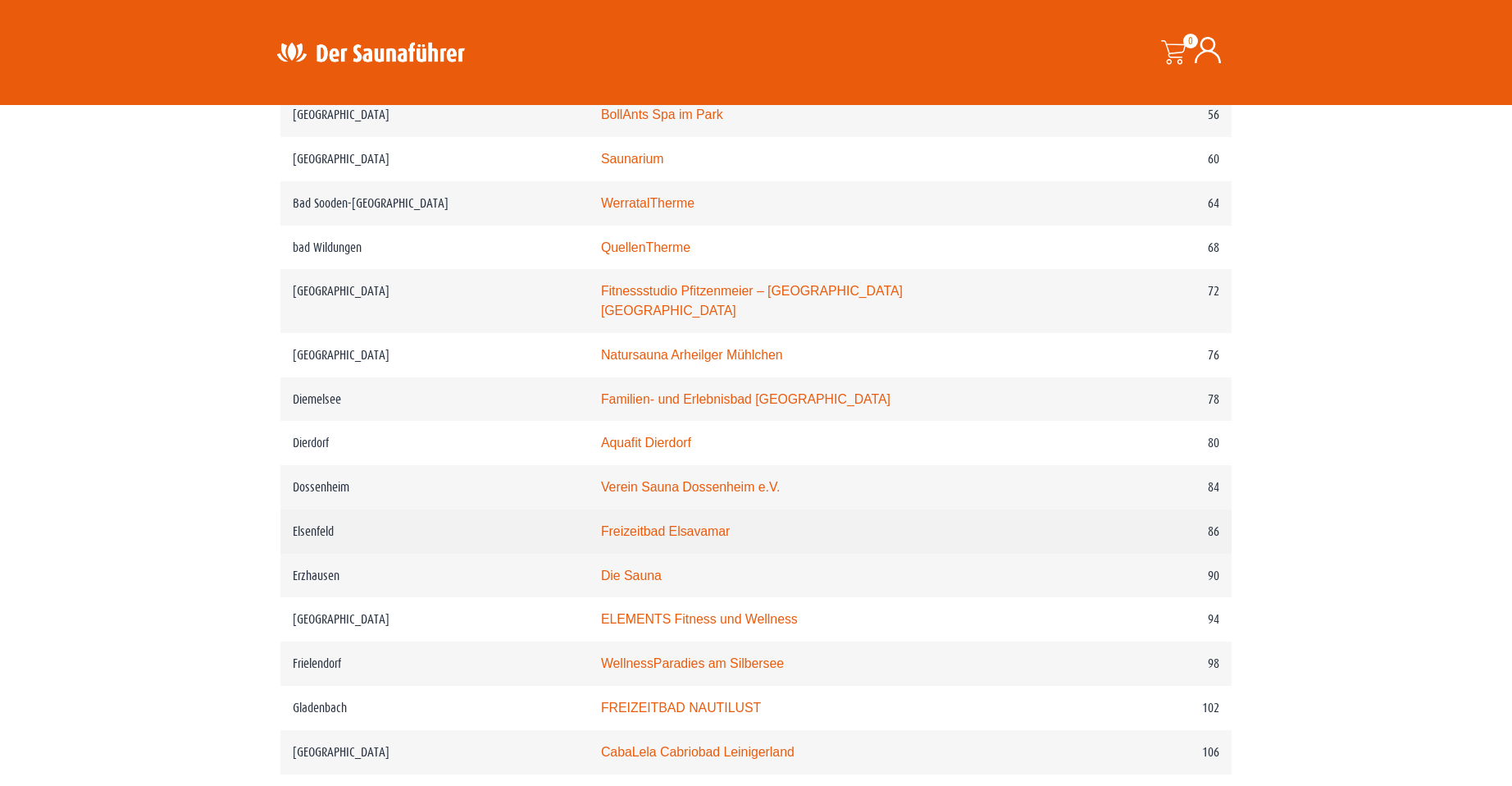 click on "Elsenfeld" at bounding box center [435, 532] 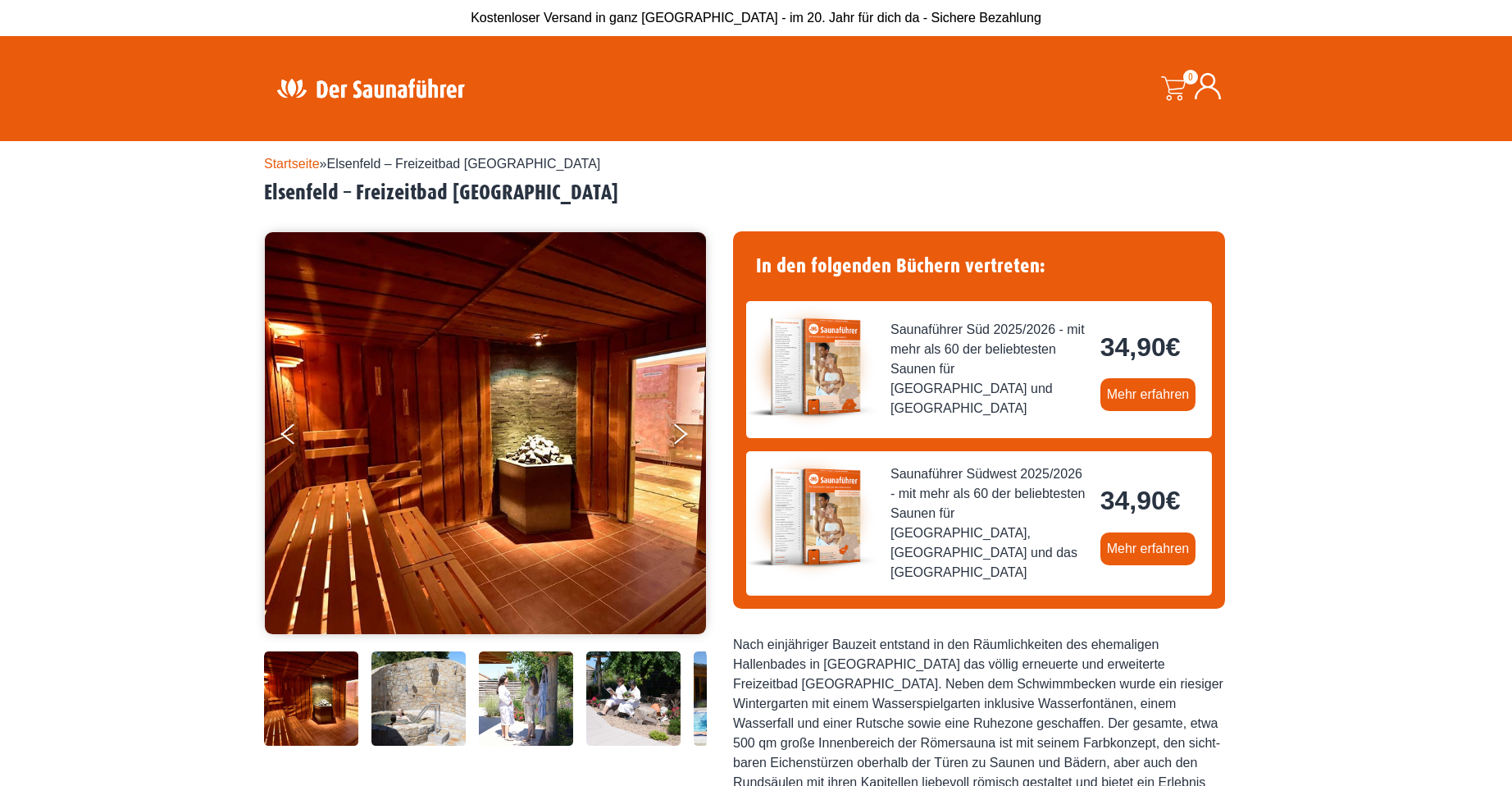 scroll, scrollTop: 0, scrollLeft: 0, axis: both 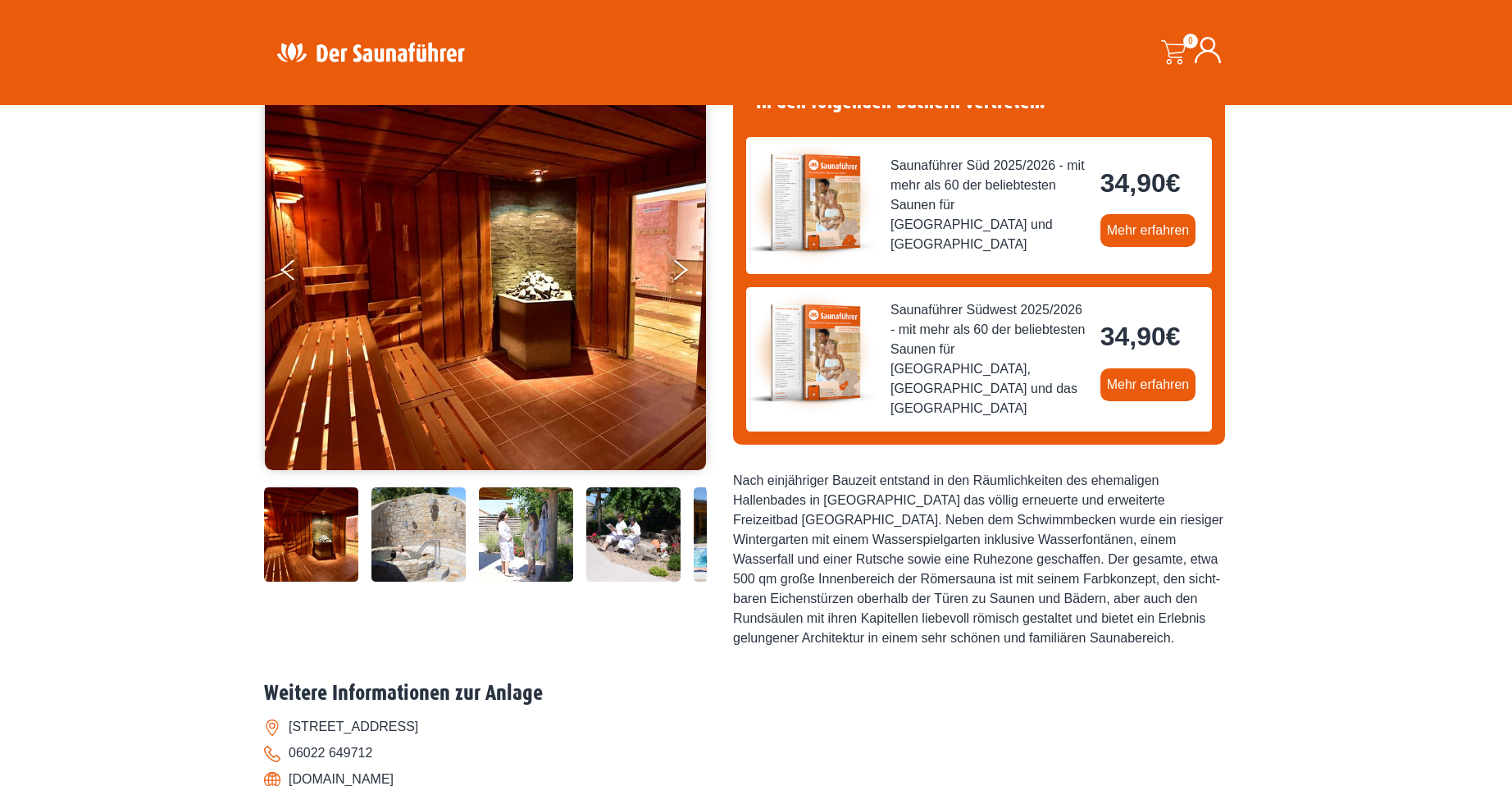 click at bounding box center (633, 534) 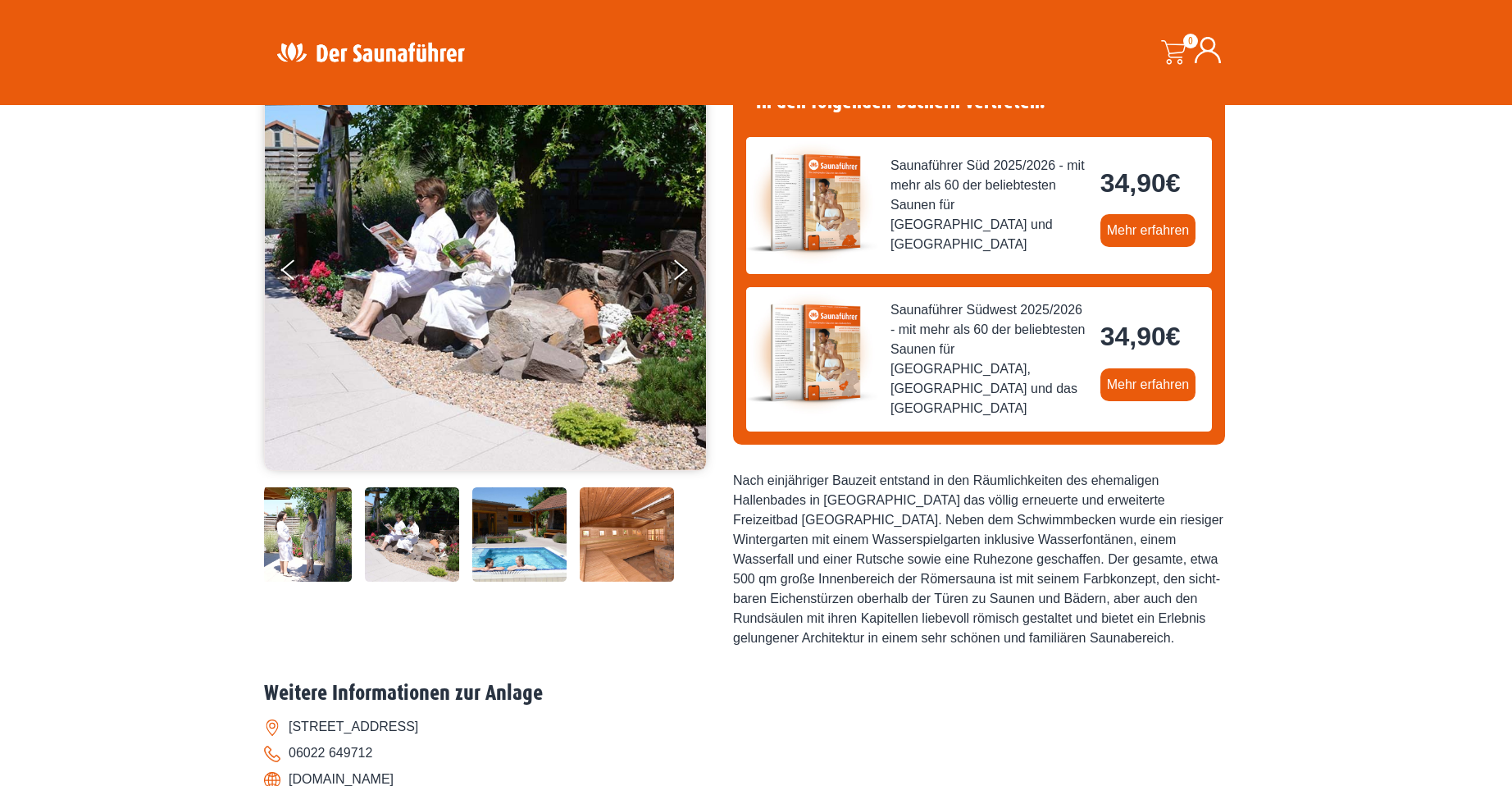 click at bounding box center [626, 534] 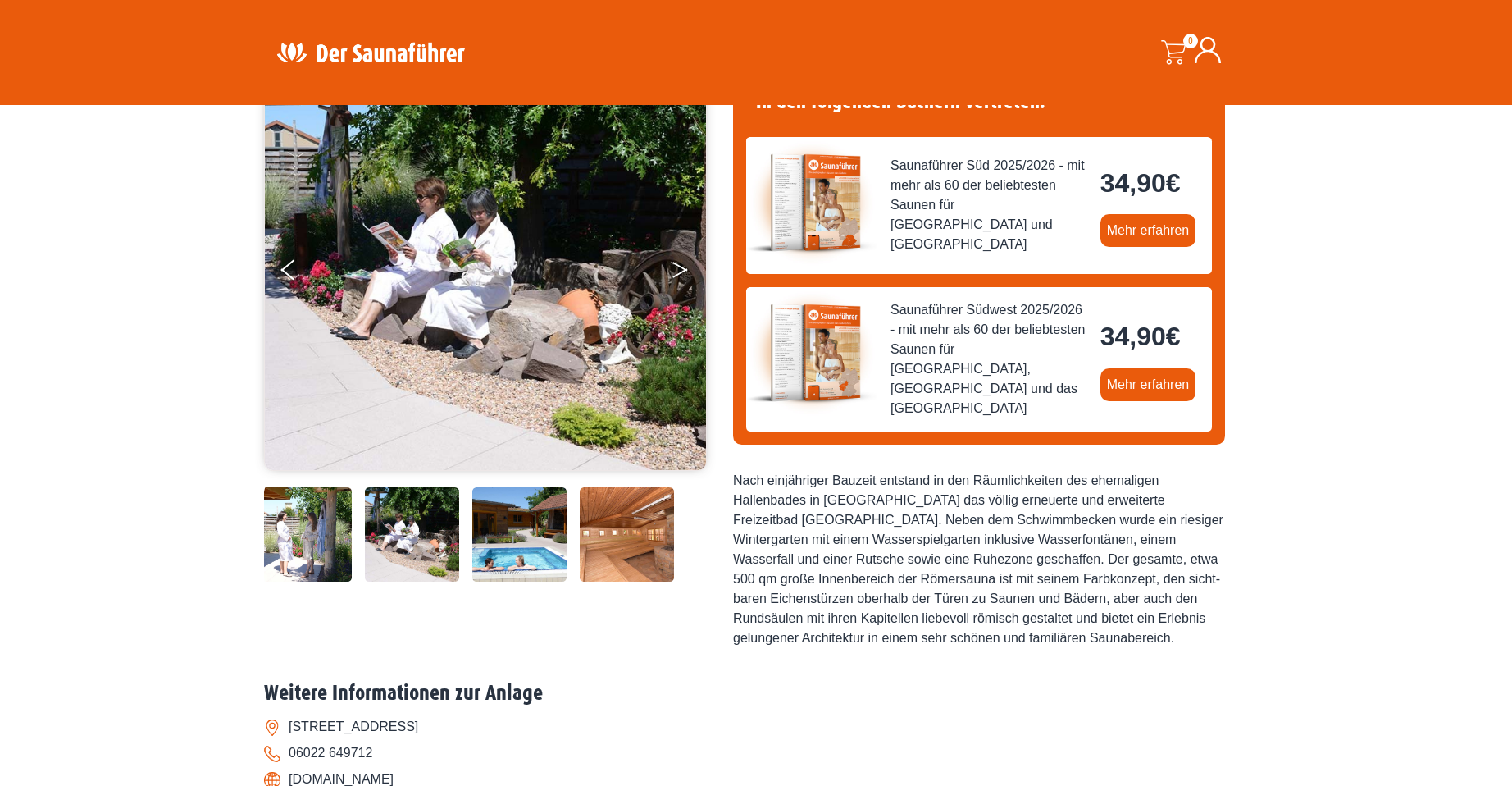 click at bounding box center (691, 273) 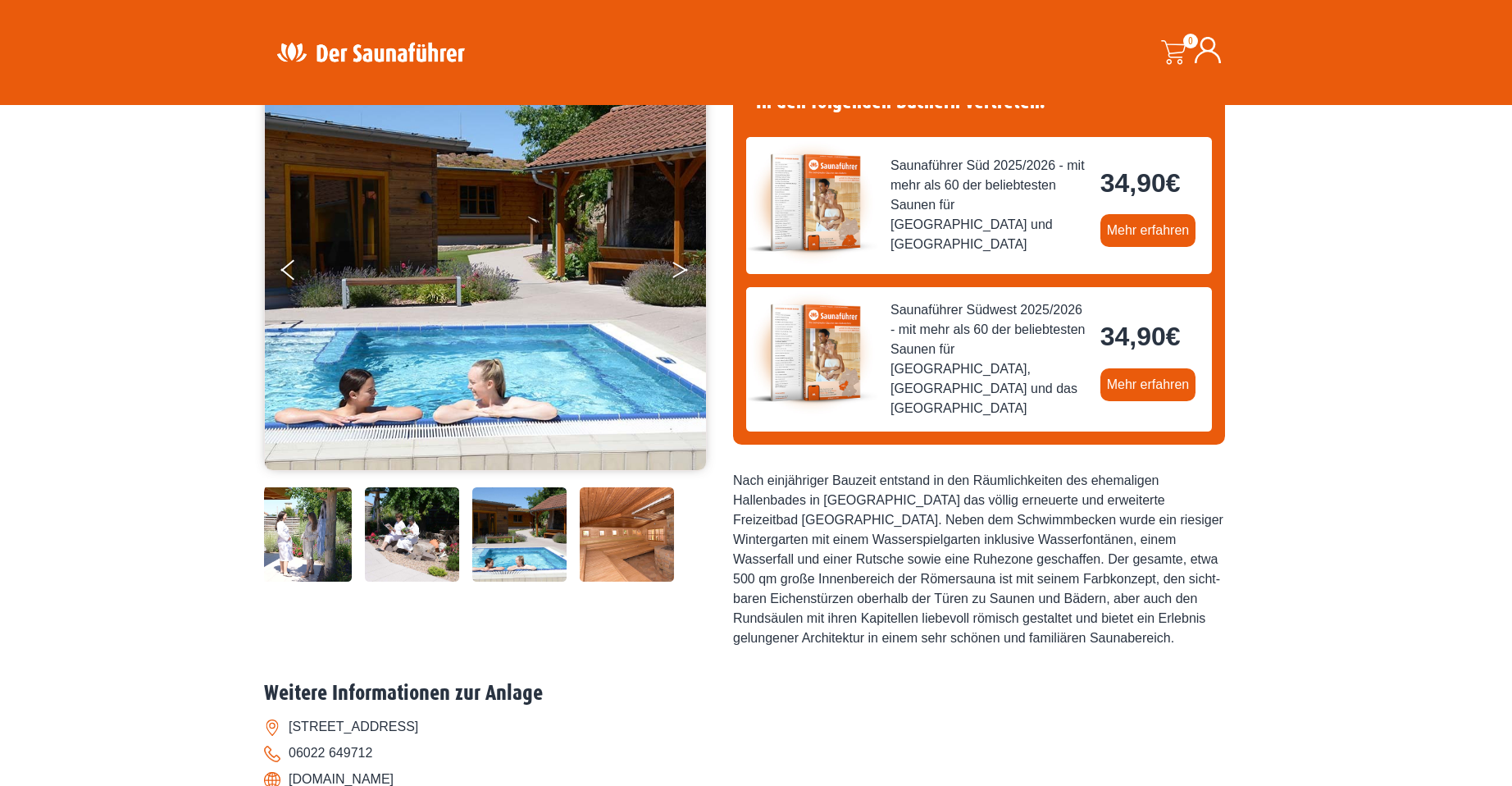 click at bounding box center (691, 273) 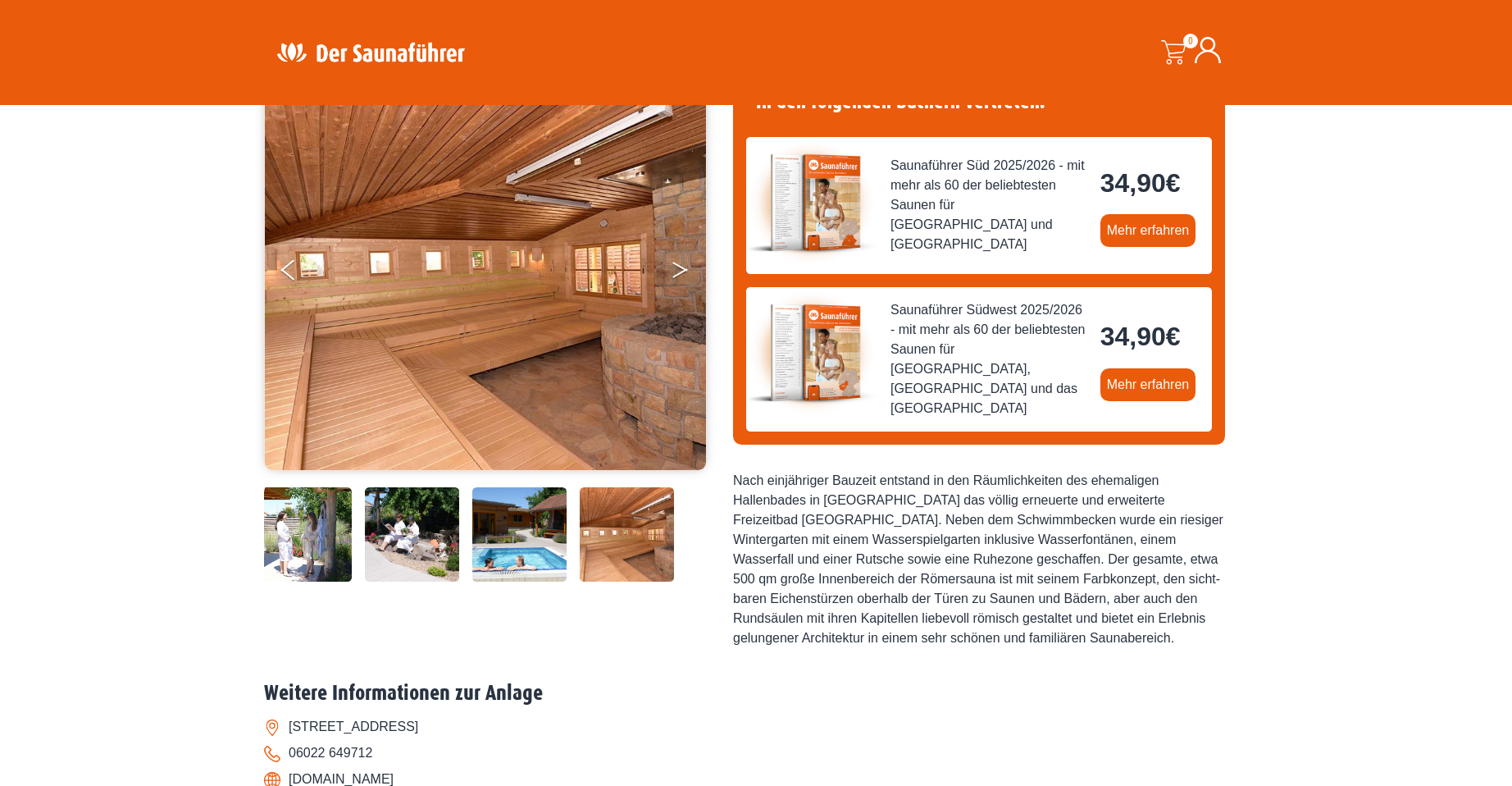 click at bounding box center (691, 273) 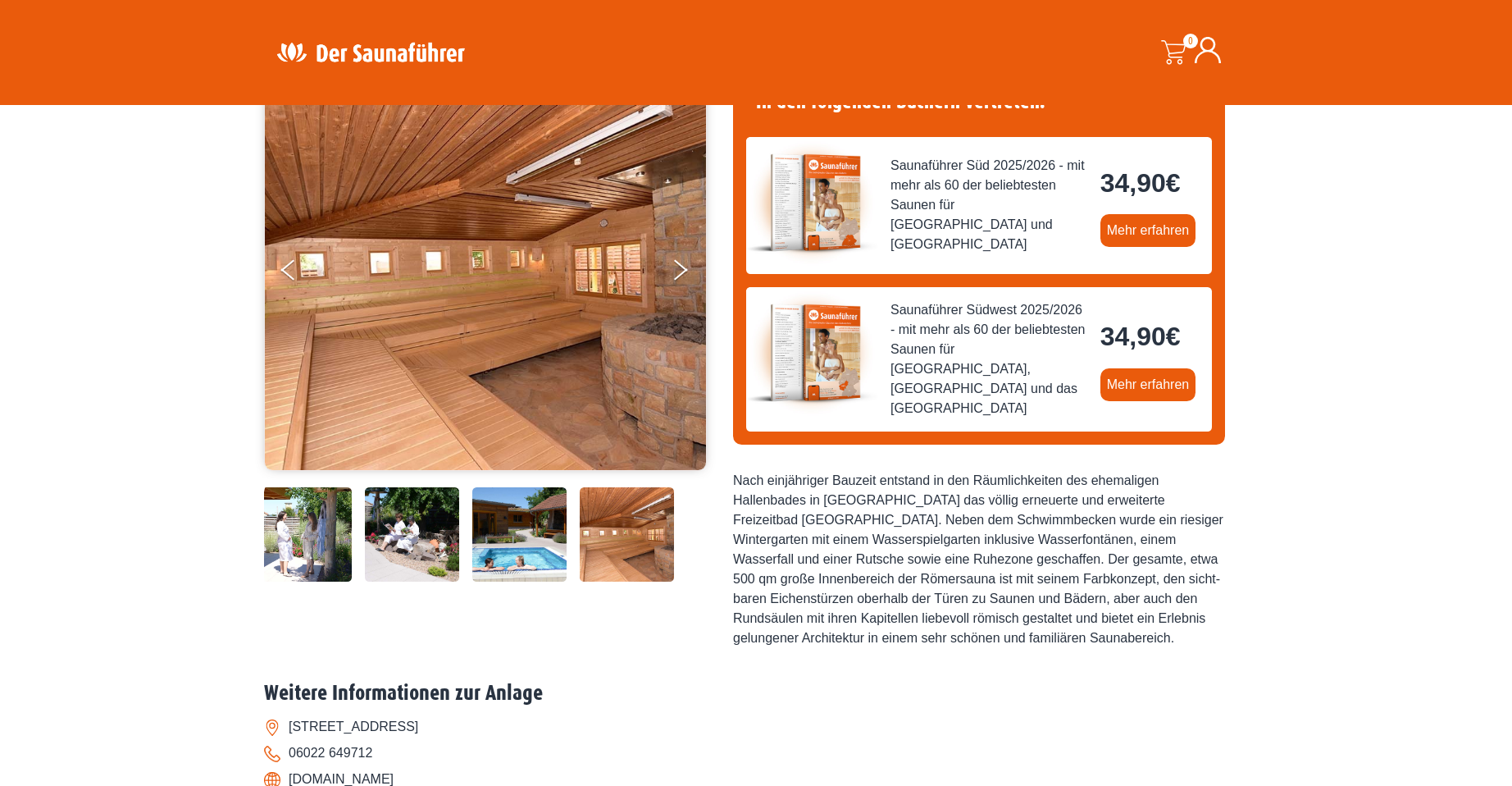 click at bounding box center (485, 269) 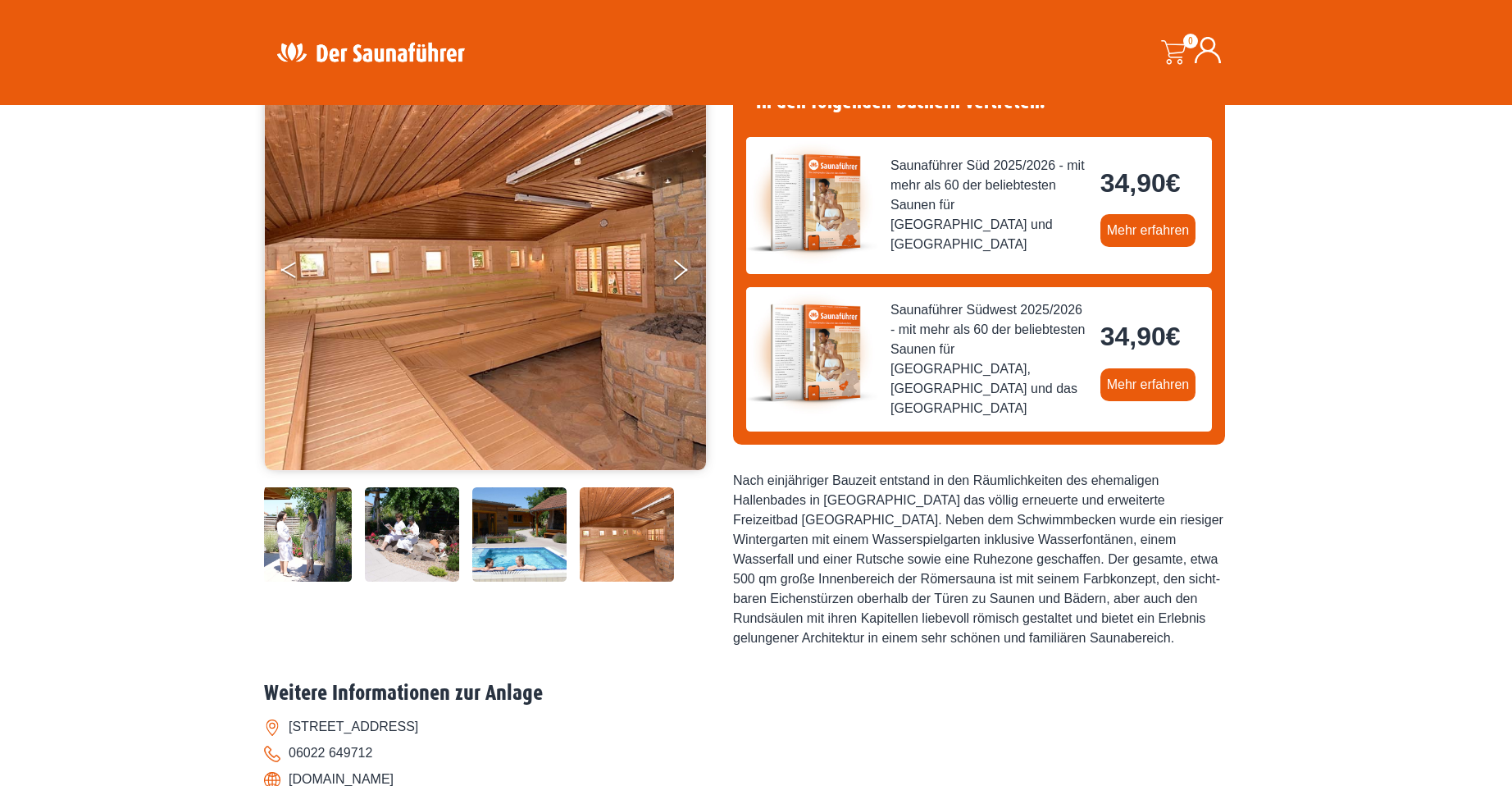 click at bounding box center [302, 273] 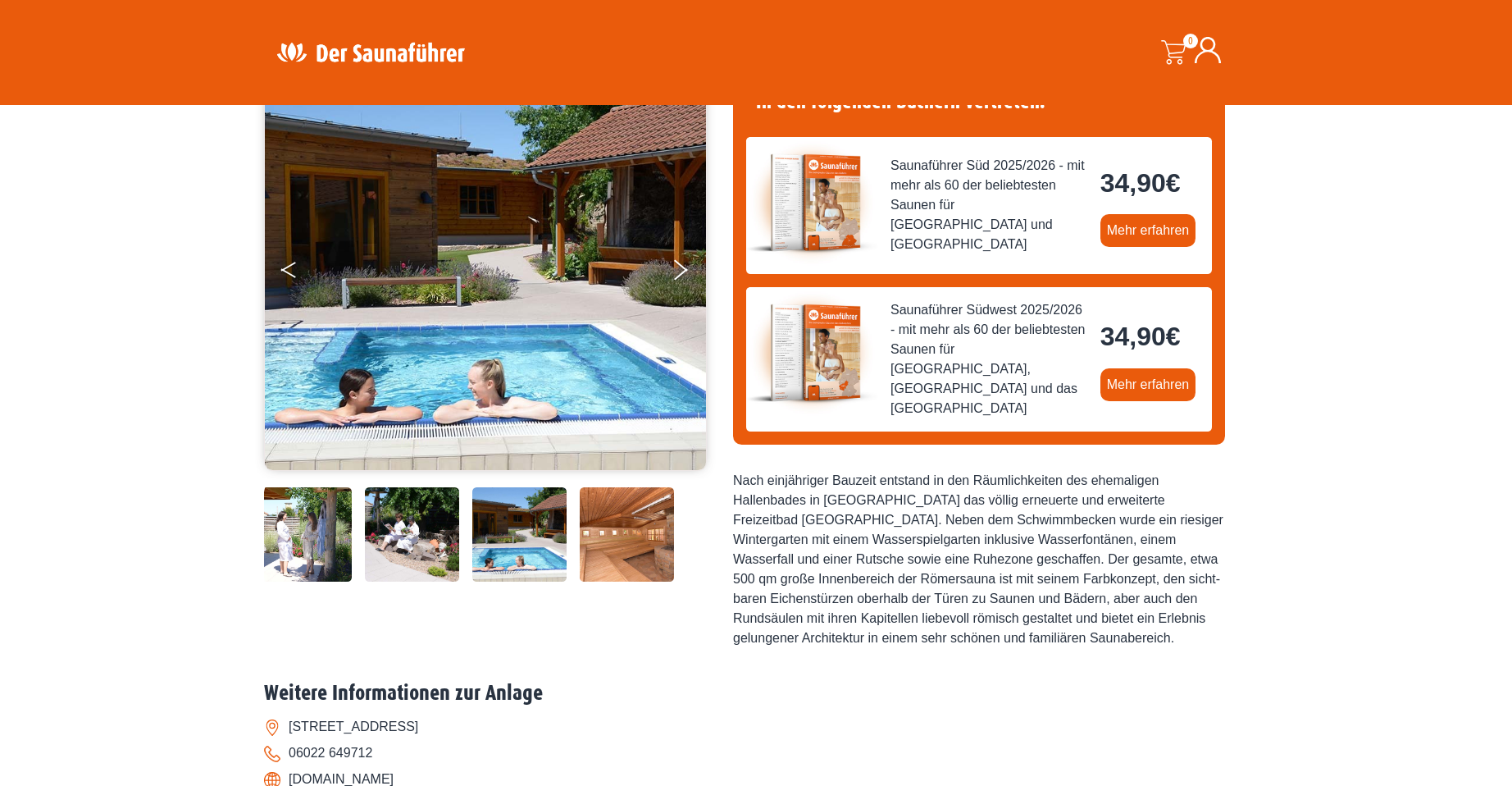 click at bounding box center [302, 273] 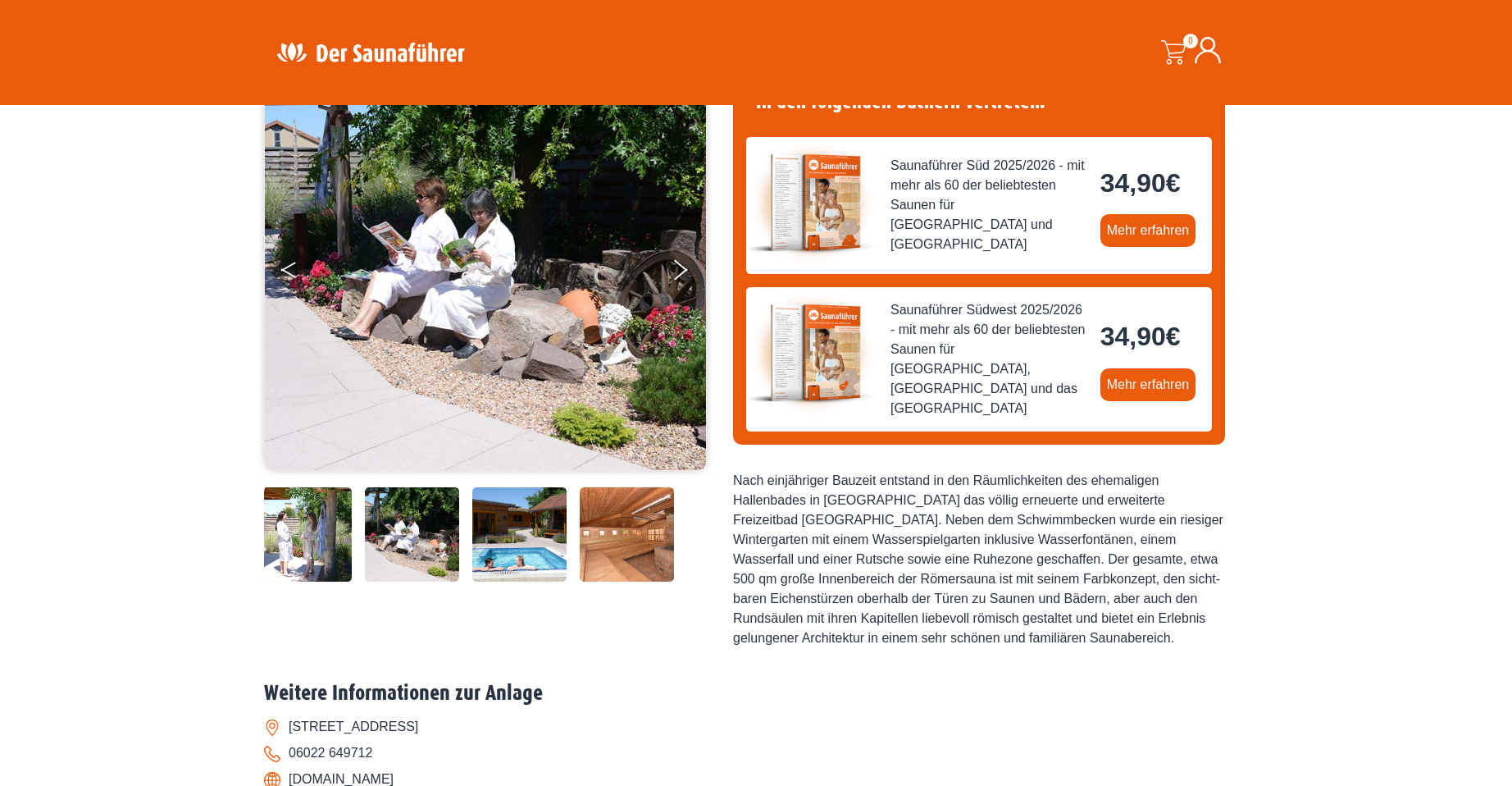 click at bounding box center [302, 273] 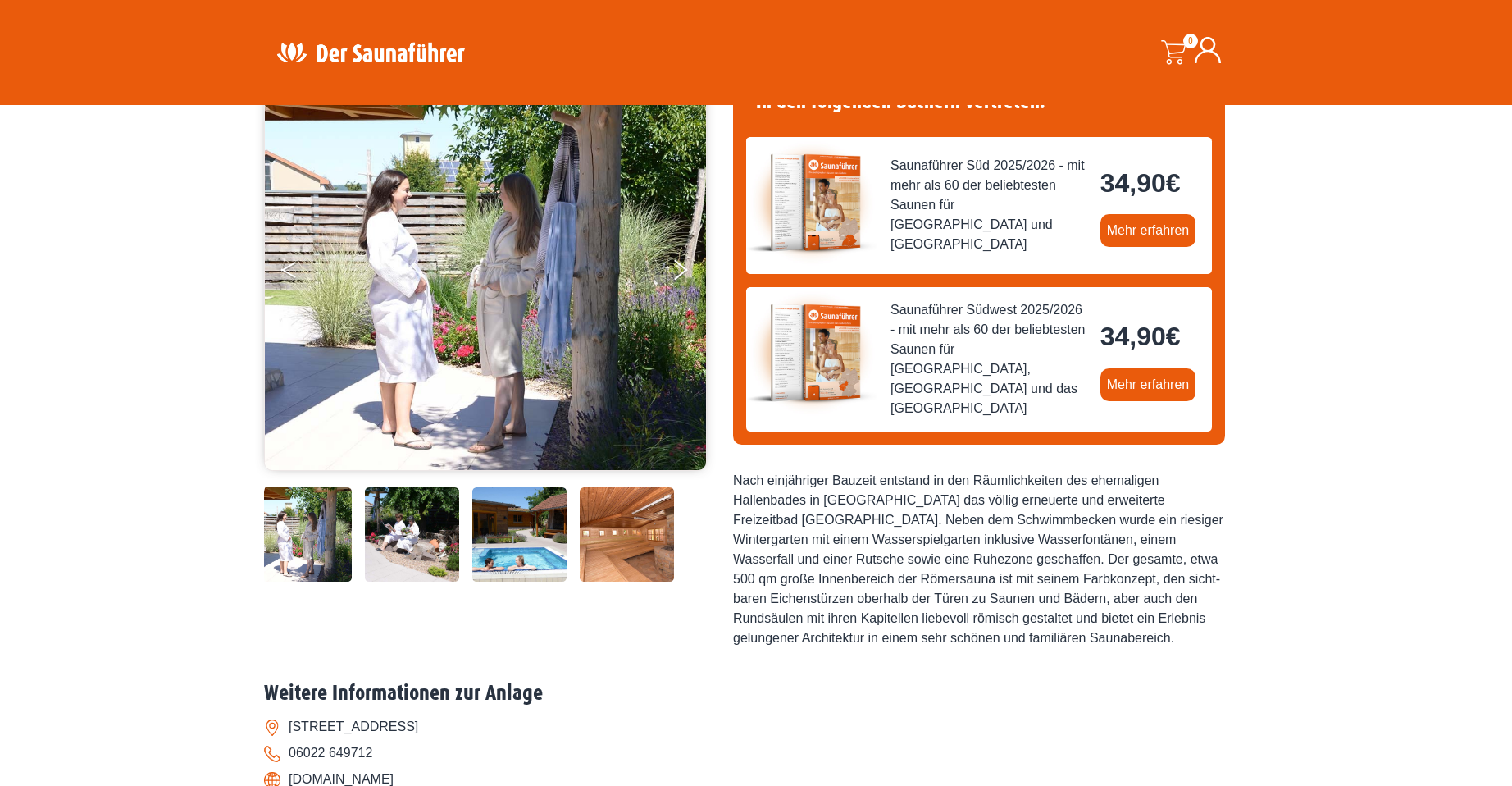 click at bounding box center (302, 273) 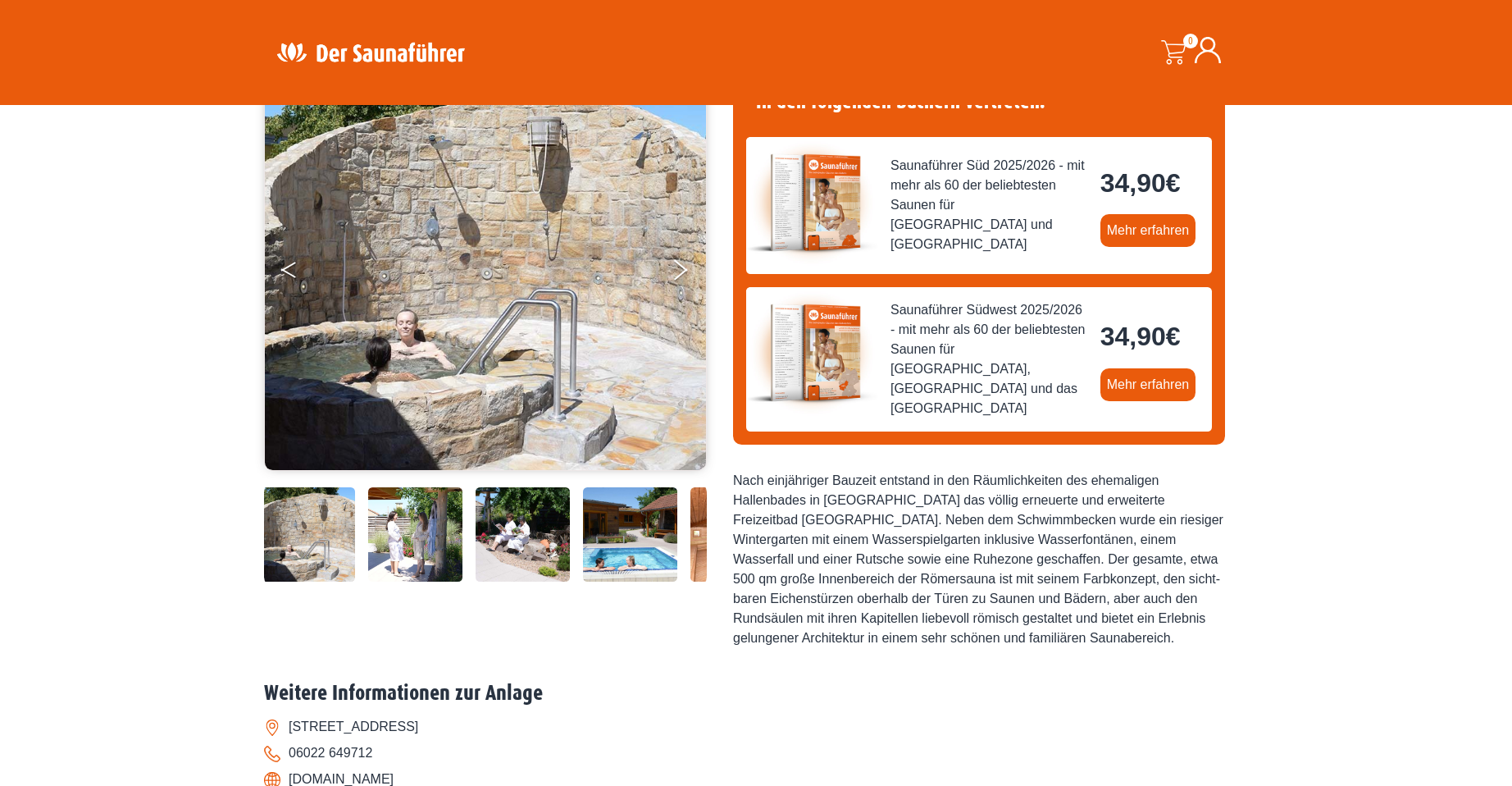 click at bounding box center [302, 273] 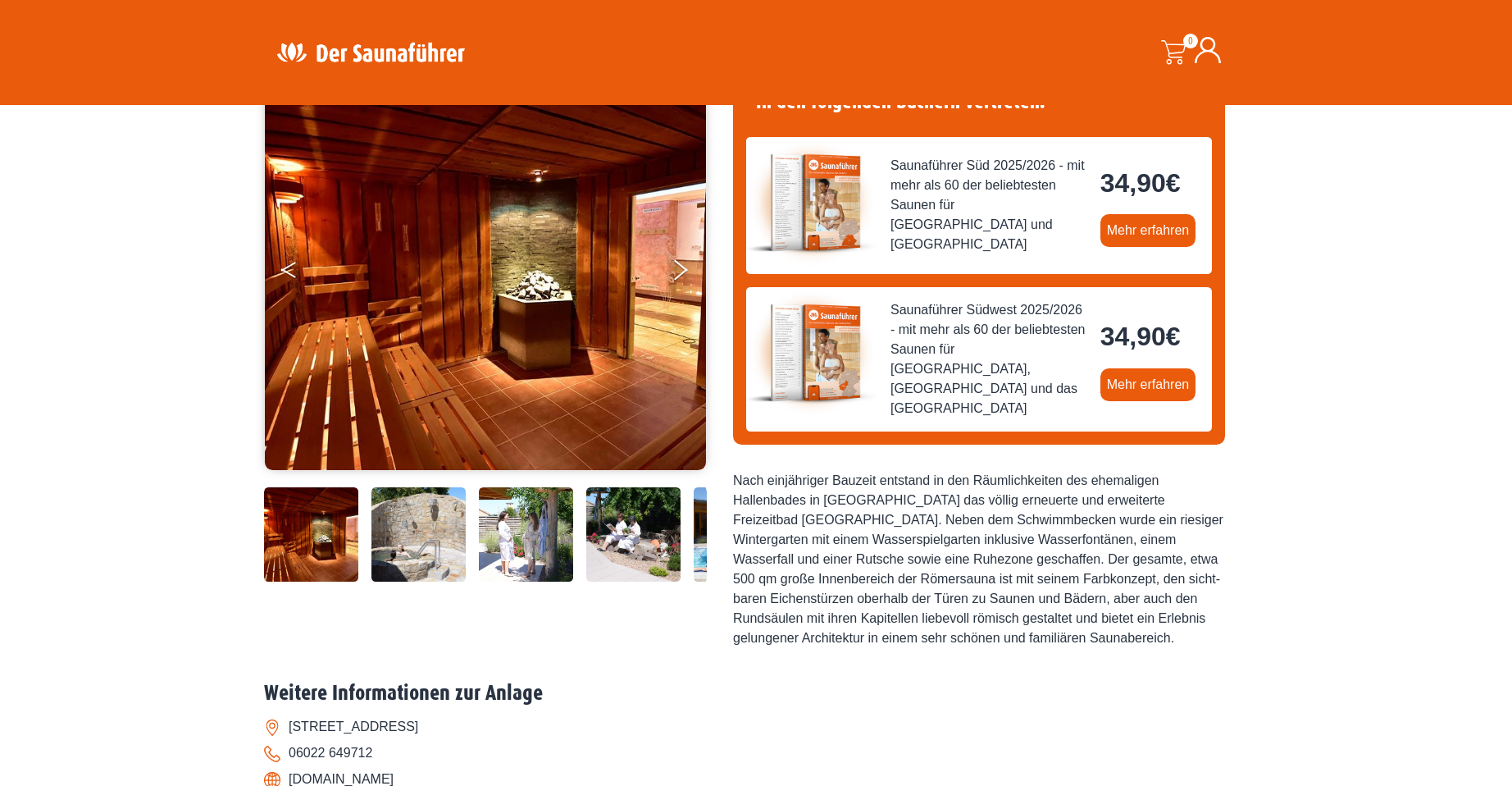 click at bounding box center [302, 273] 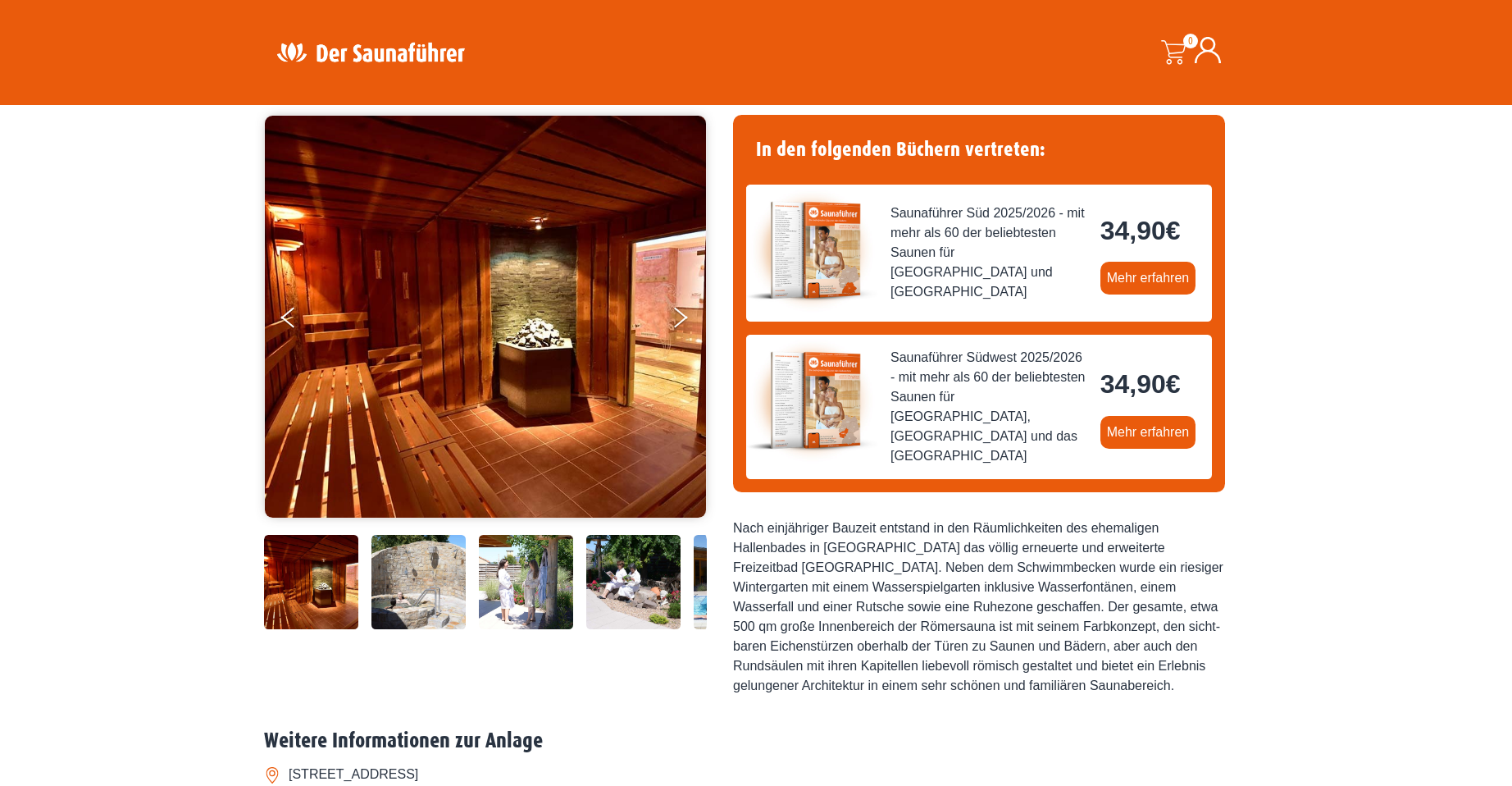 scroll, scrollTop: 82, scrollLeft: 0, axis: vertical 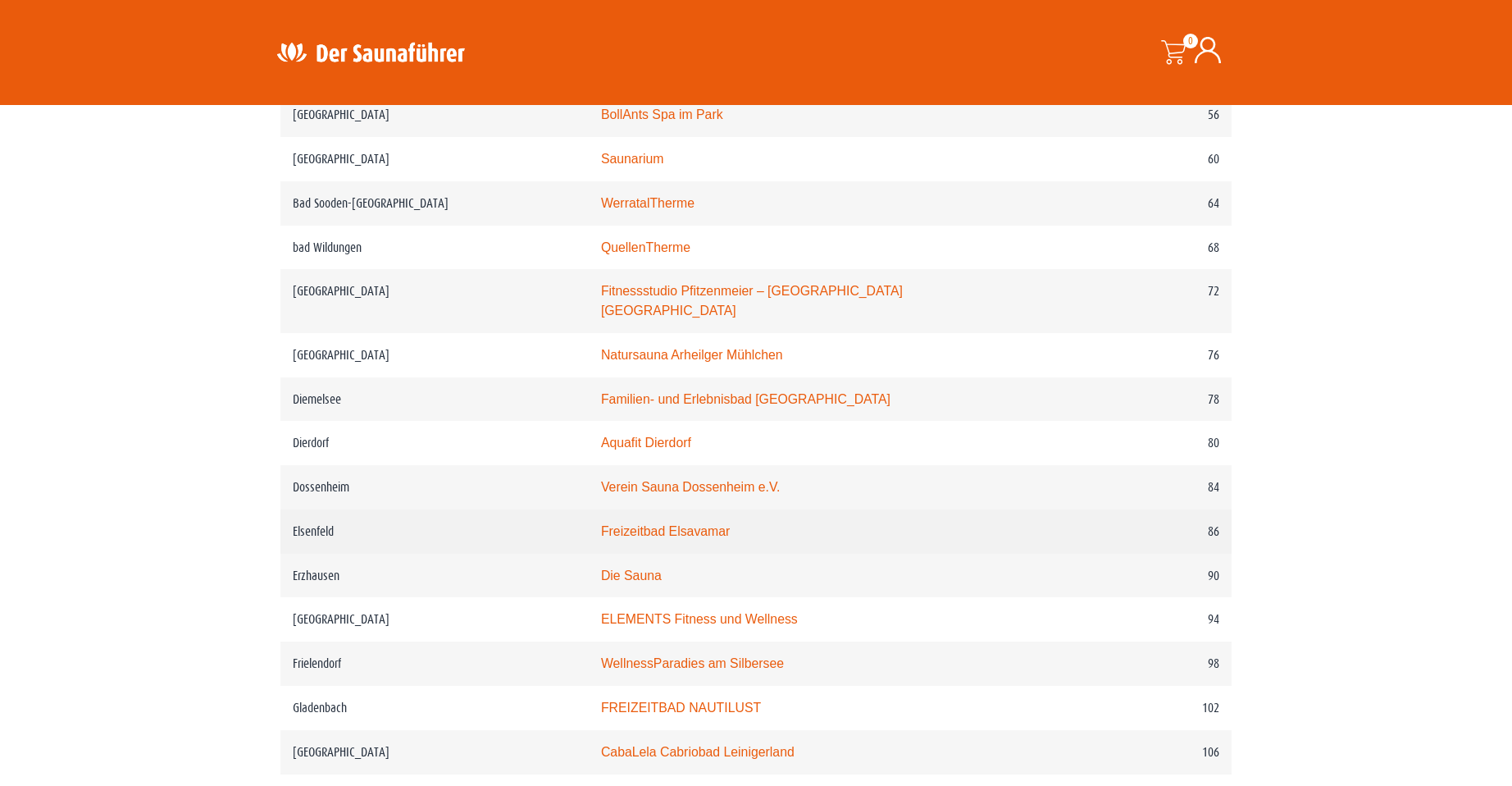 click on "Freizeitbad Elsavamar" at bounding box center (665, 531) 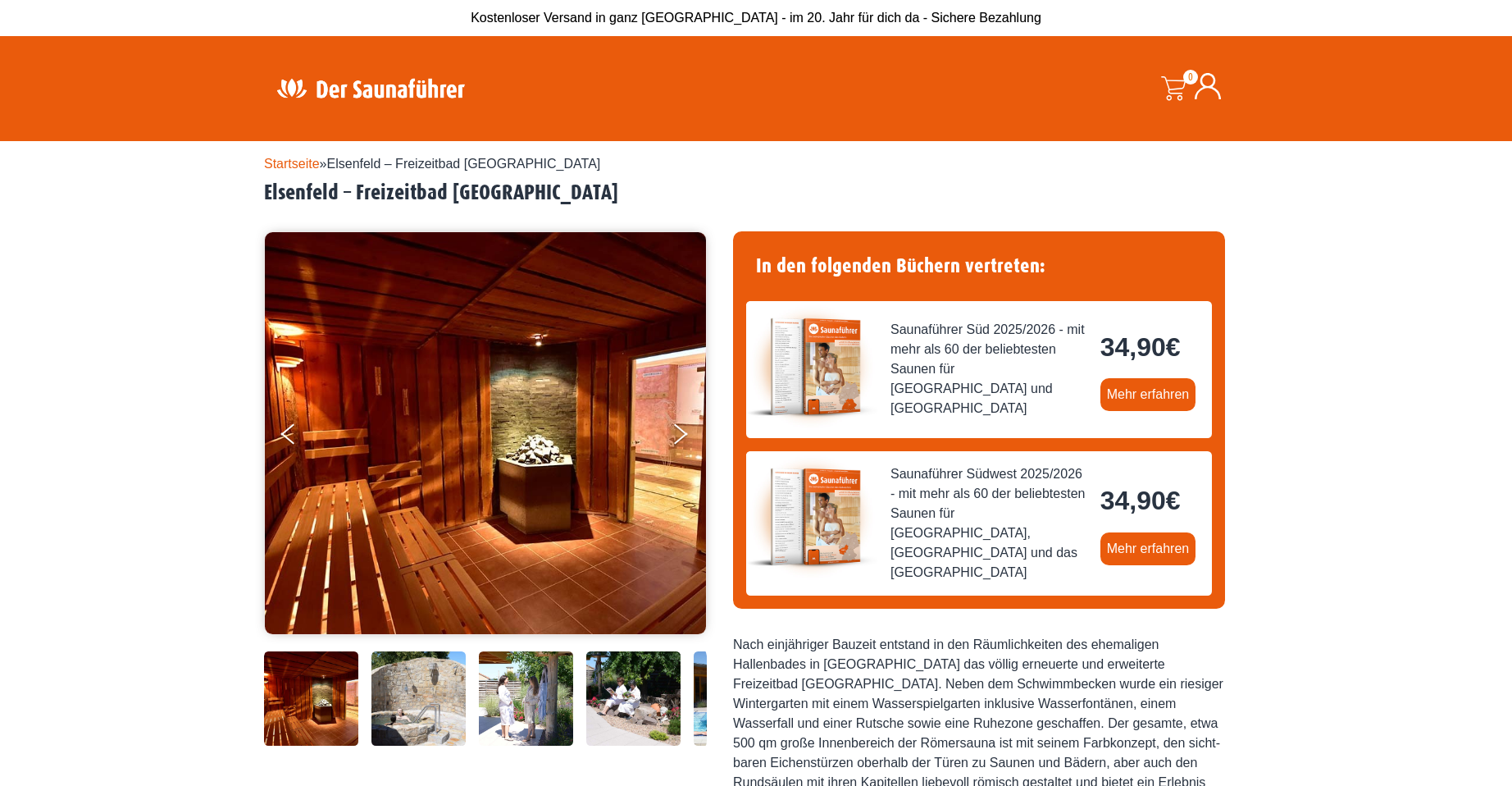 scroll, scrollTop: 0, scrollLeft: 0, axis: both 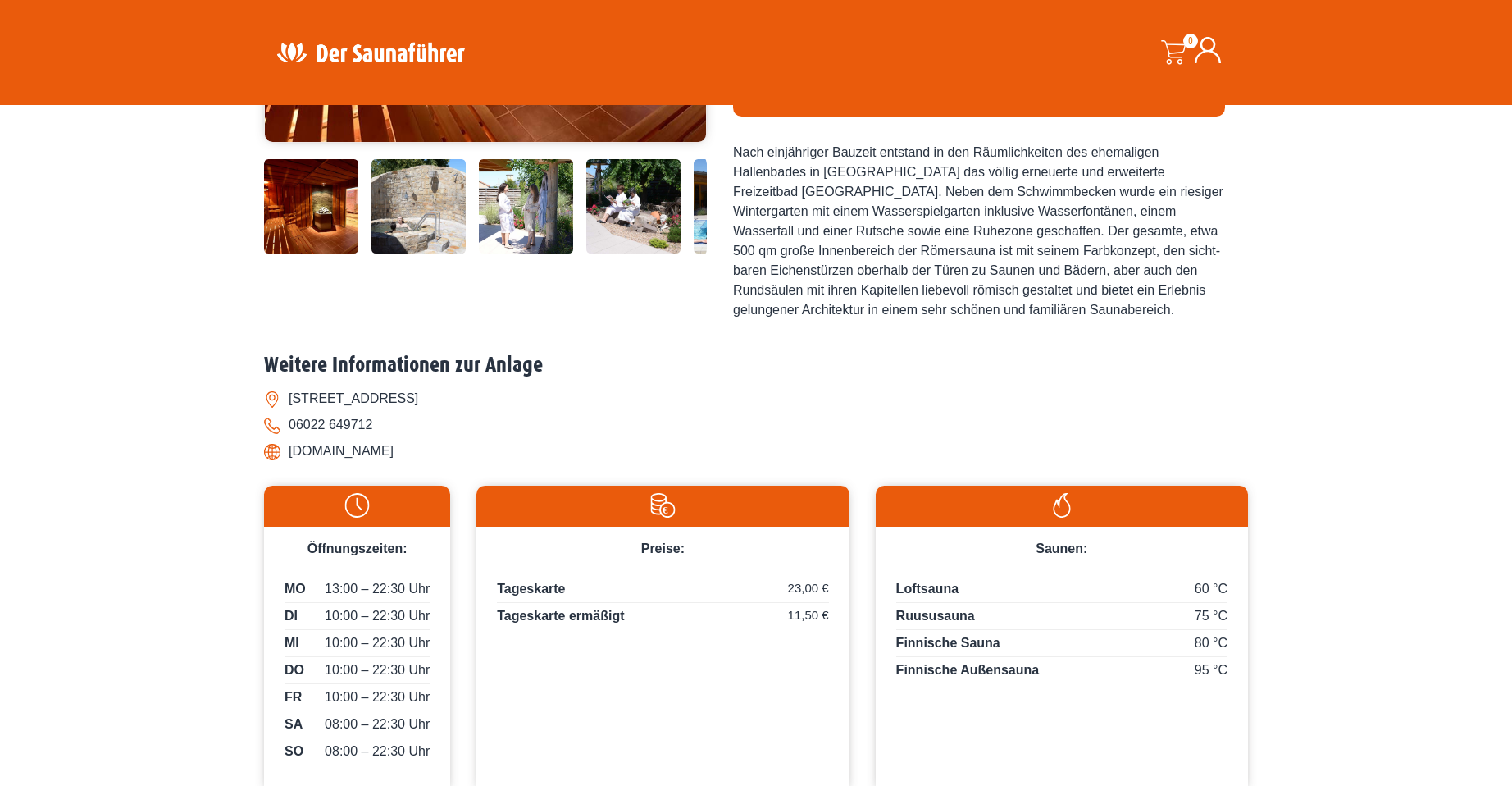 click on "www.elsavamar.de" at bounding box center [756, 451] 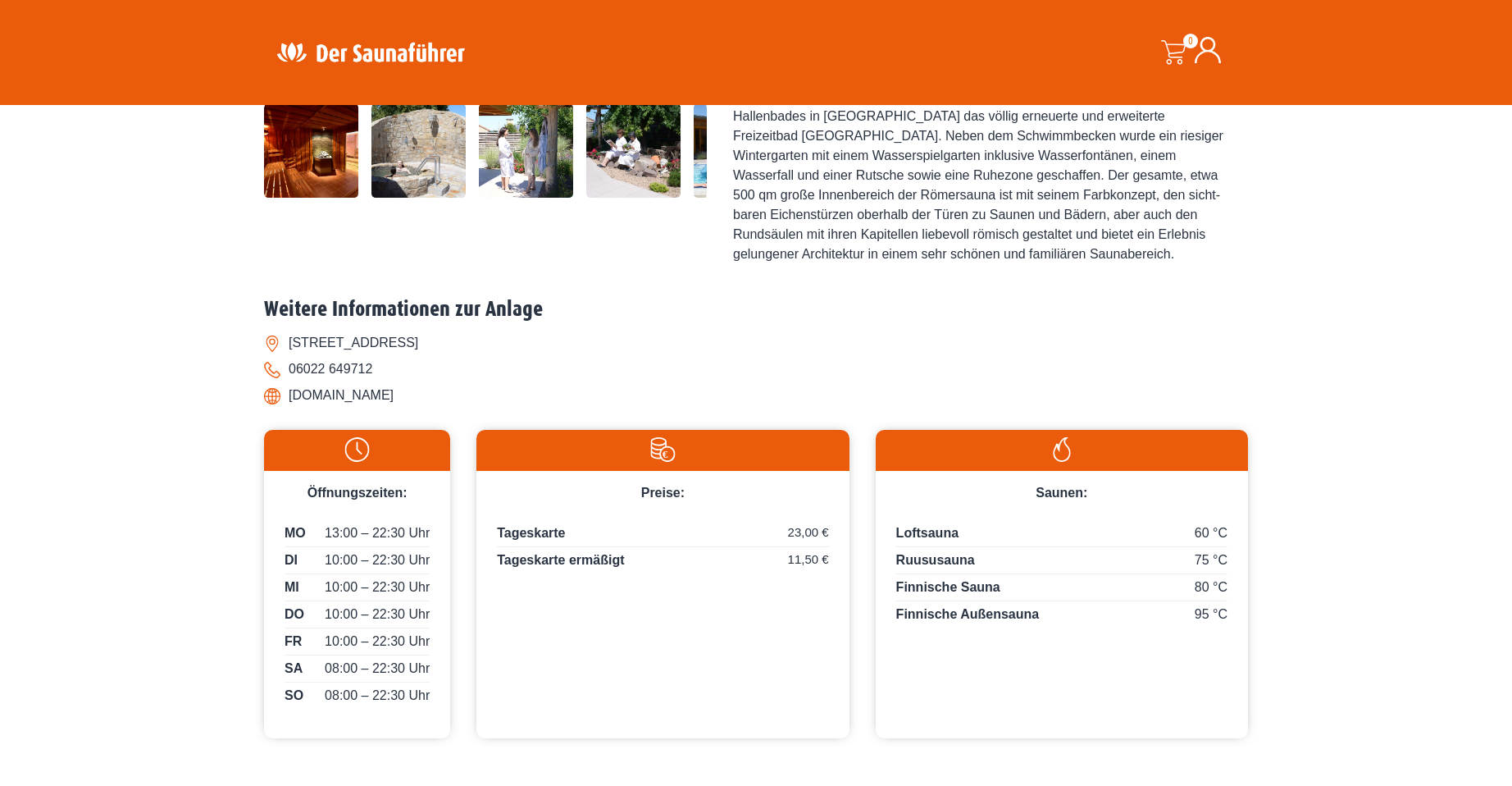 scroll, scrollTop: 656, scrollLeft: 0, axis: vertical 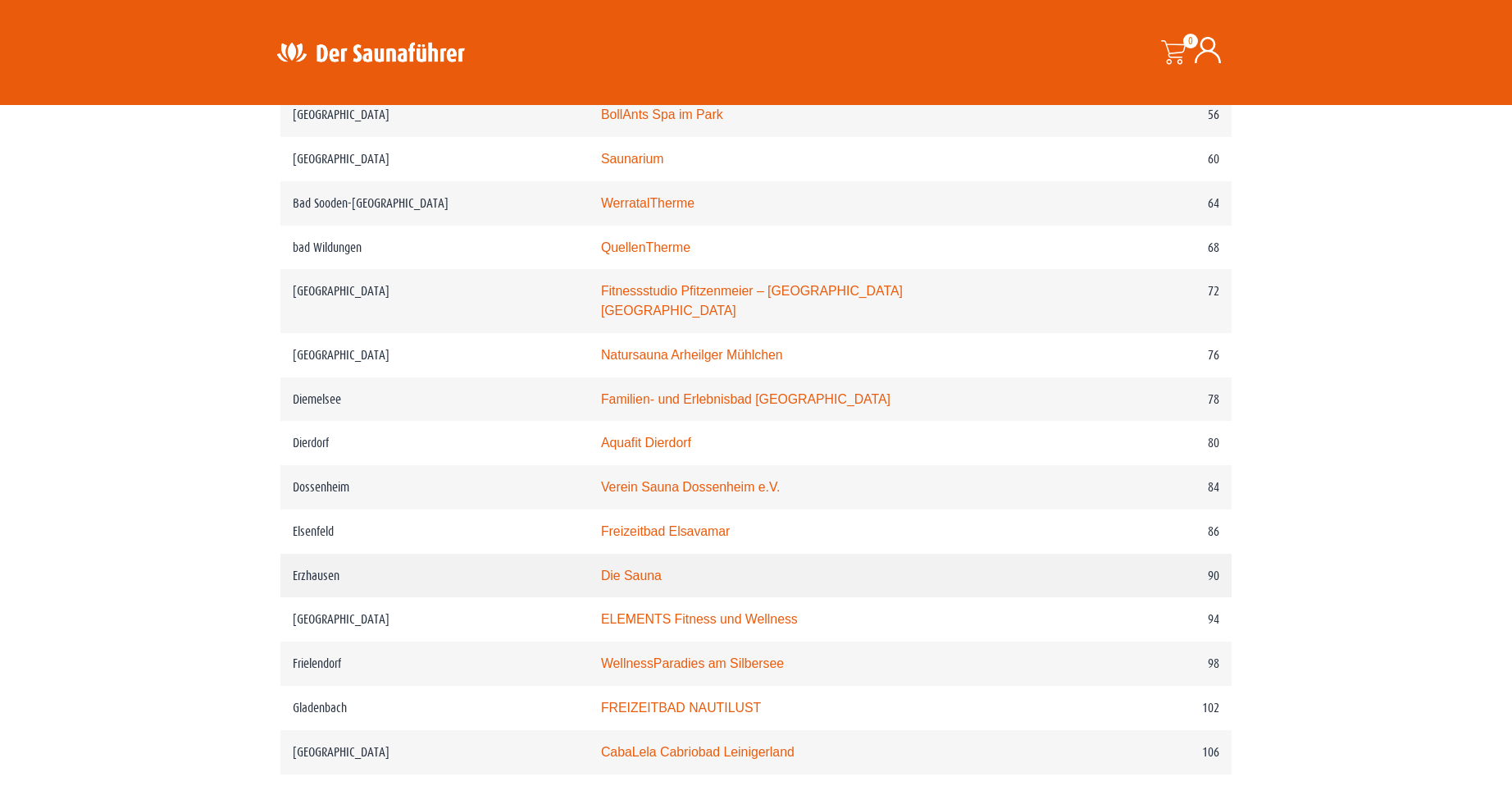 click on "Die Sauna" at bounding box center (819, 576) 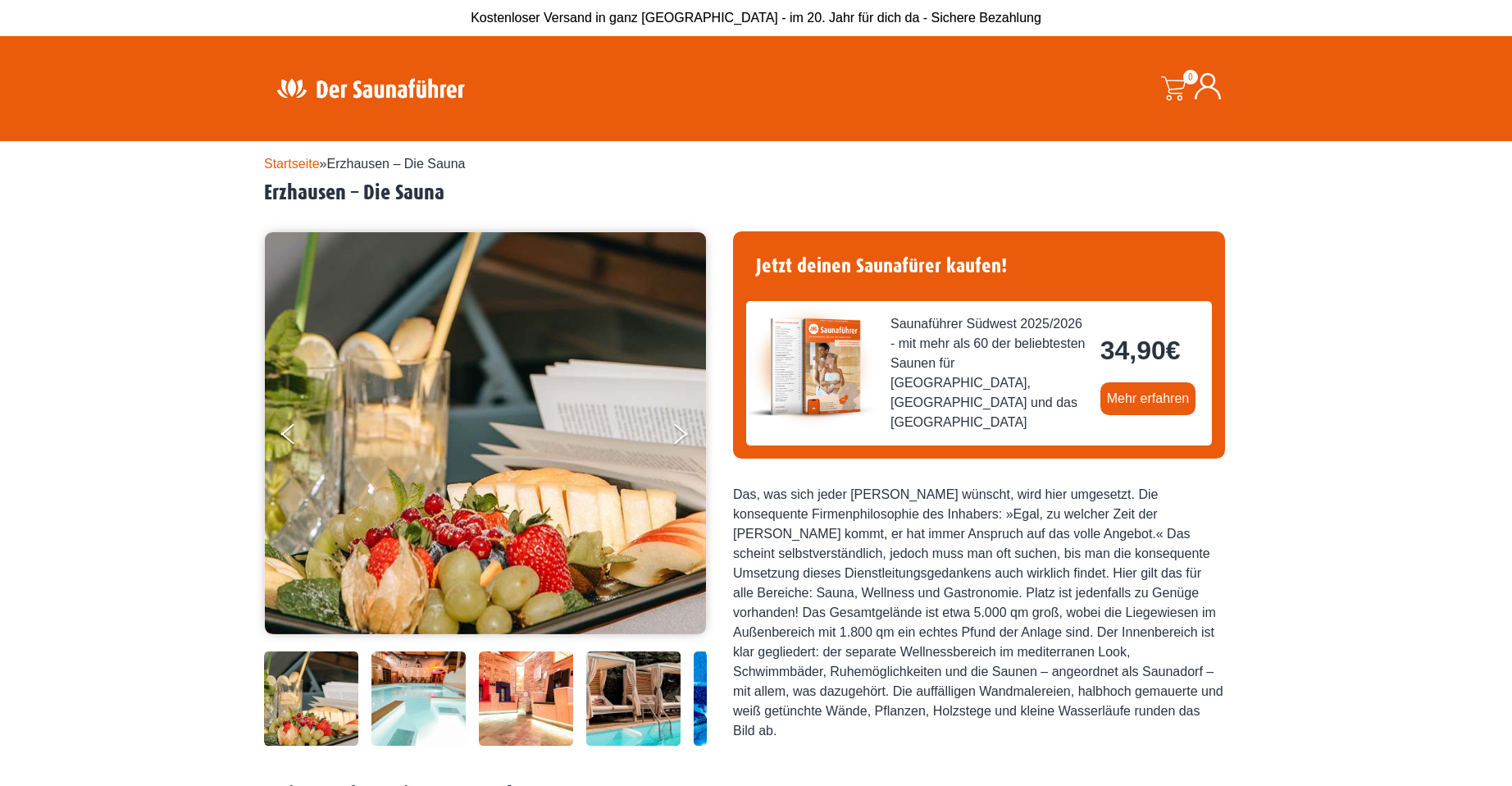 scroll, scrollTop: 0, scrollLeft: 0, axis: both 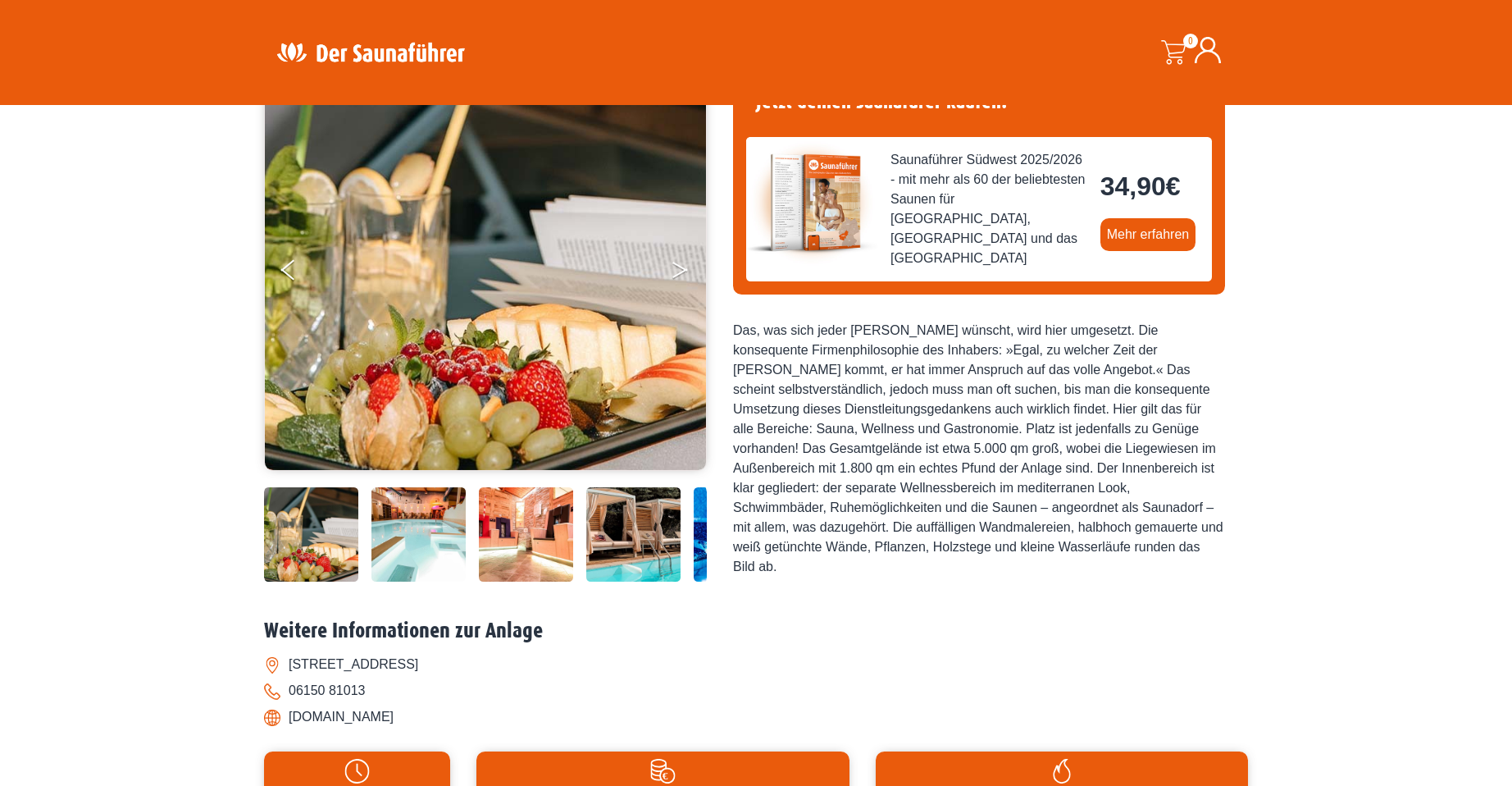 click at bounding box center (691, 273) 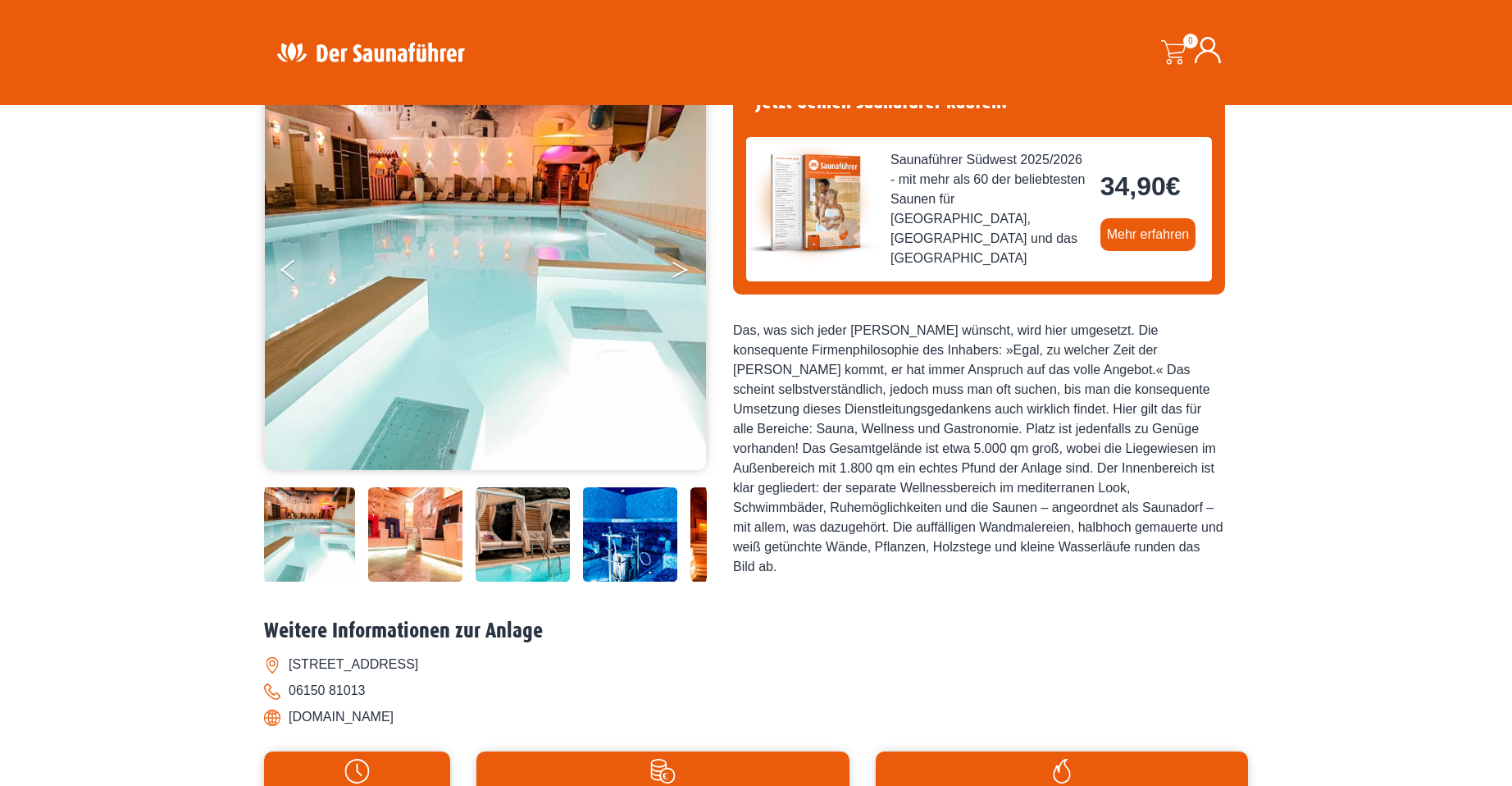 click at bounding box center [691, 273] 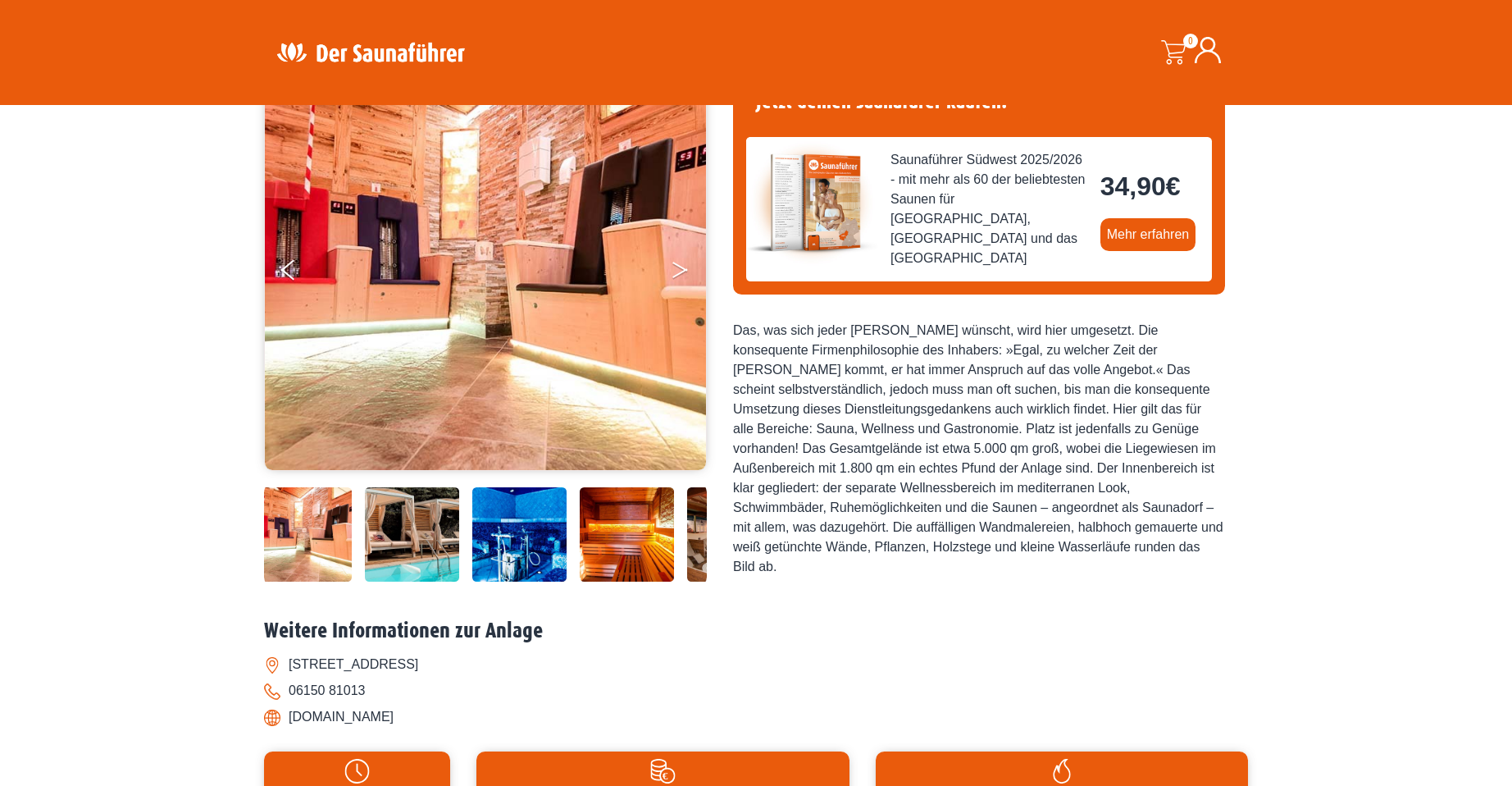 click at bounding box center [691, 273] 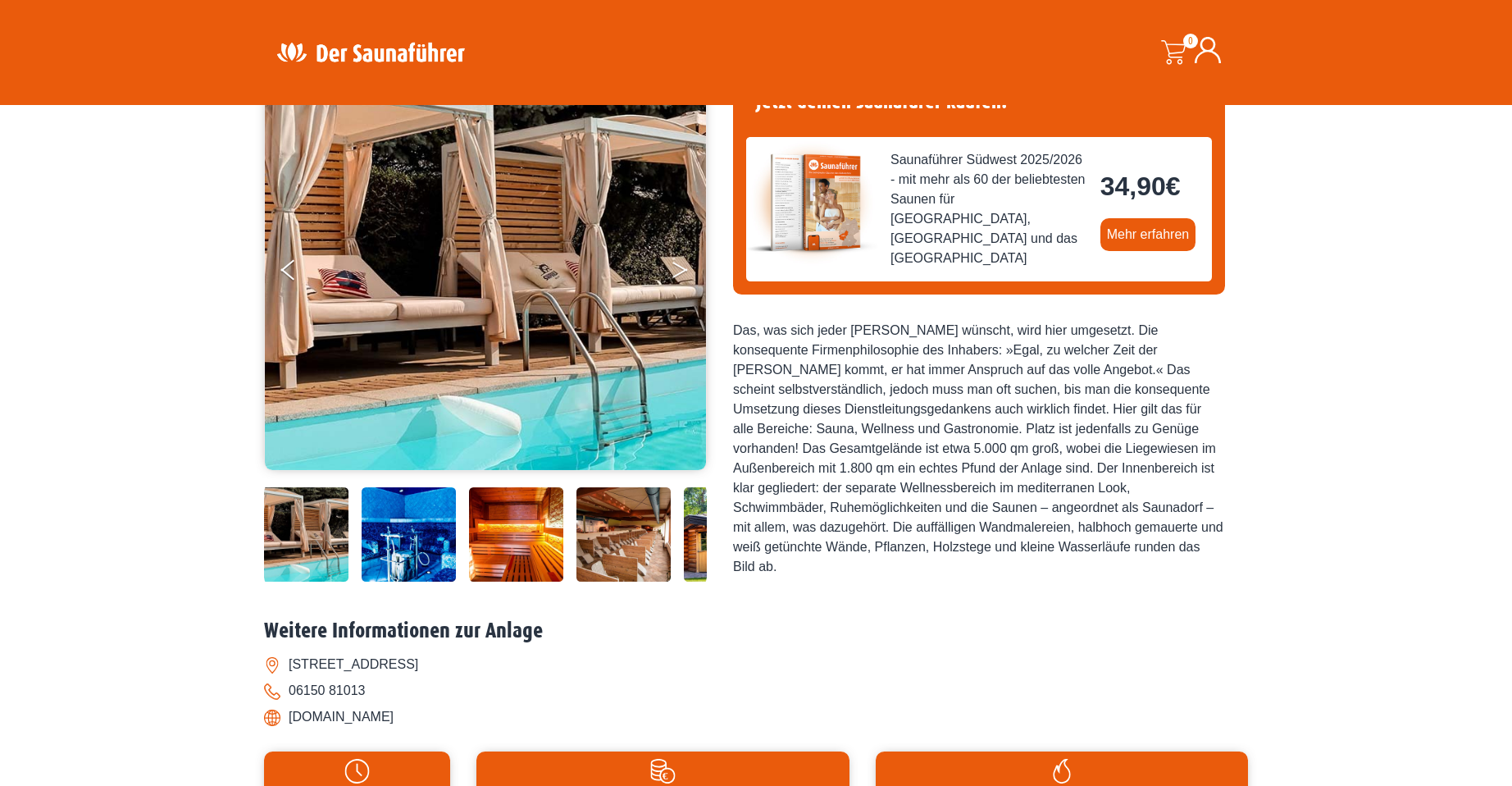 click at bounding box center [691, 273] 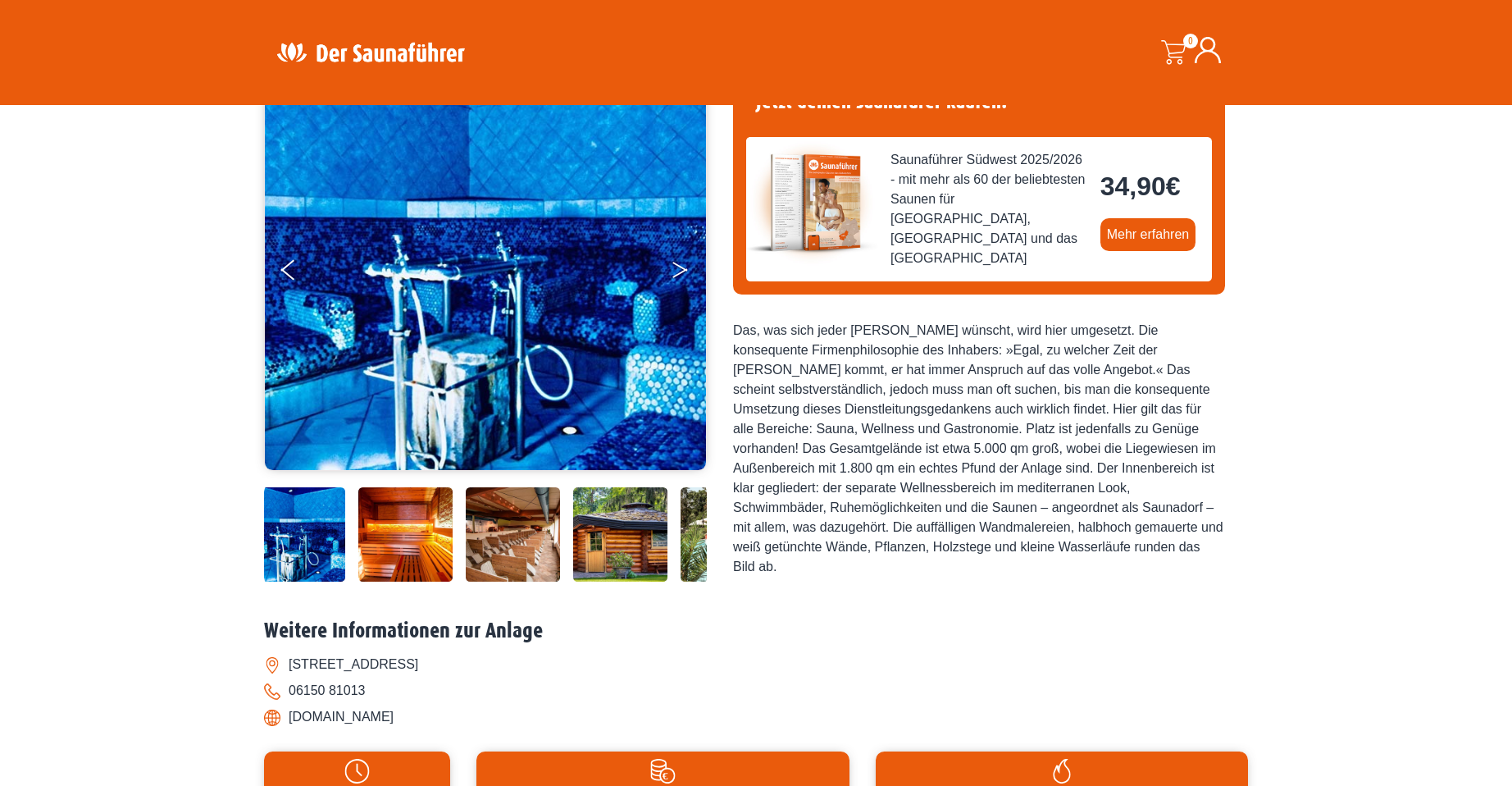 click at bounding box center (691, 273) 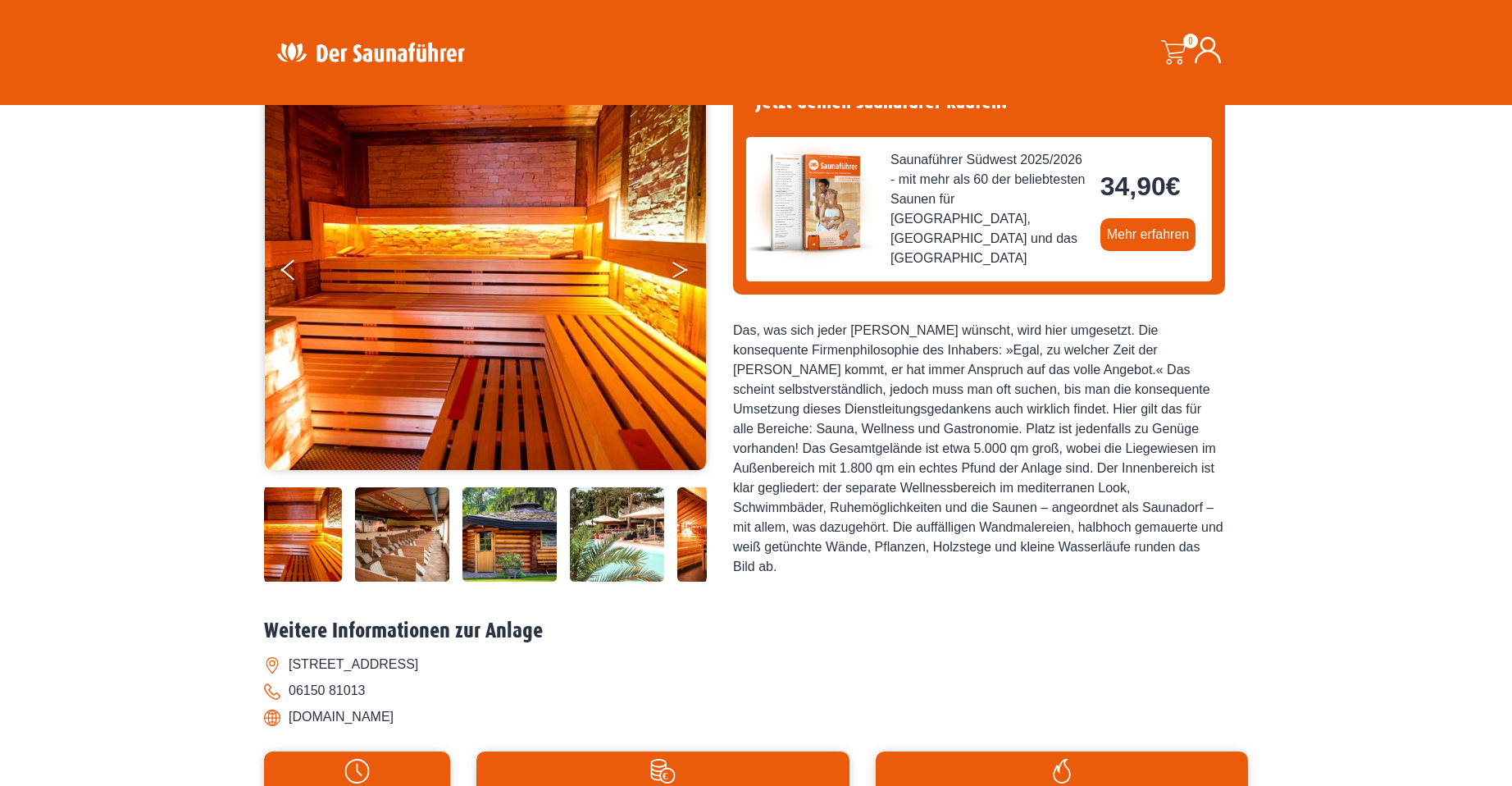 click at bounding box center [691, 273] 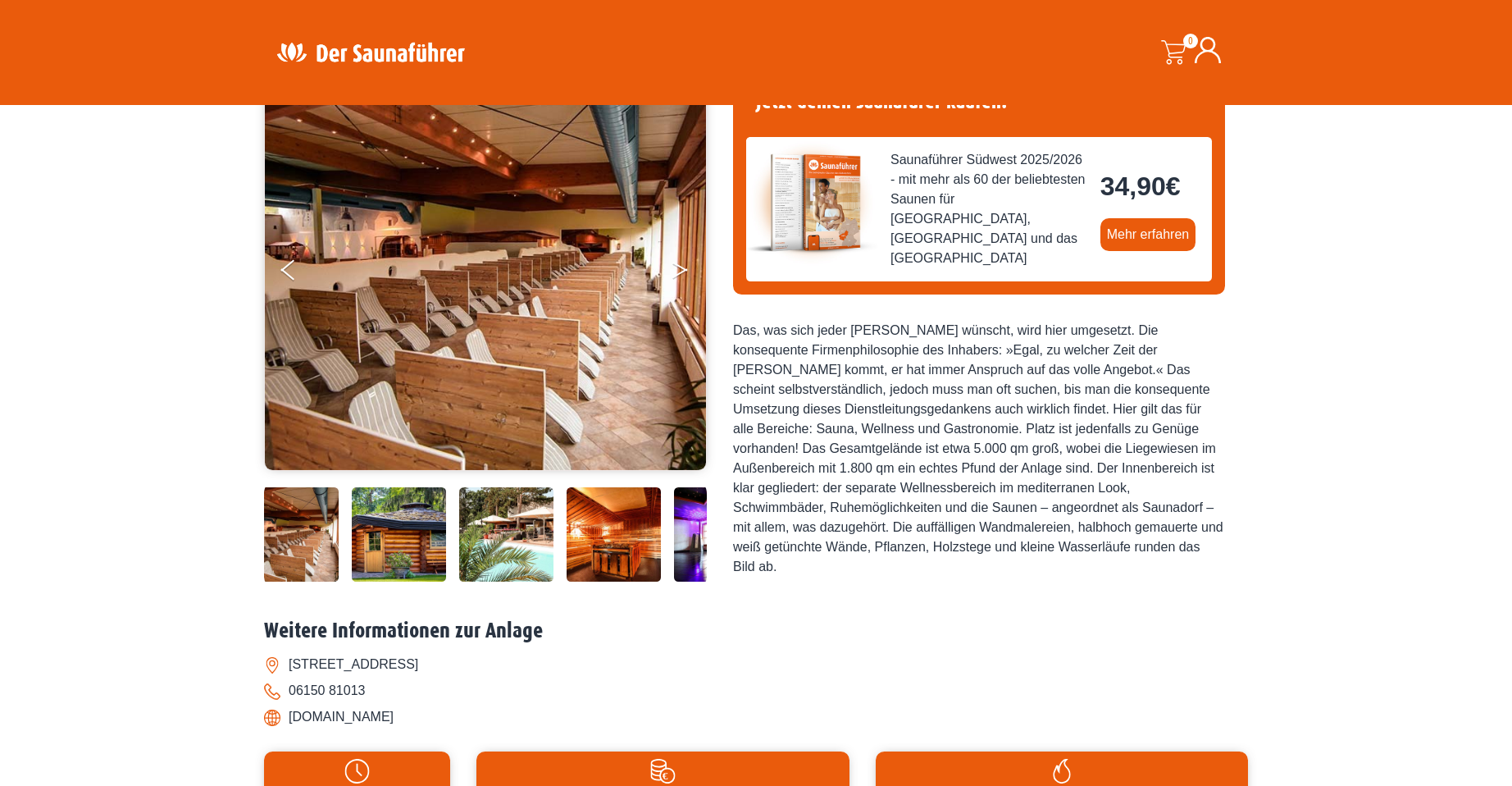 click at bounding box center [691, 273] 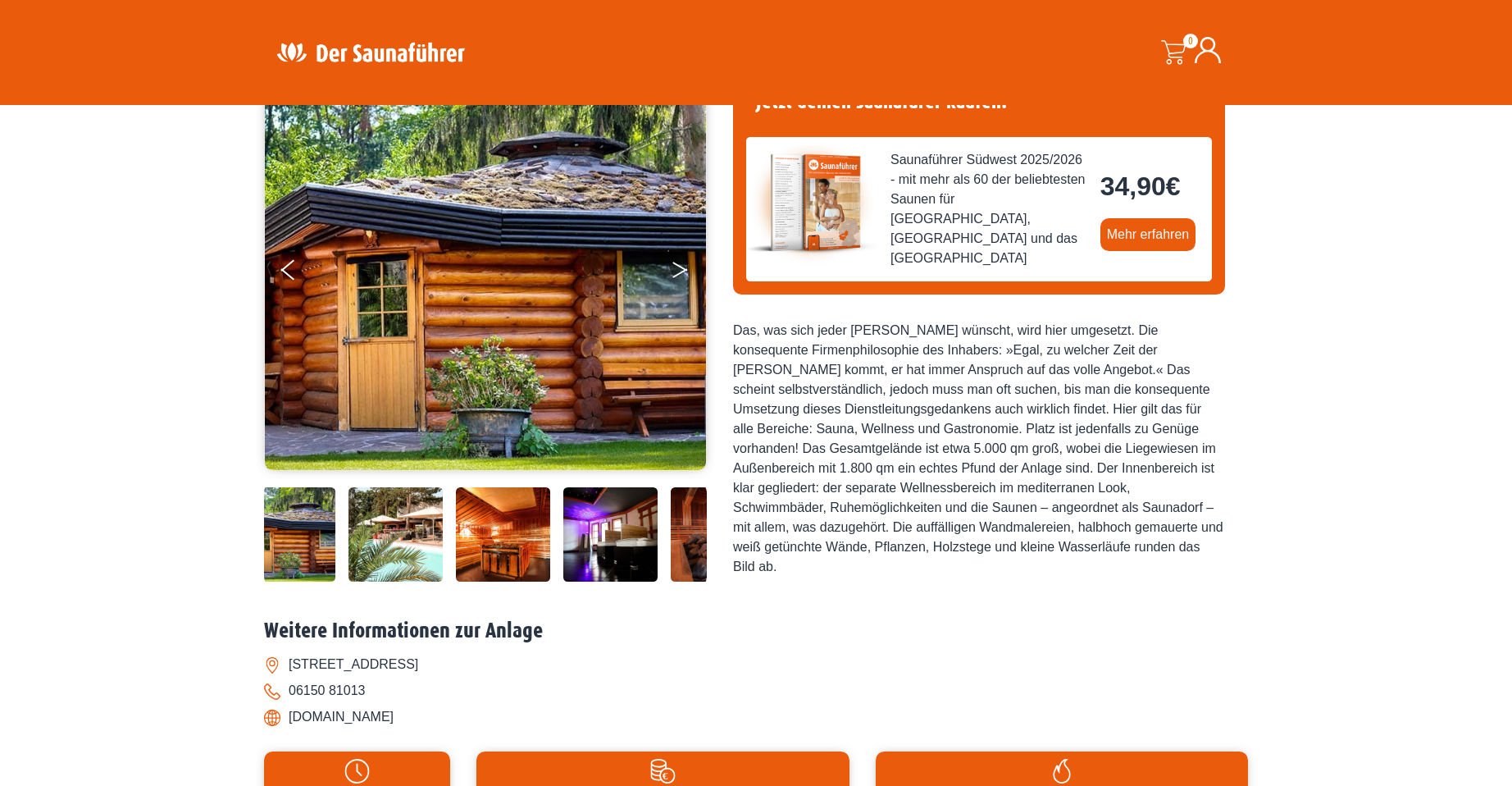 click at bounding box center (691, 273) 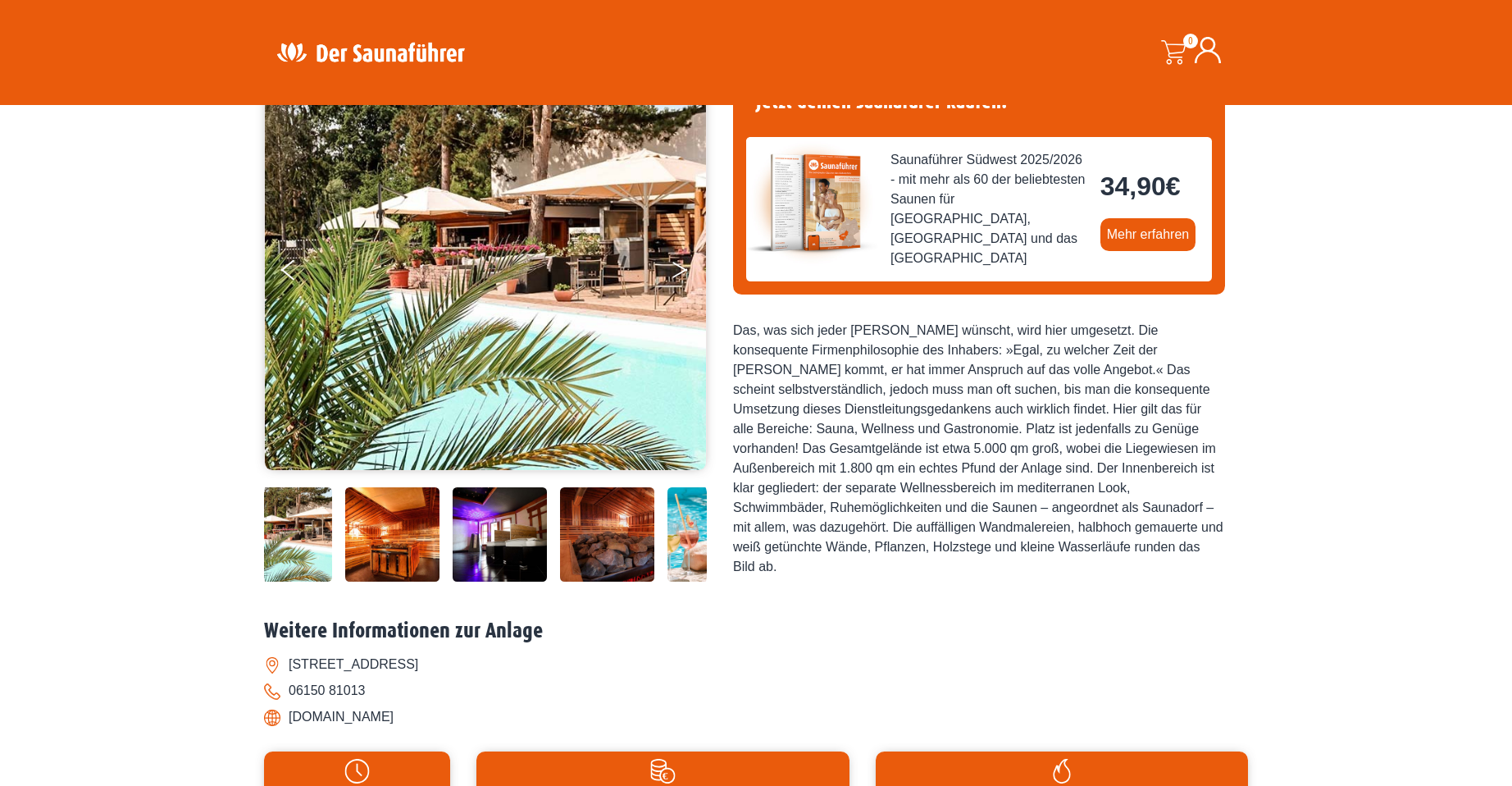 click at bounding box center [691, 273] 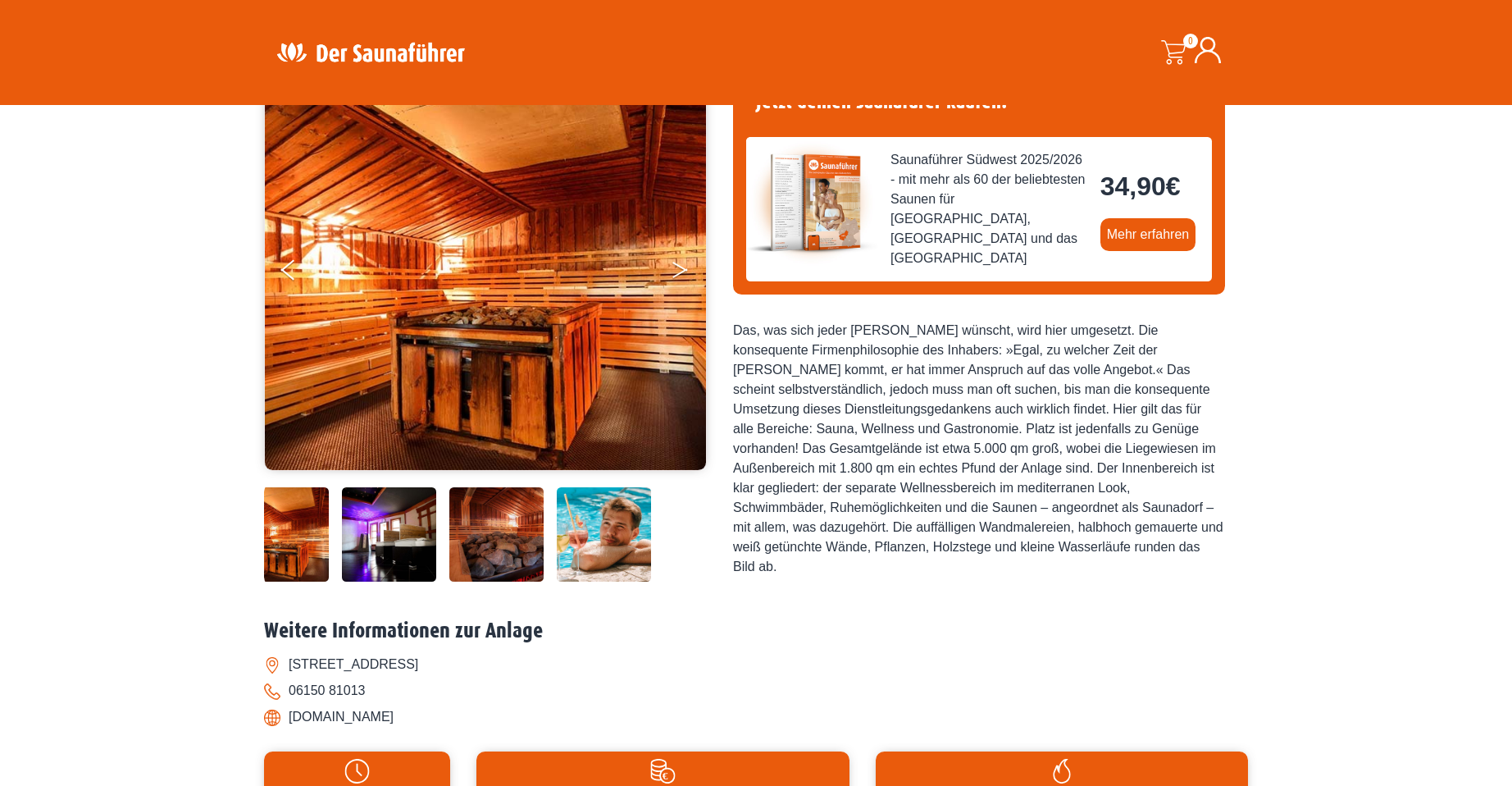 click at bounding box center [691, 273] 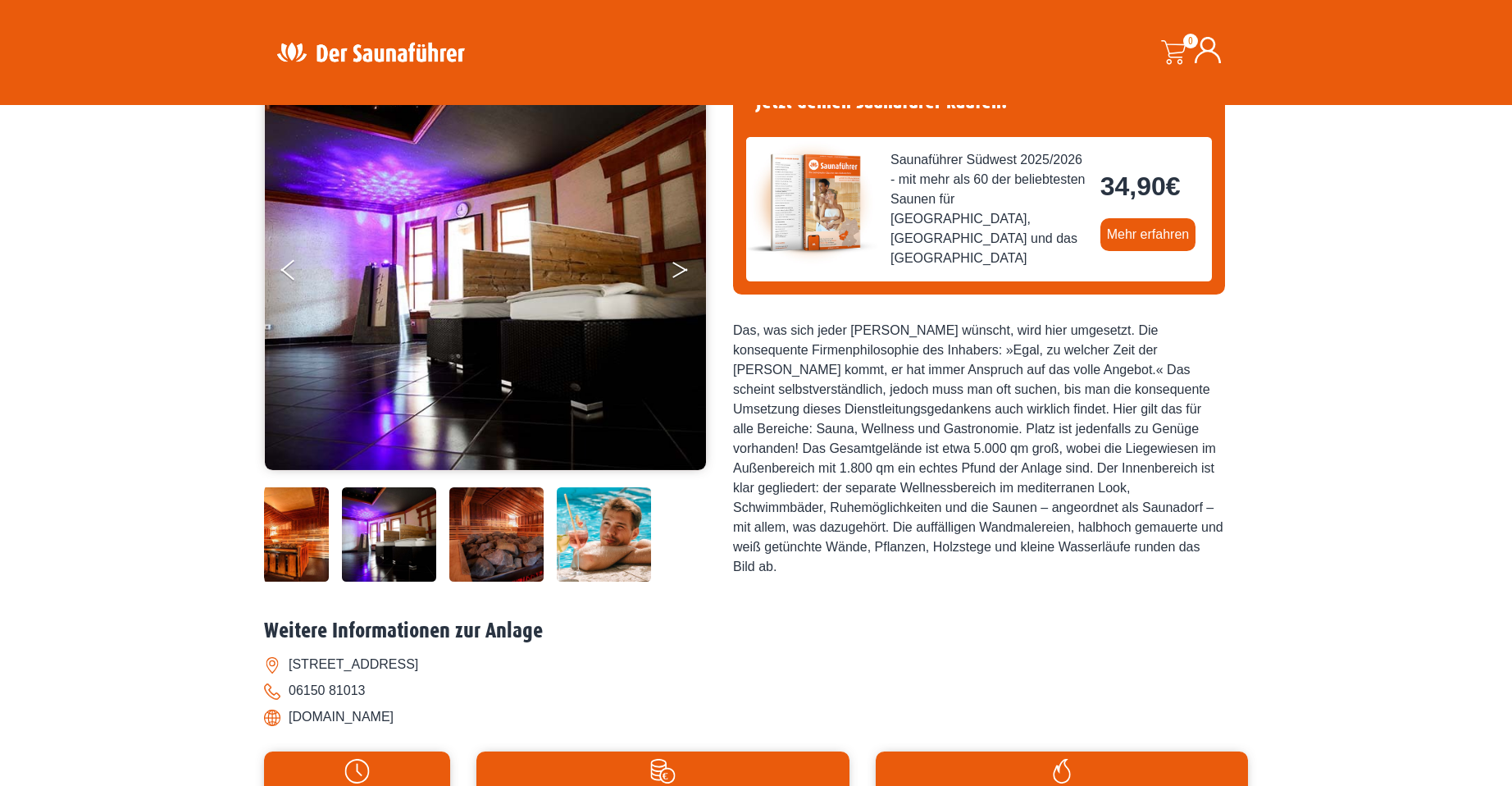 click at bounding box center (691, 273) 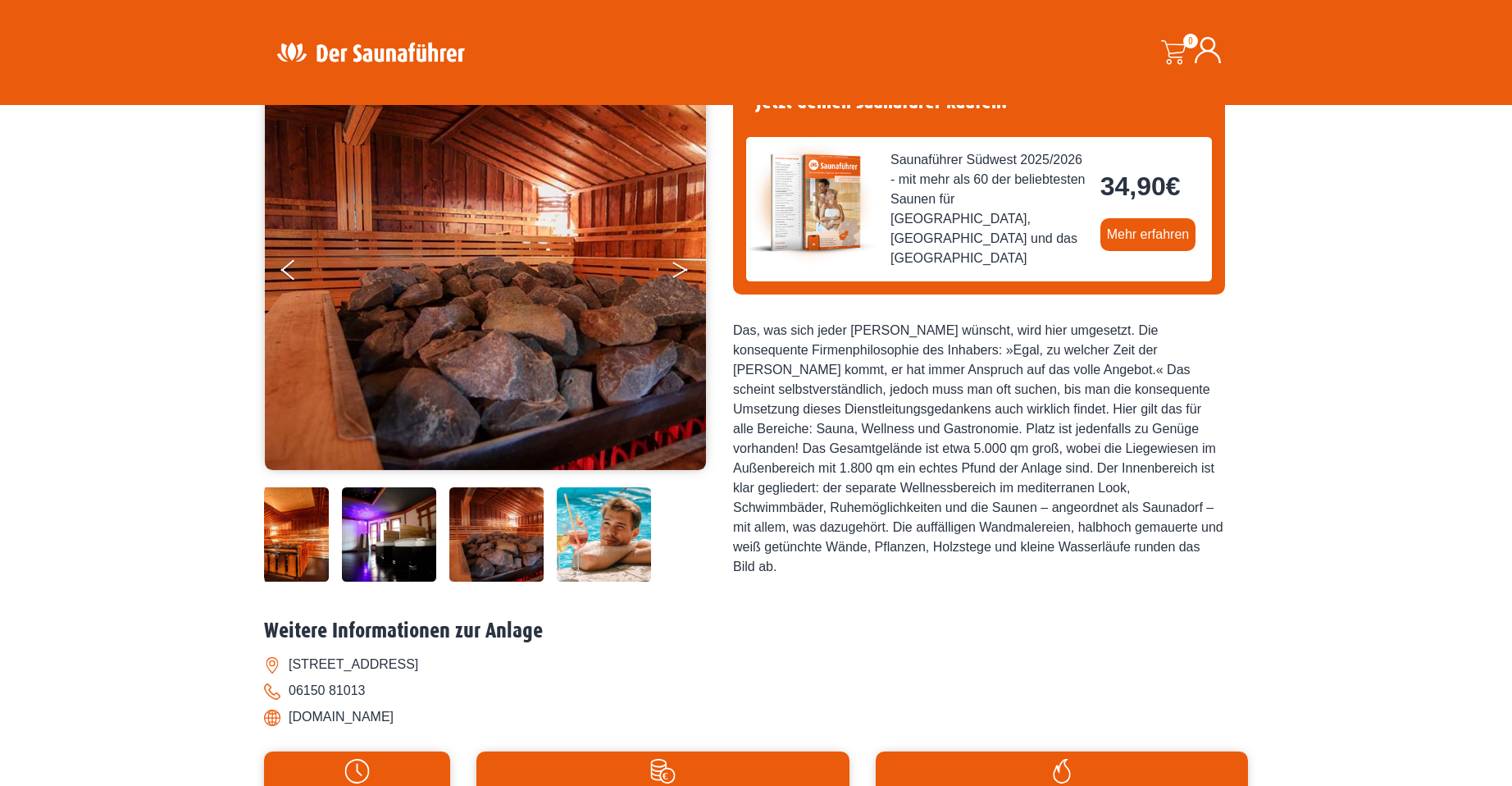click at bounding box center [691, 273] 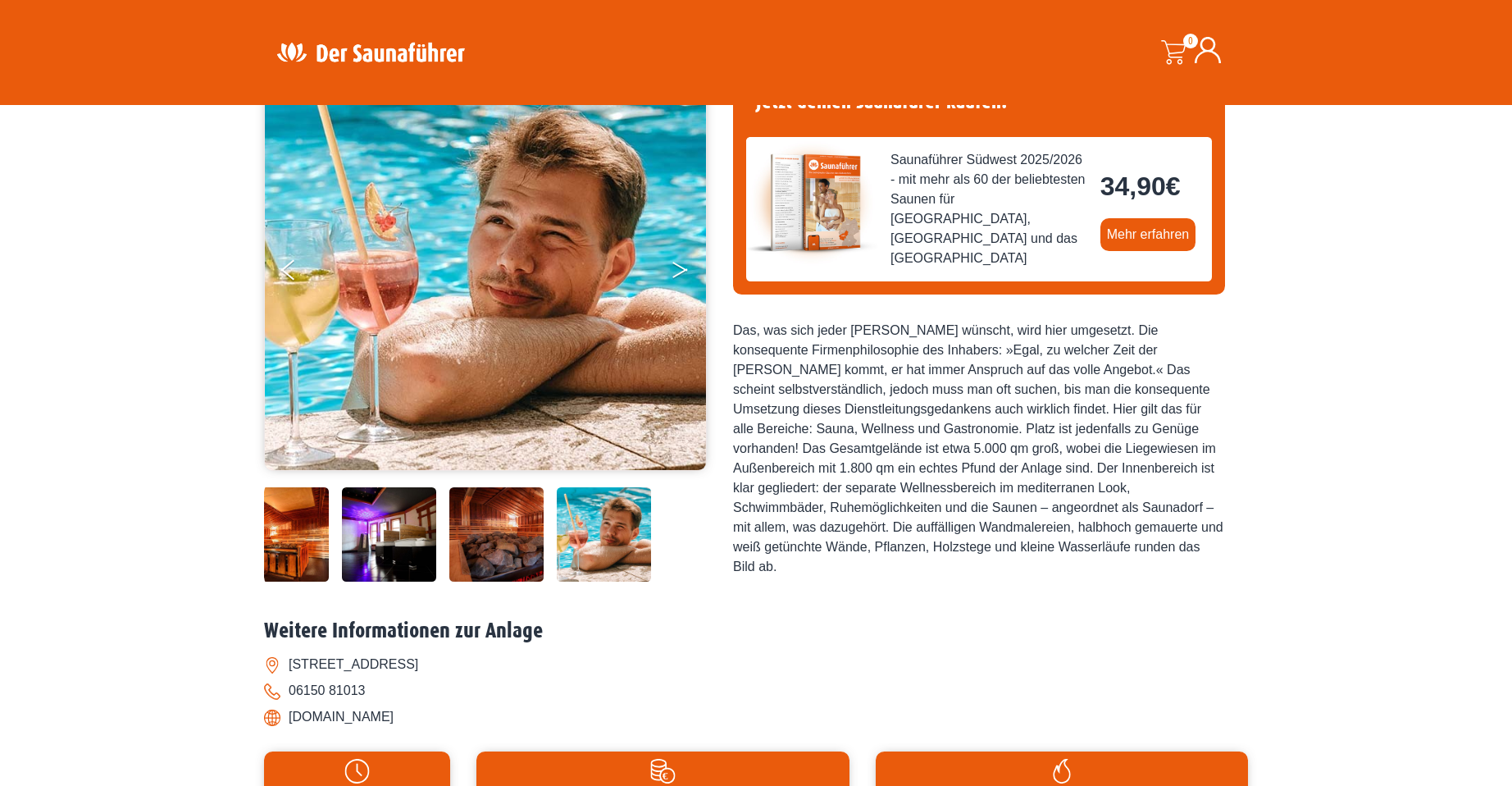 click at bounding box center [691, 273] 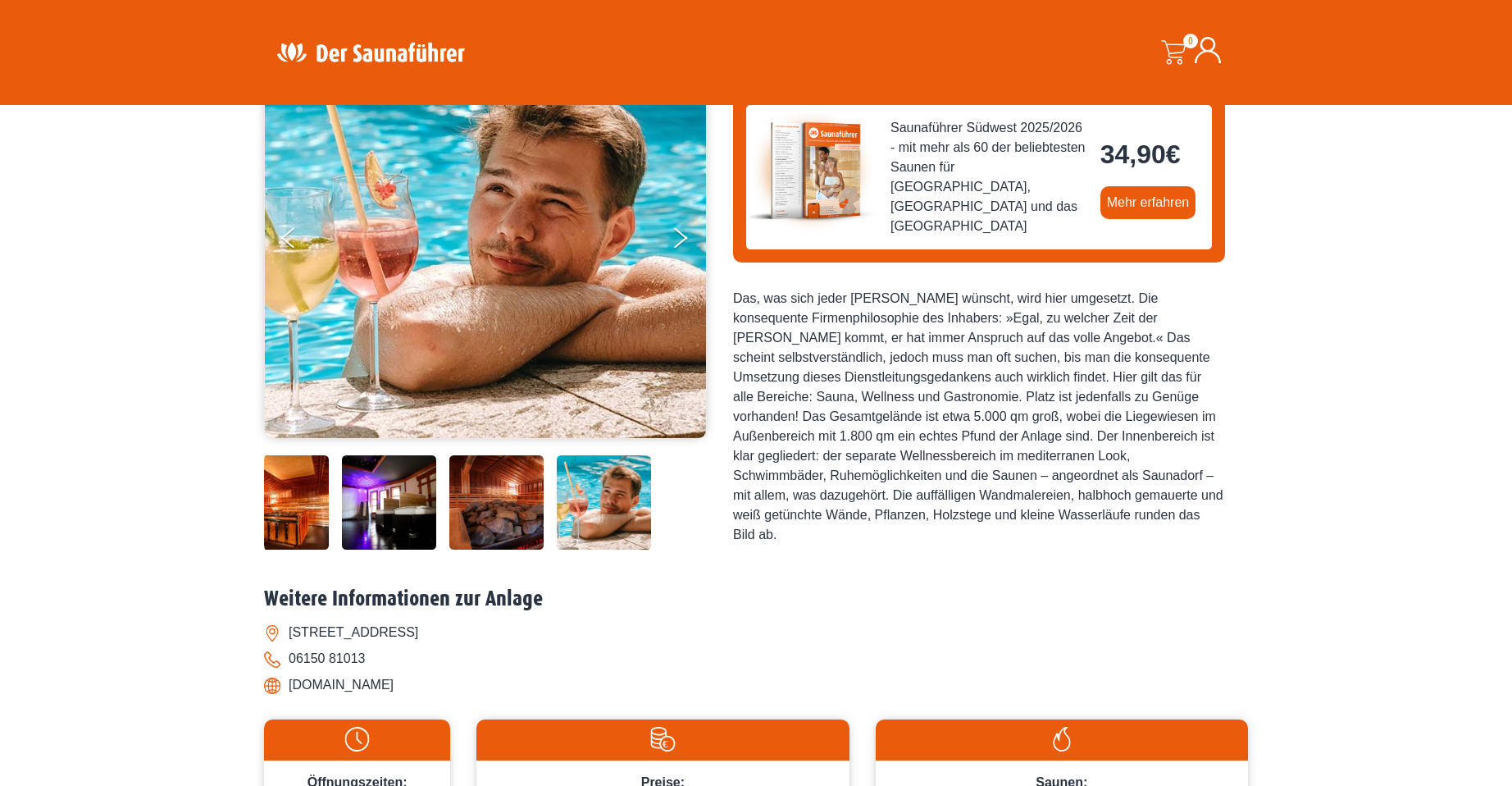scroll, scrollTop: 164, scrollLeft: 0, axis: vertical 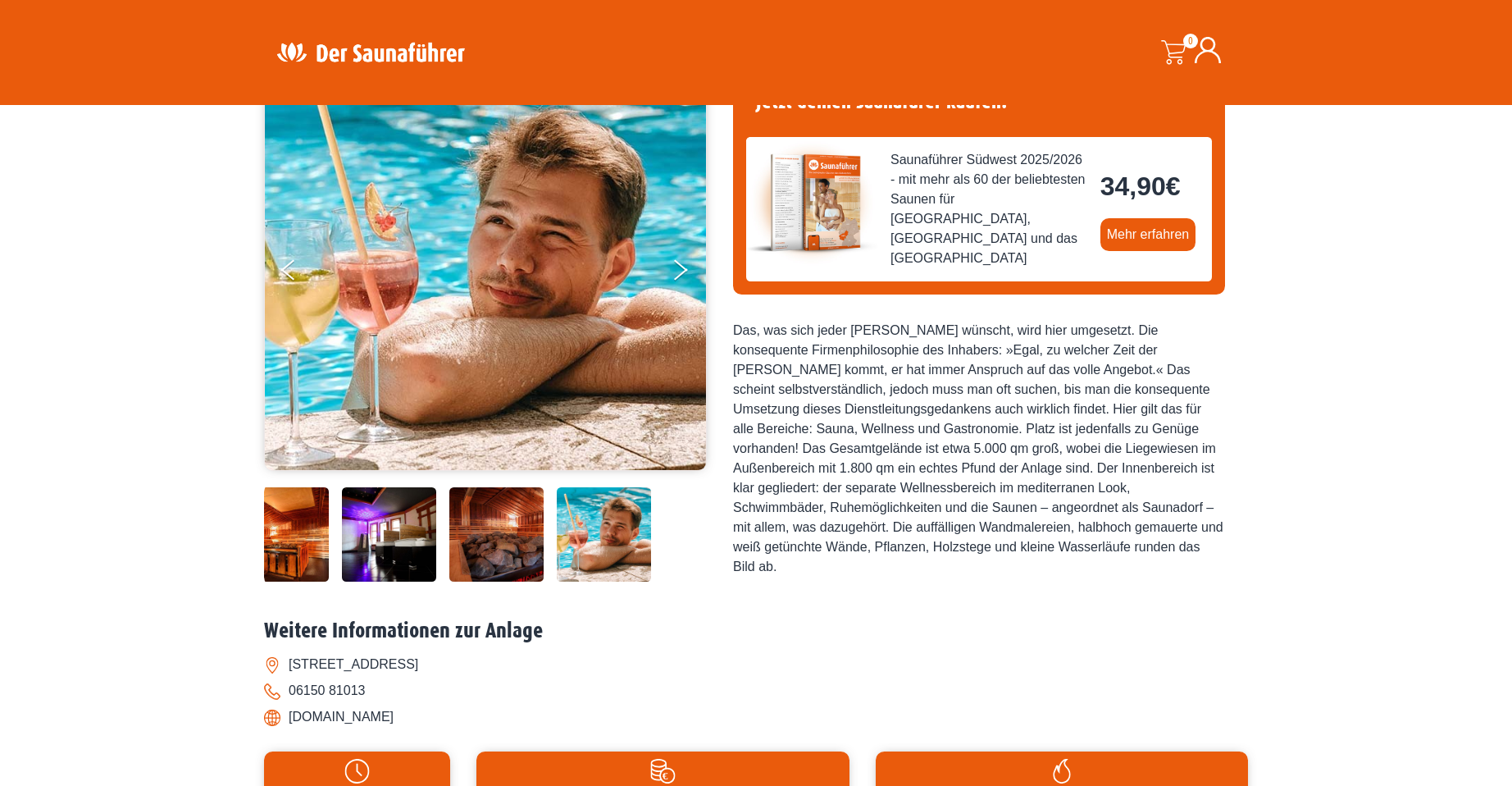 click on "Das, was sich jeder Gast wünscht, wird hier umgesetzt. Die konsequente Firmenphilosophie des Inhabers: »Egal, zu welcher Zeit der Gast kommt, er hat immer Anspruch auf das volle Angebot.« Das scheint selbstverständlich, jedoch muss man oft suchen, bis man die konsequente Umsetzung dieses Dienstleitungsgedankens auch wirklich findet. Hier gilt das für alle Bereiche: Sauna, Wellness und Gastronomie. Platz ist jedenfalls zu Genüge vorhanden!  Das Gesamtgelände ist etwa 5.000 qm groß, wobei die Liegewiesen im Außenbereich mit 1.800 qm ein echtes Pfund der Anlage sind. Der Innenbereich ist klar gegliedert: der separate Wellnessbereich im mediterranen Look, Schwimmbäder, Ruhemöglichkeiten und die Saunen – angeordnet als Saunadorf – mit allem, was dazugehört. Die auffälligen Wandmalereien, halbhoch gemauerte und weiß getünchte Wände, Pflanzen, Holzstege und kleine Wasserläufe runden das Bild ab." at bounding box center [979, 449] 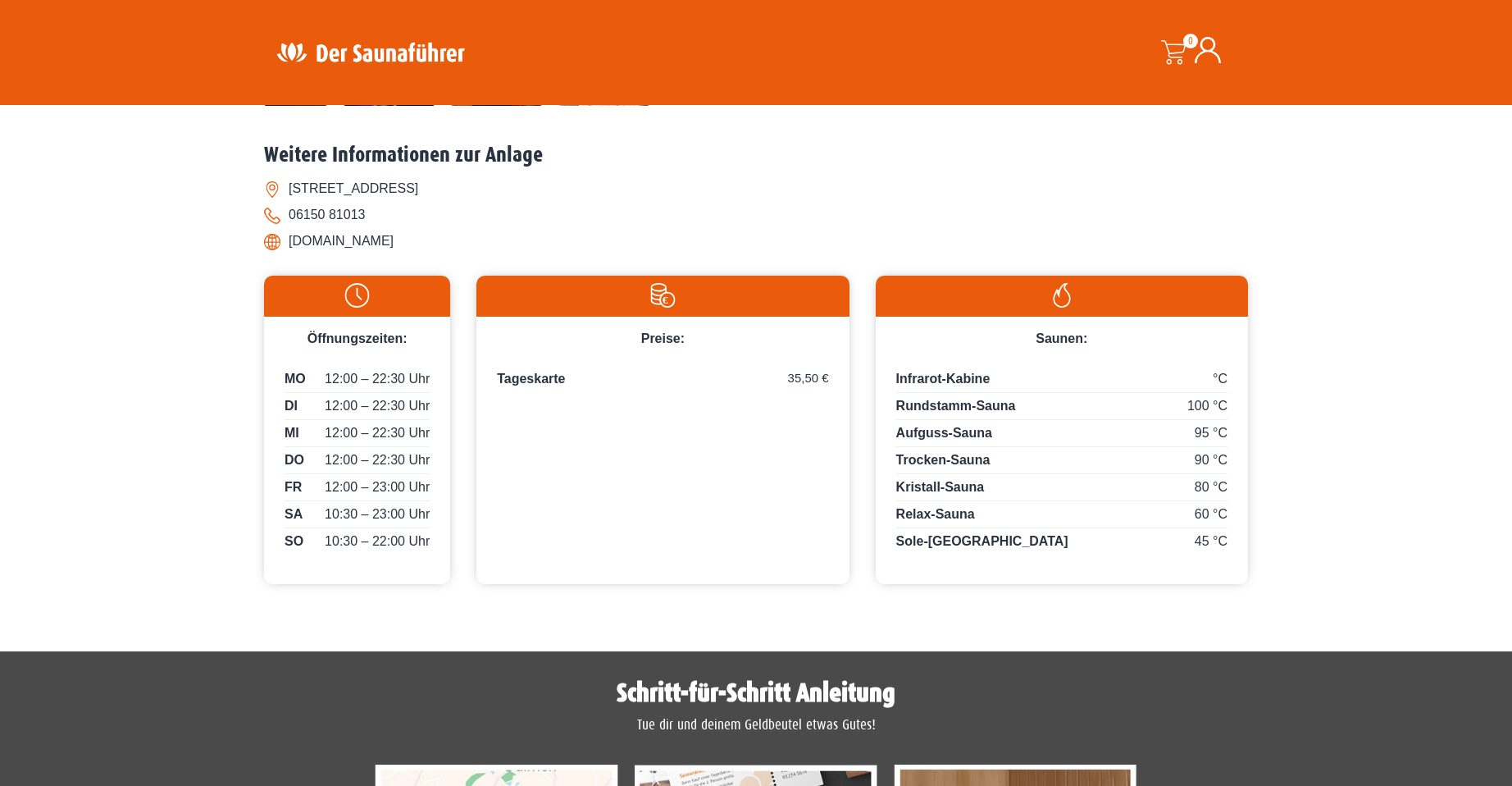 scroll, scrollTop: 656, scrollLeft: 0, axis: vertical 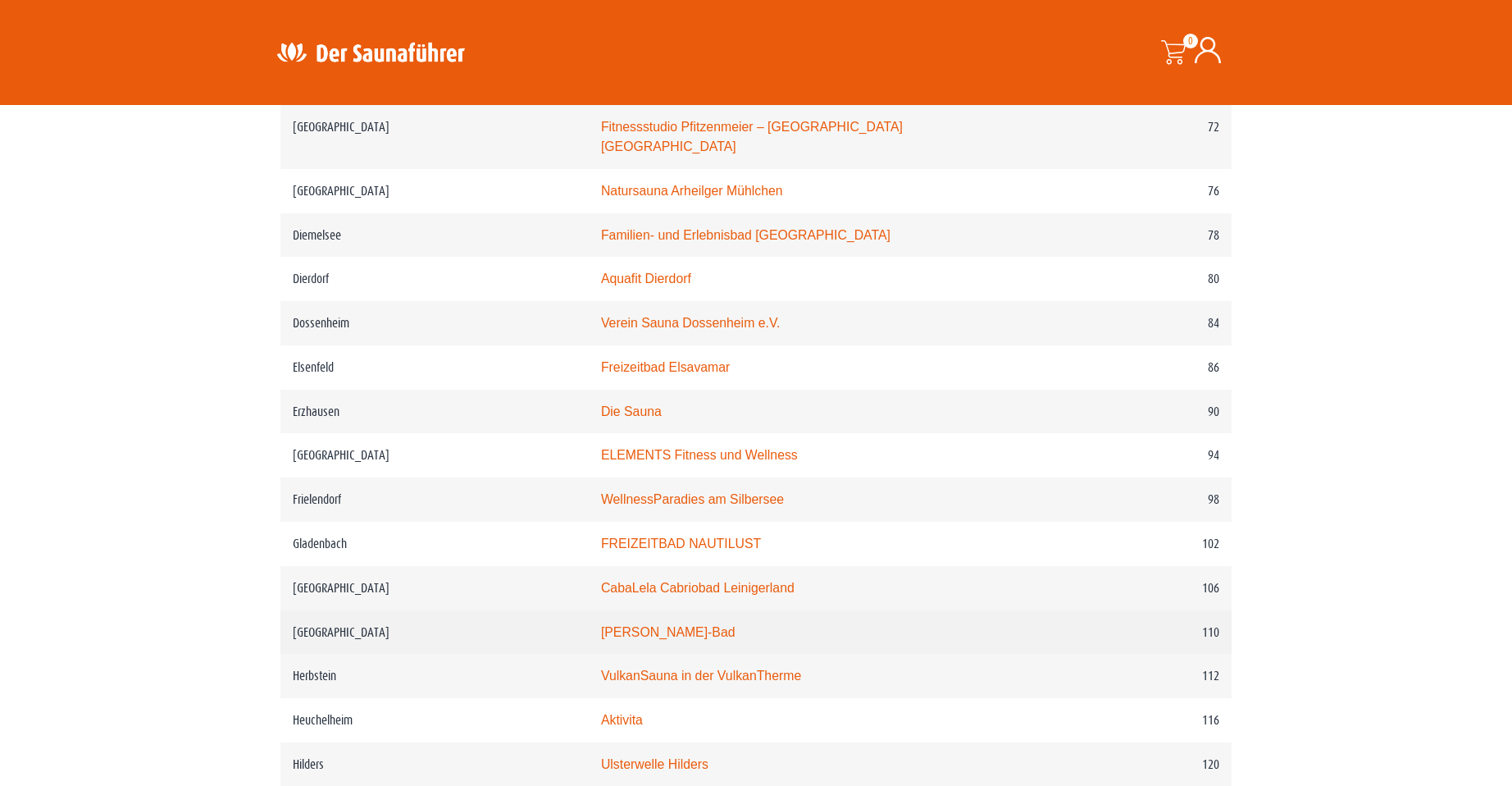 click on "Hanau" at bounding box center [435, 633] 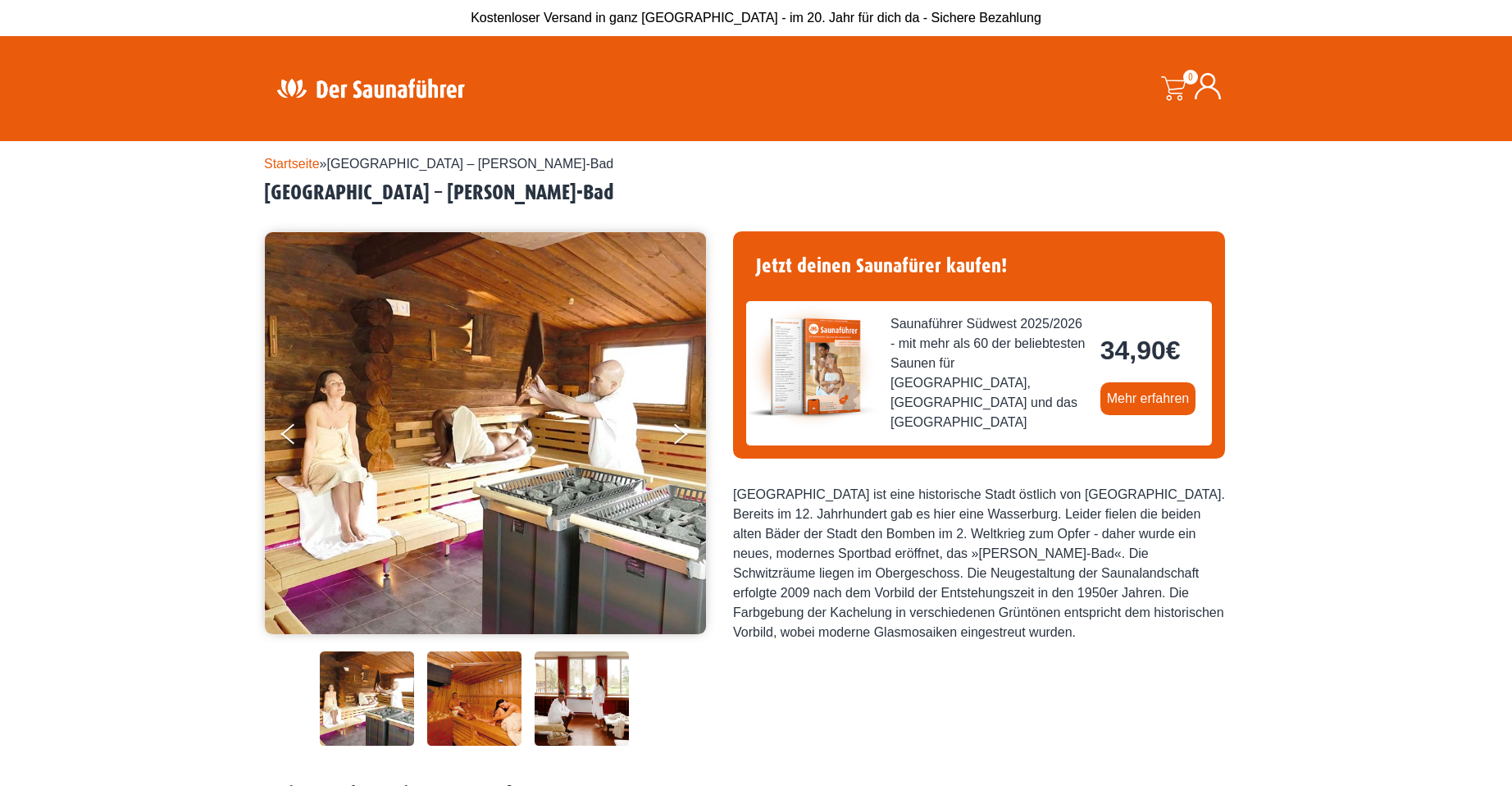 scroll, scrollTop: 0, scrollLeft: 0, axis: both 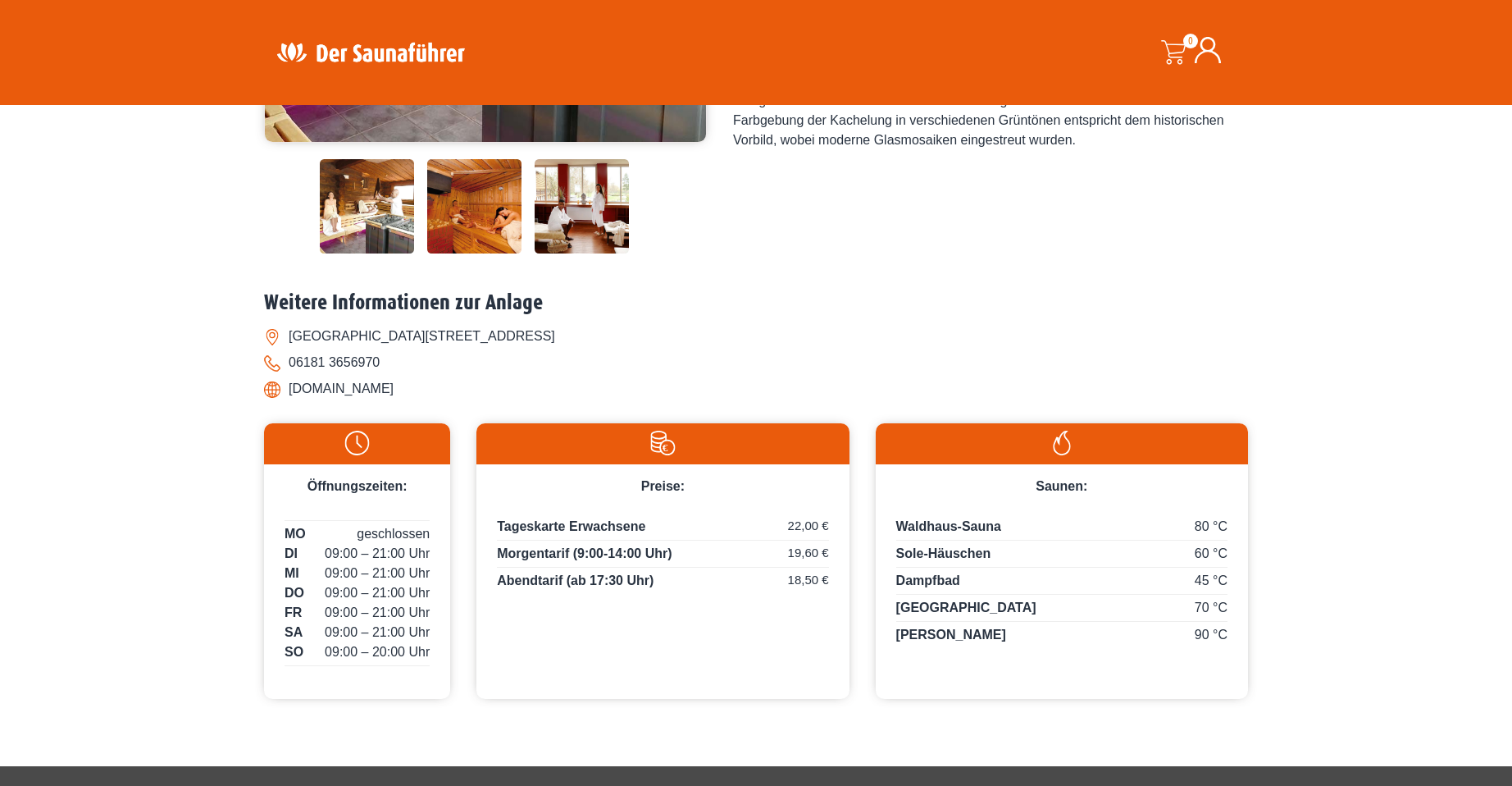 drag, startPoint x: 421, startPoint y: 389, endPoint x: 286, endPoint y: 392, distance: 135.03333 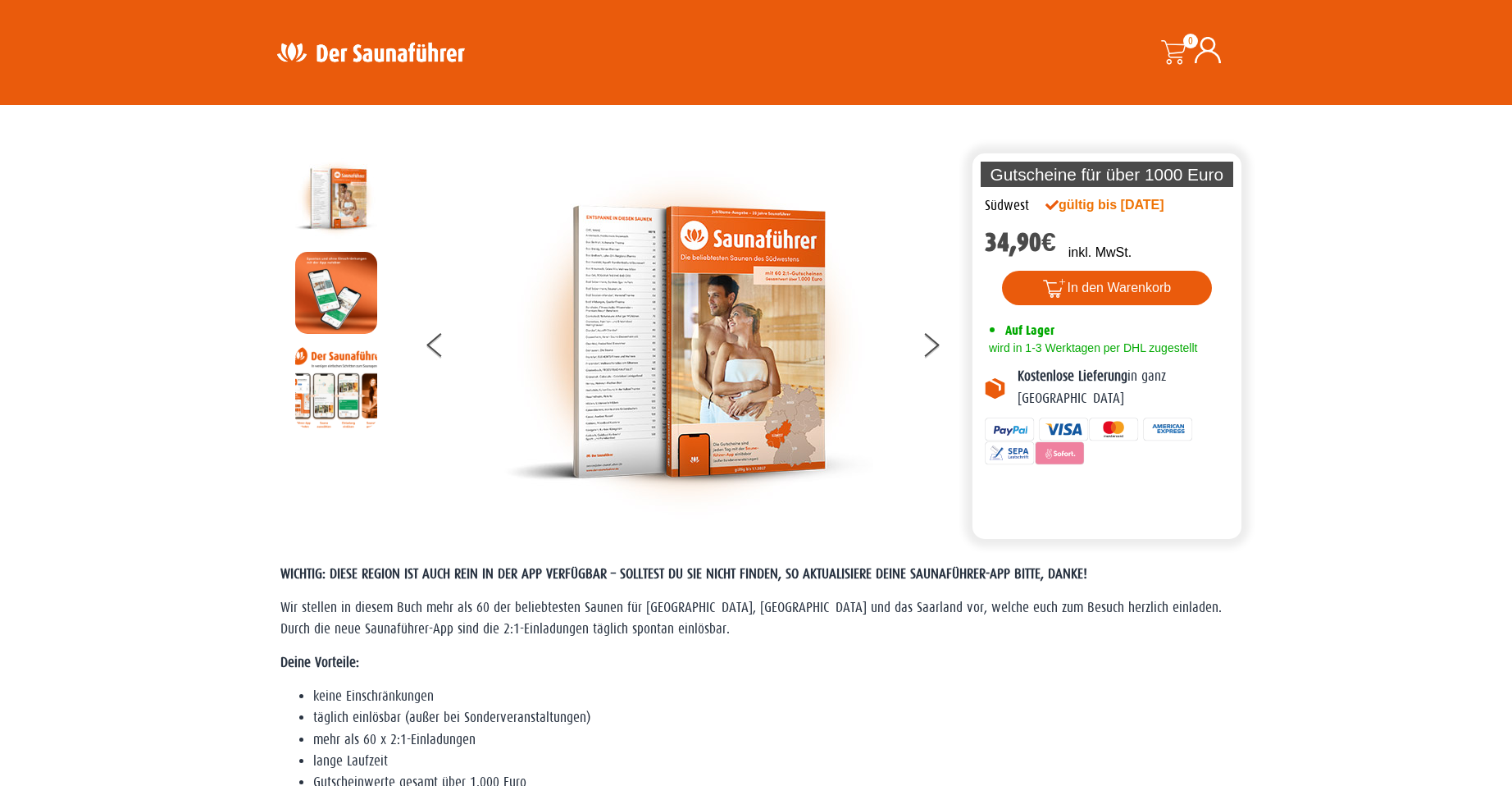 scroll, scrollTop: 1253, scrollLeft: 0, axis: vertical 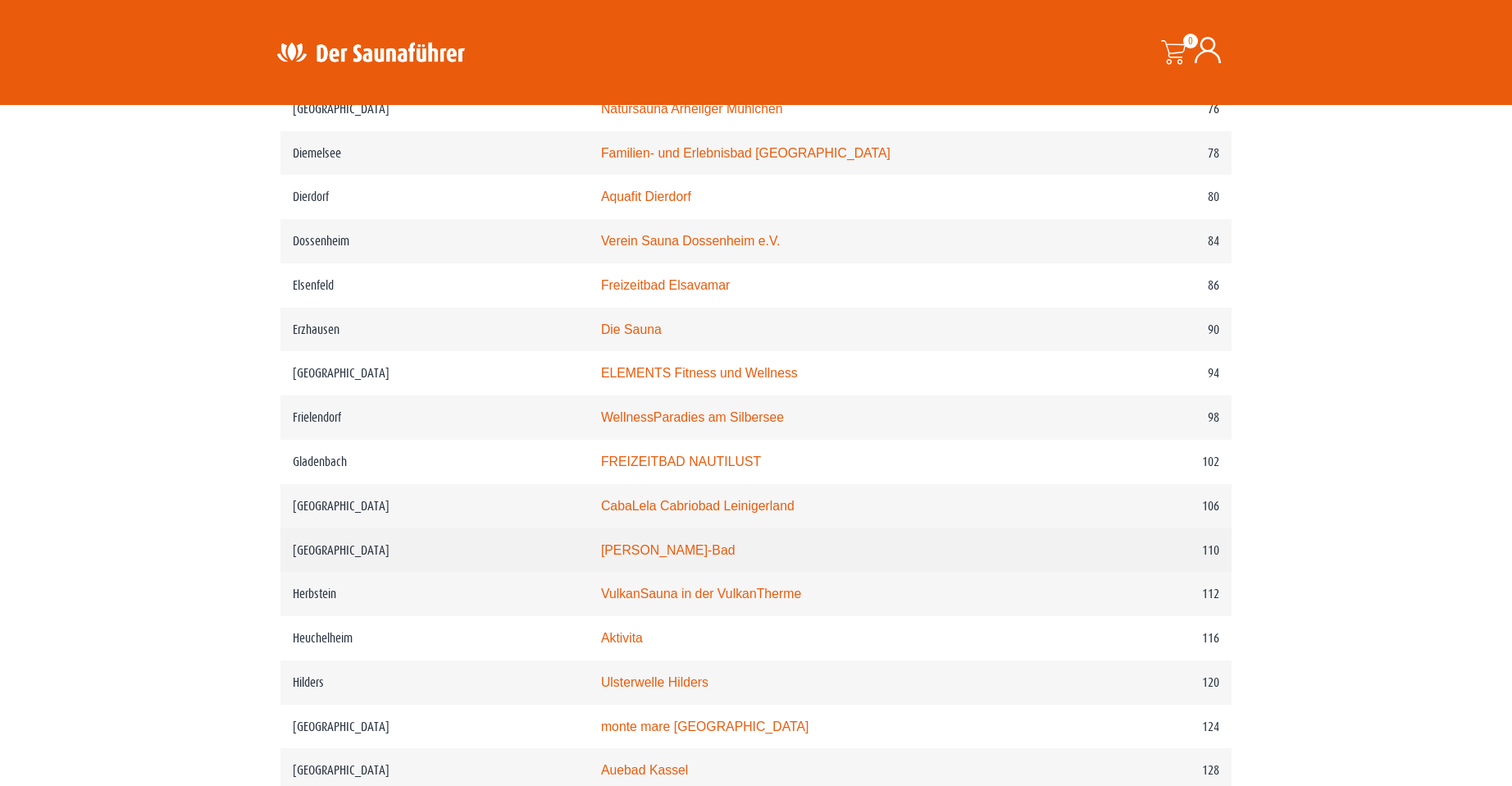 click on "[GEOGRAPHIC_DATA]" at bounding box center (435, 551) 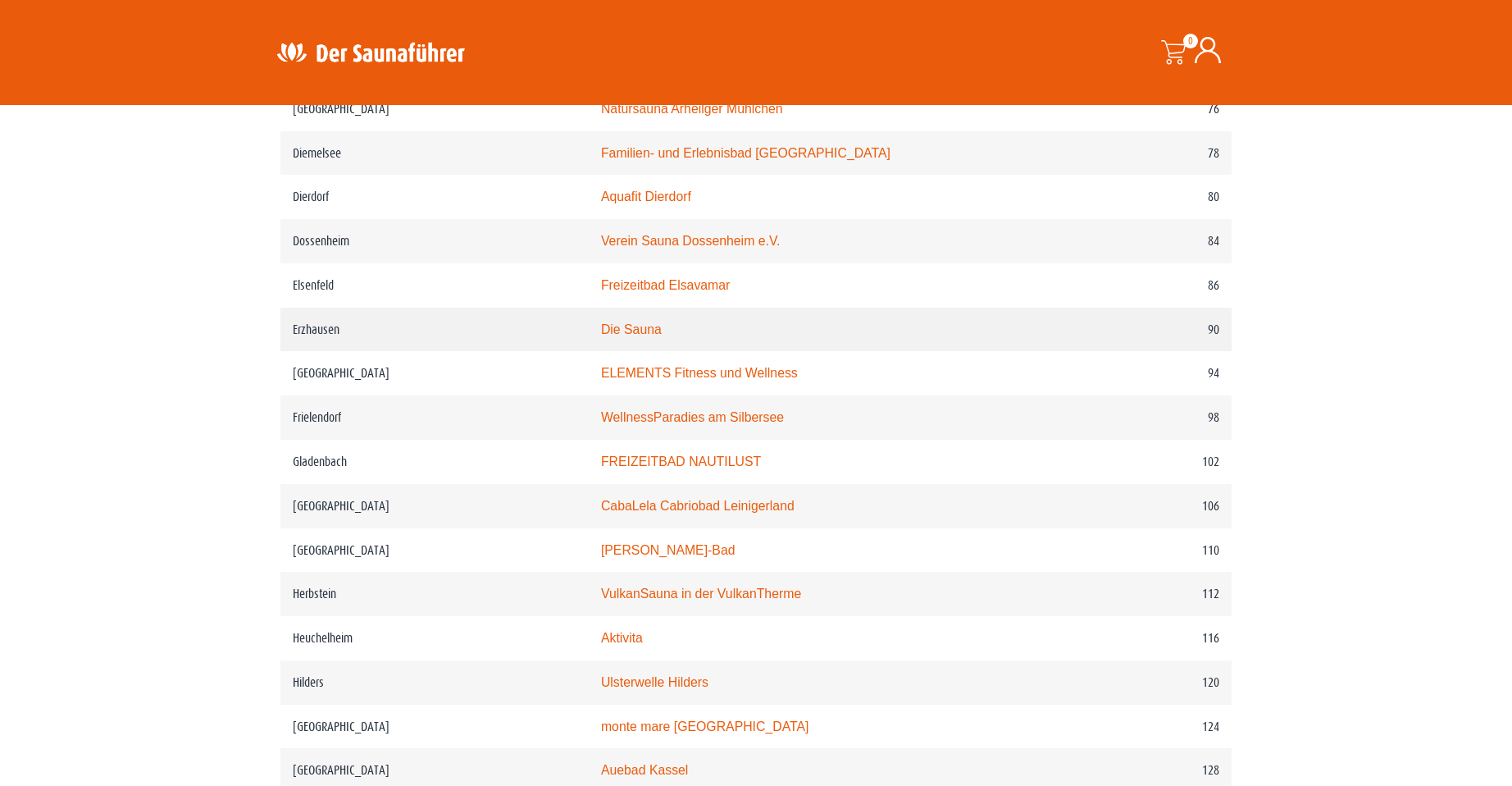 click on "Erzhausen" at bounding box center [435, 330] 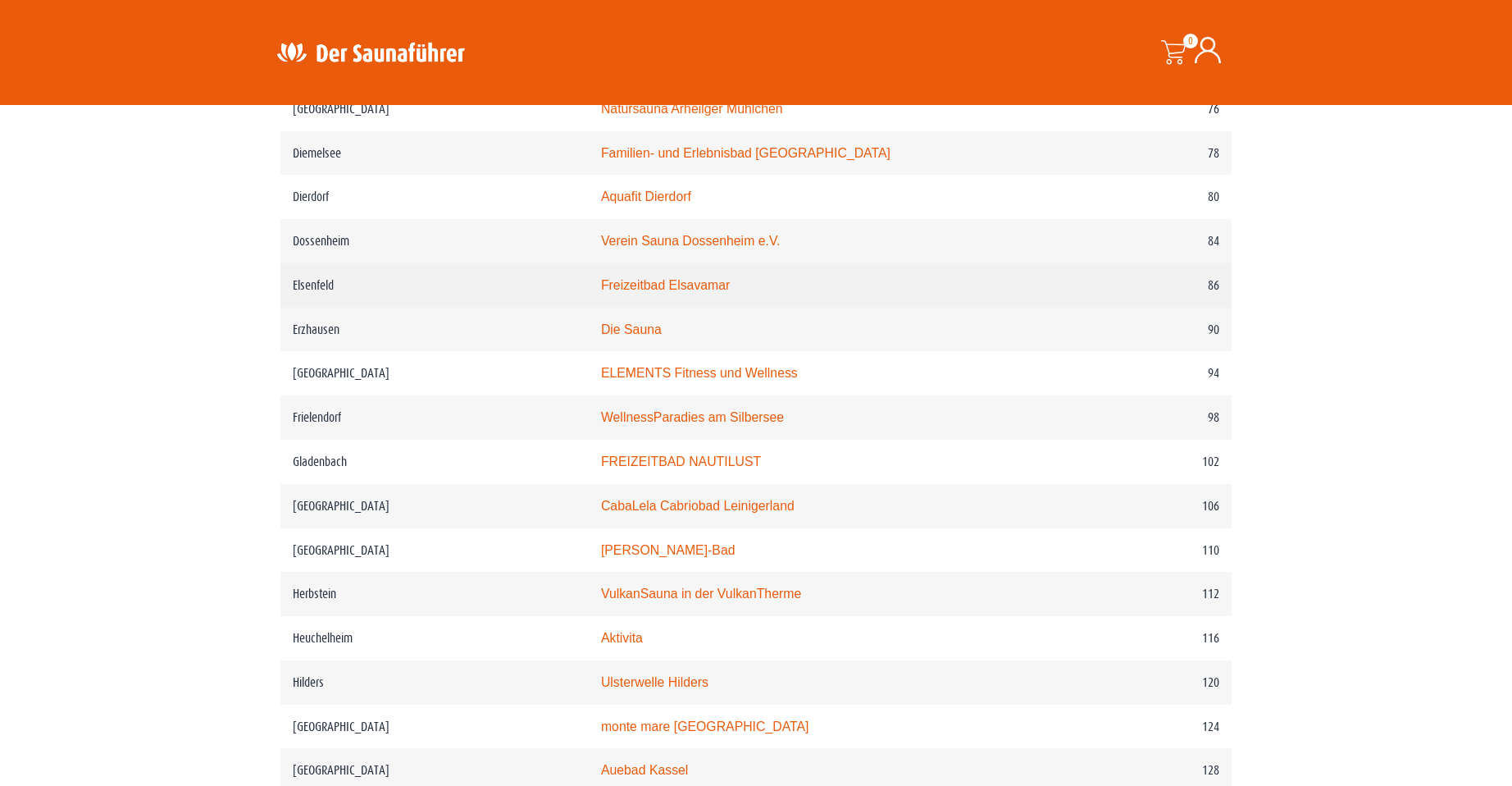 click on "Elsenfeld" at bounding box center [435, 286] 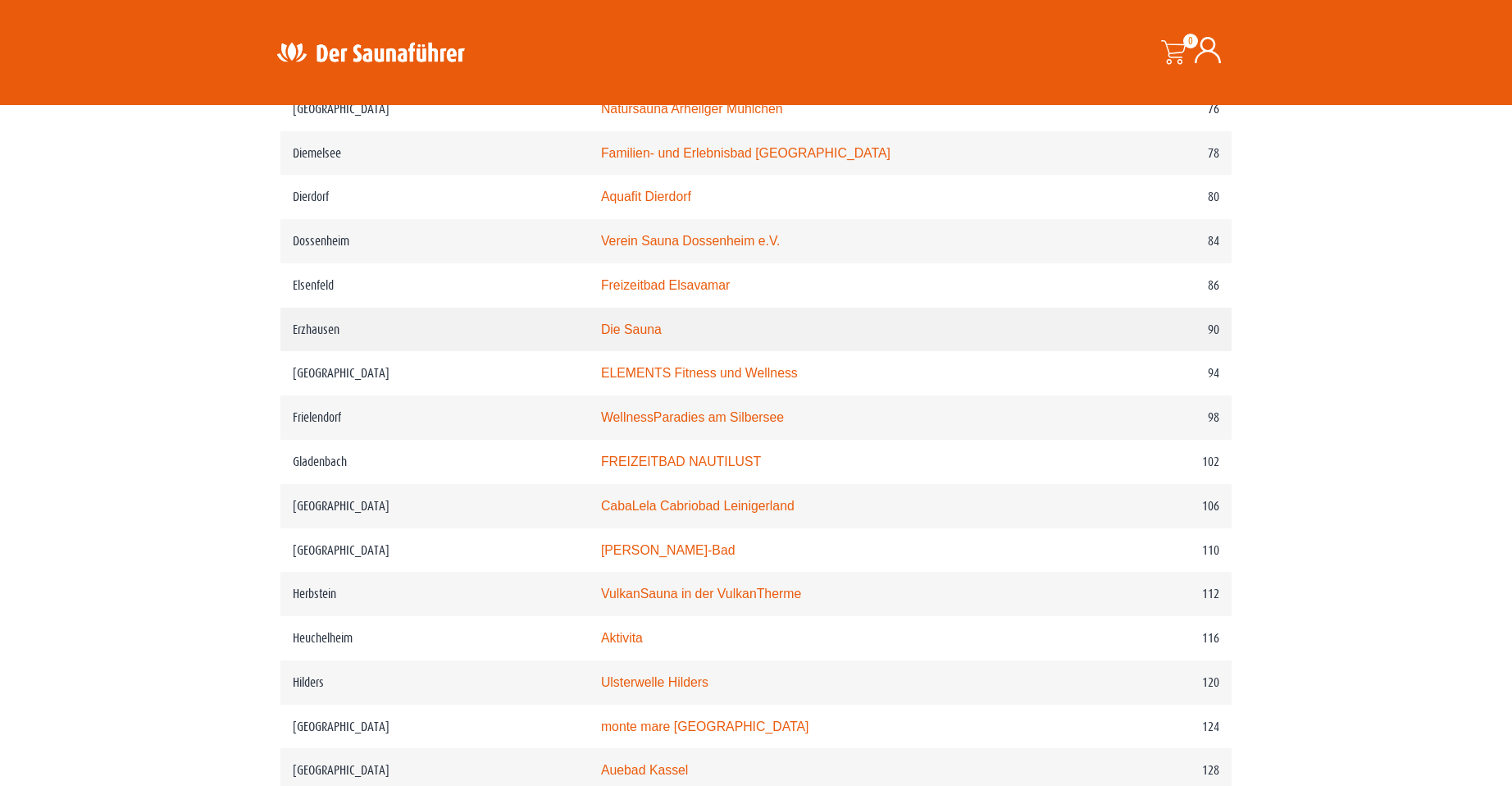click on "Erzhausen" at bounding box center [435, 330] 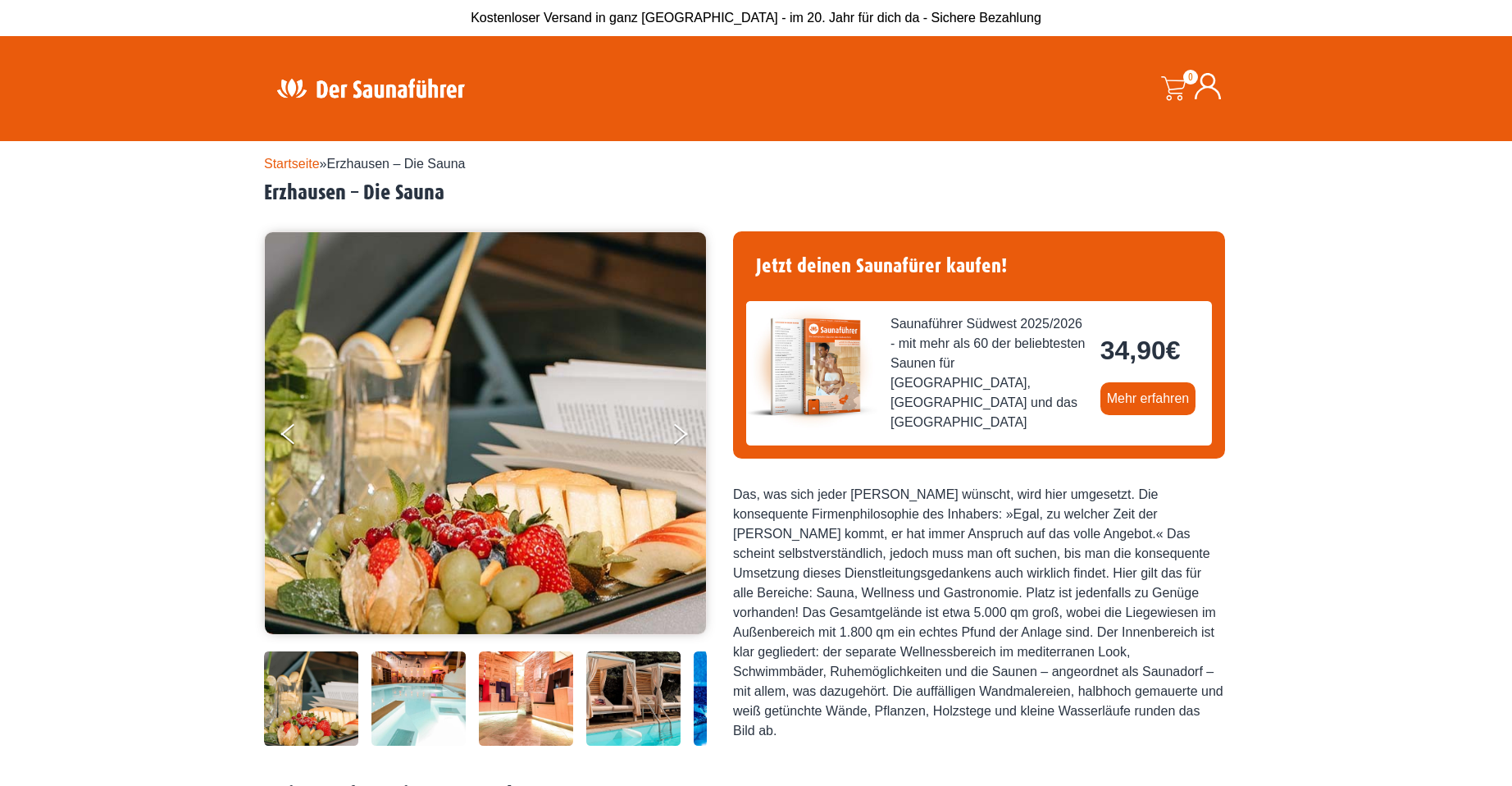 scroll, scrollTop: 0, scrollLeft: 0, axis: both 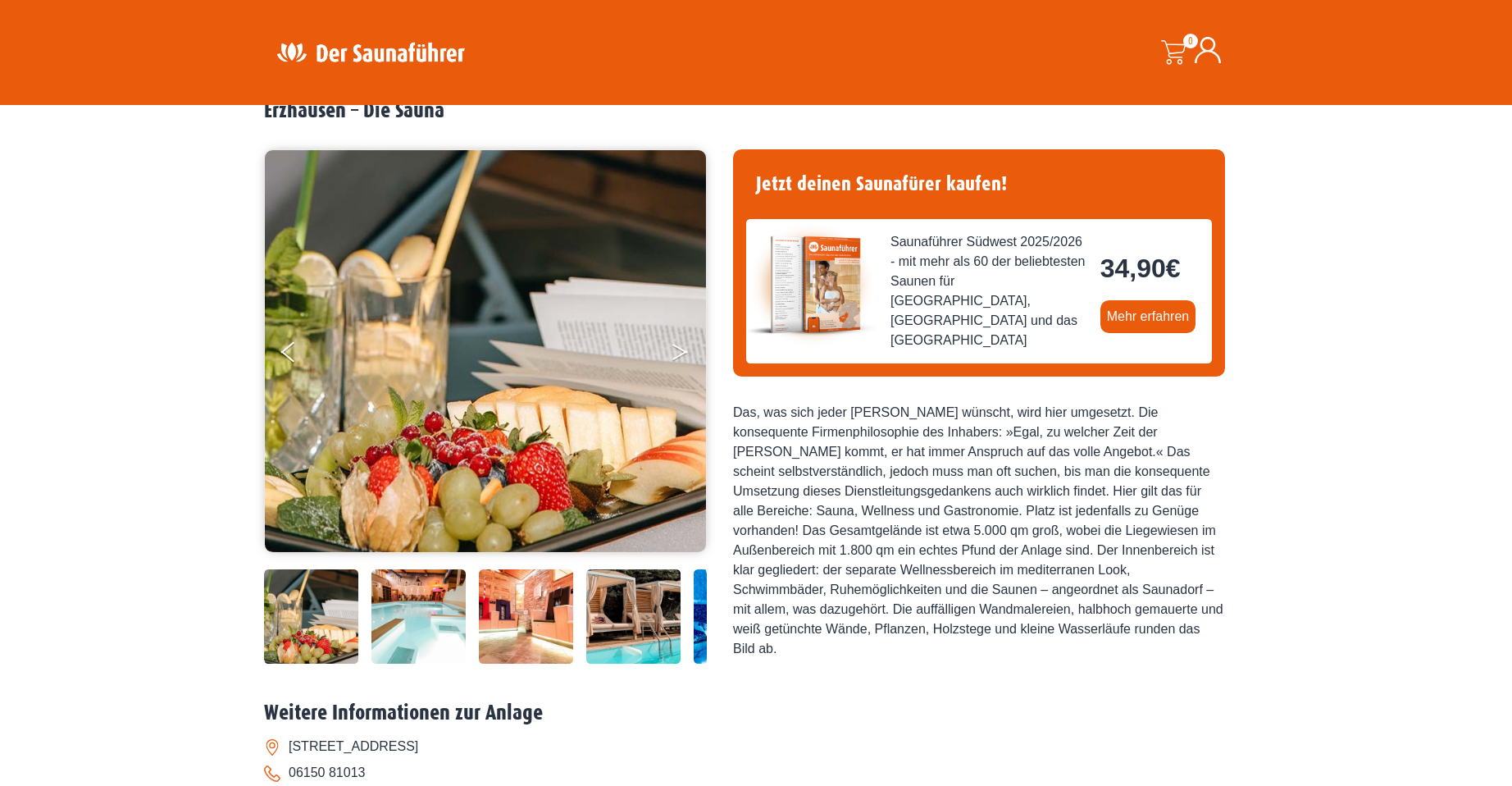 click at bounding box center [691, 355] 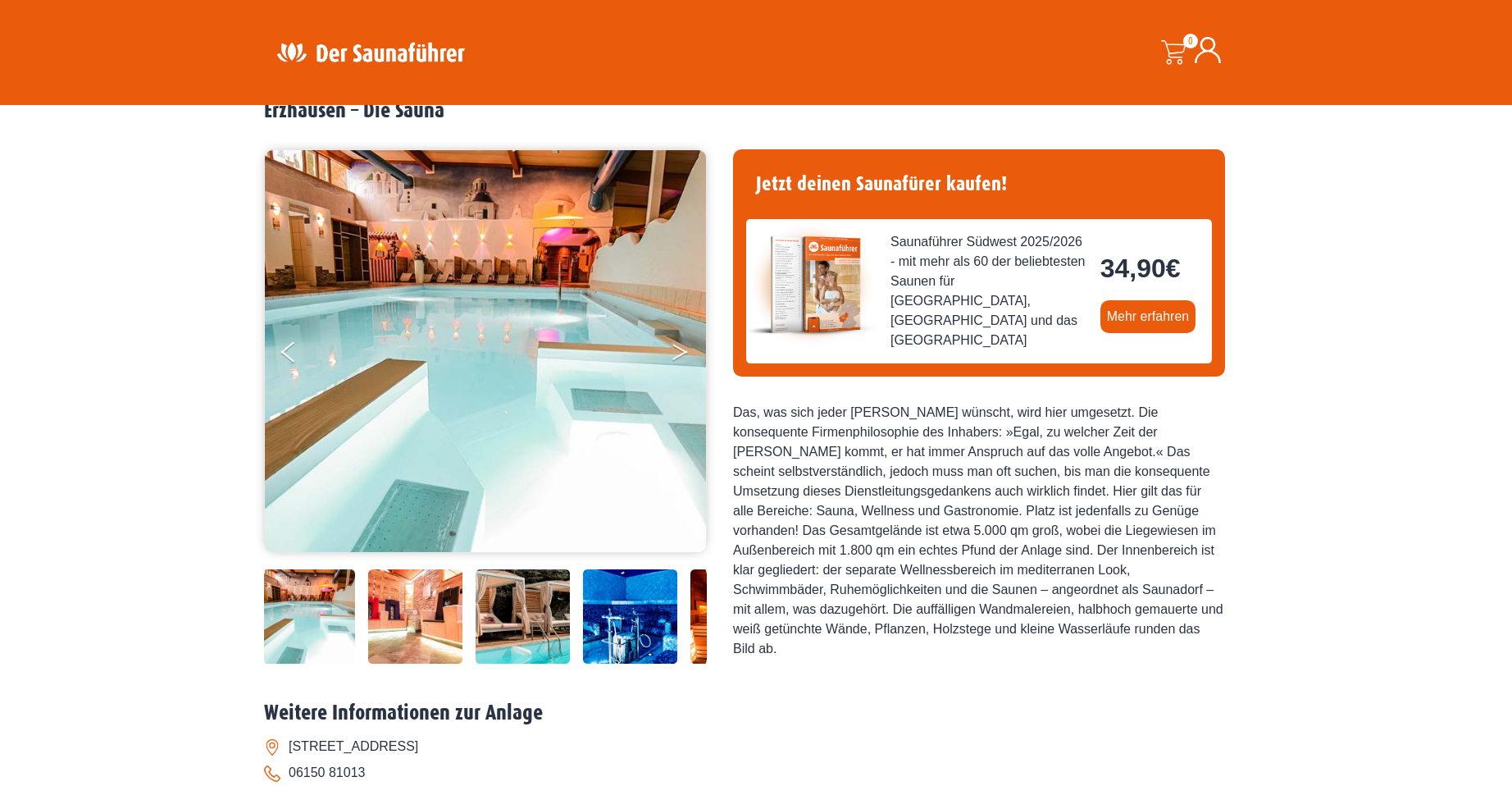 click at bounding box center [691, 355] 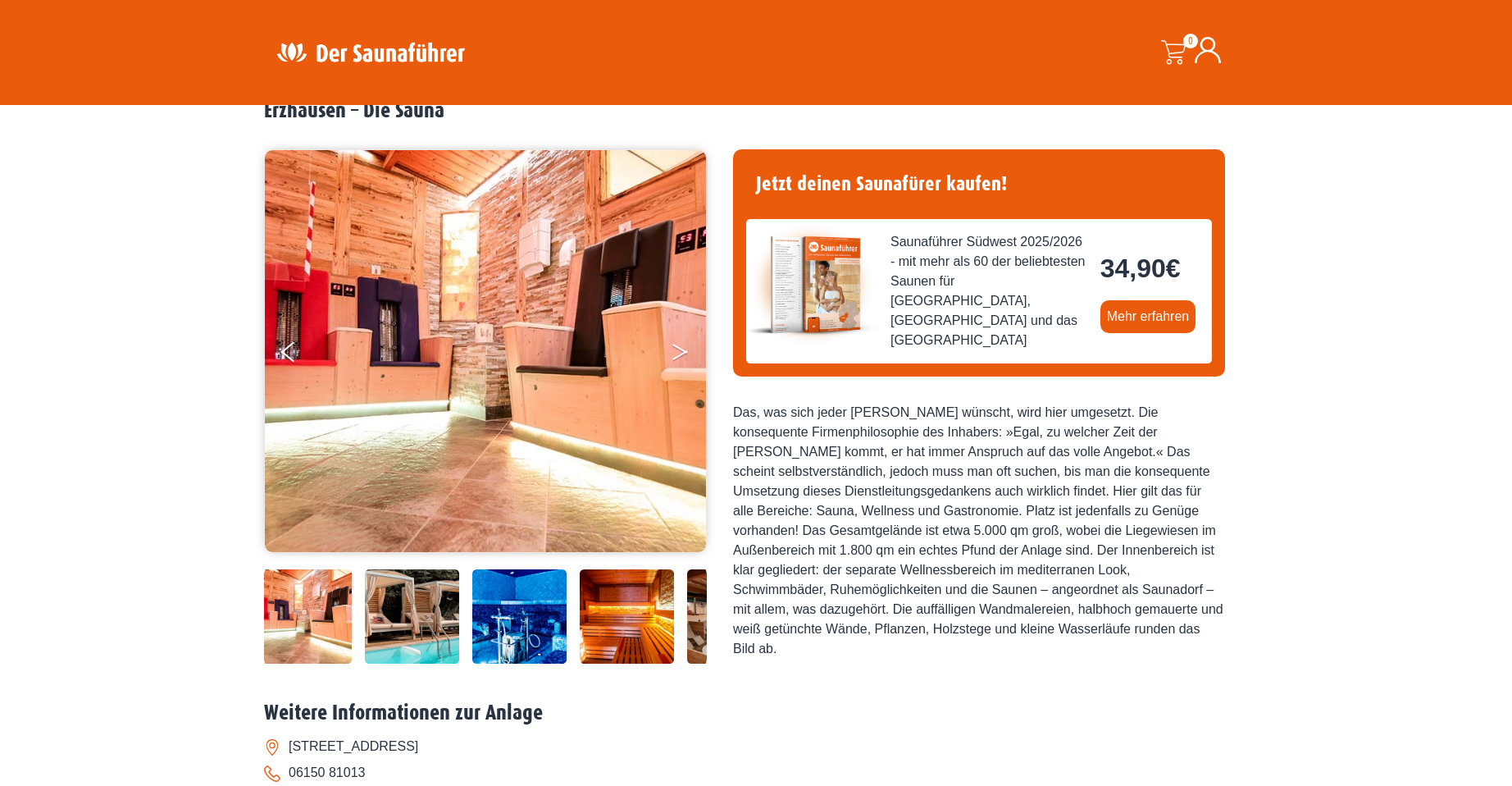 click at bounding box center [691, 355] 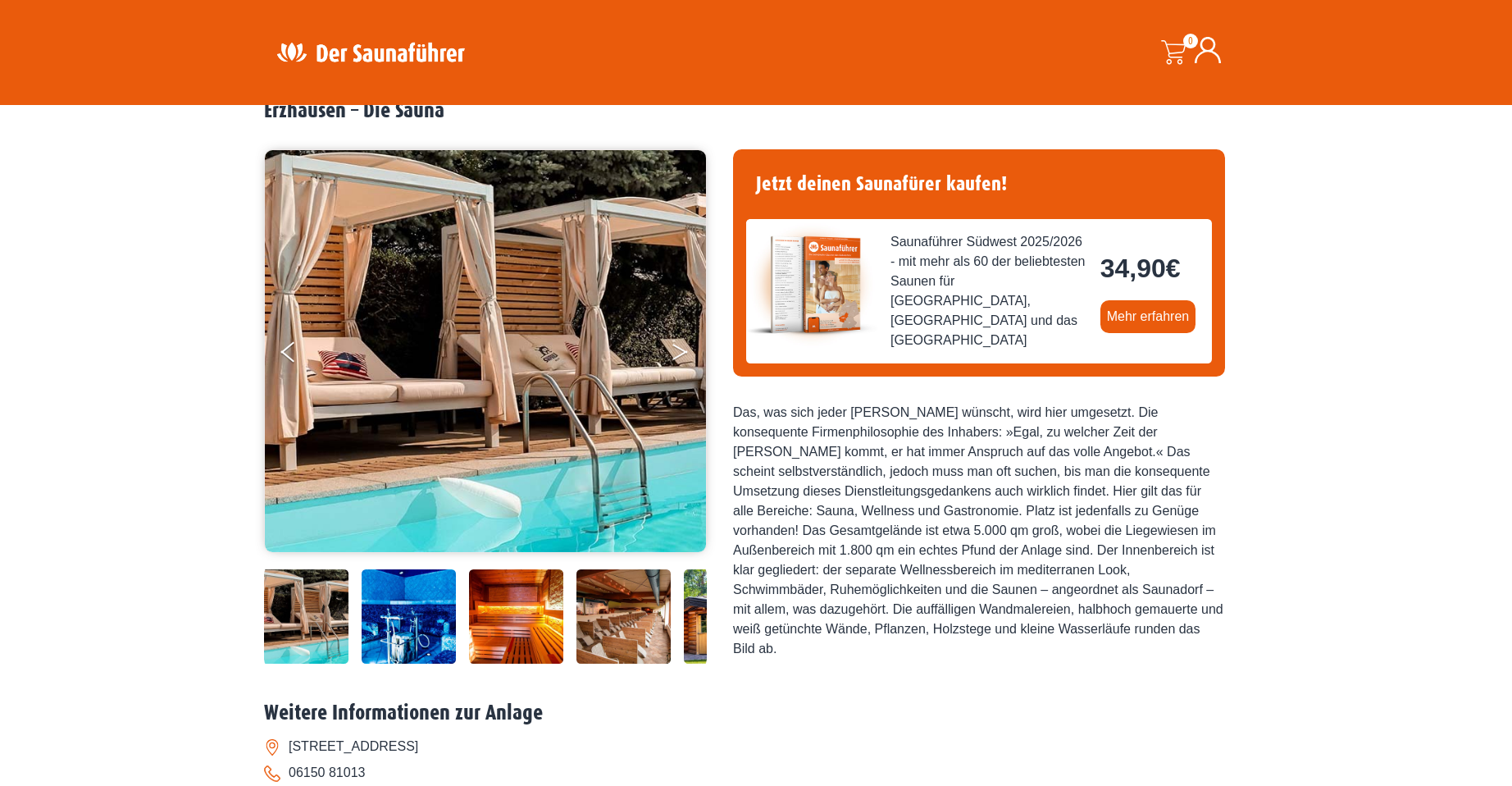 click at bounding box center (691, 355) 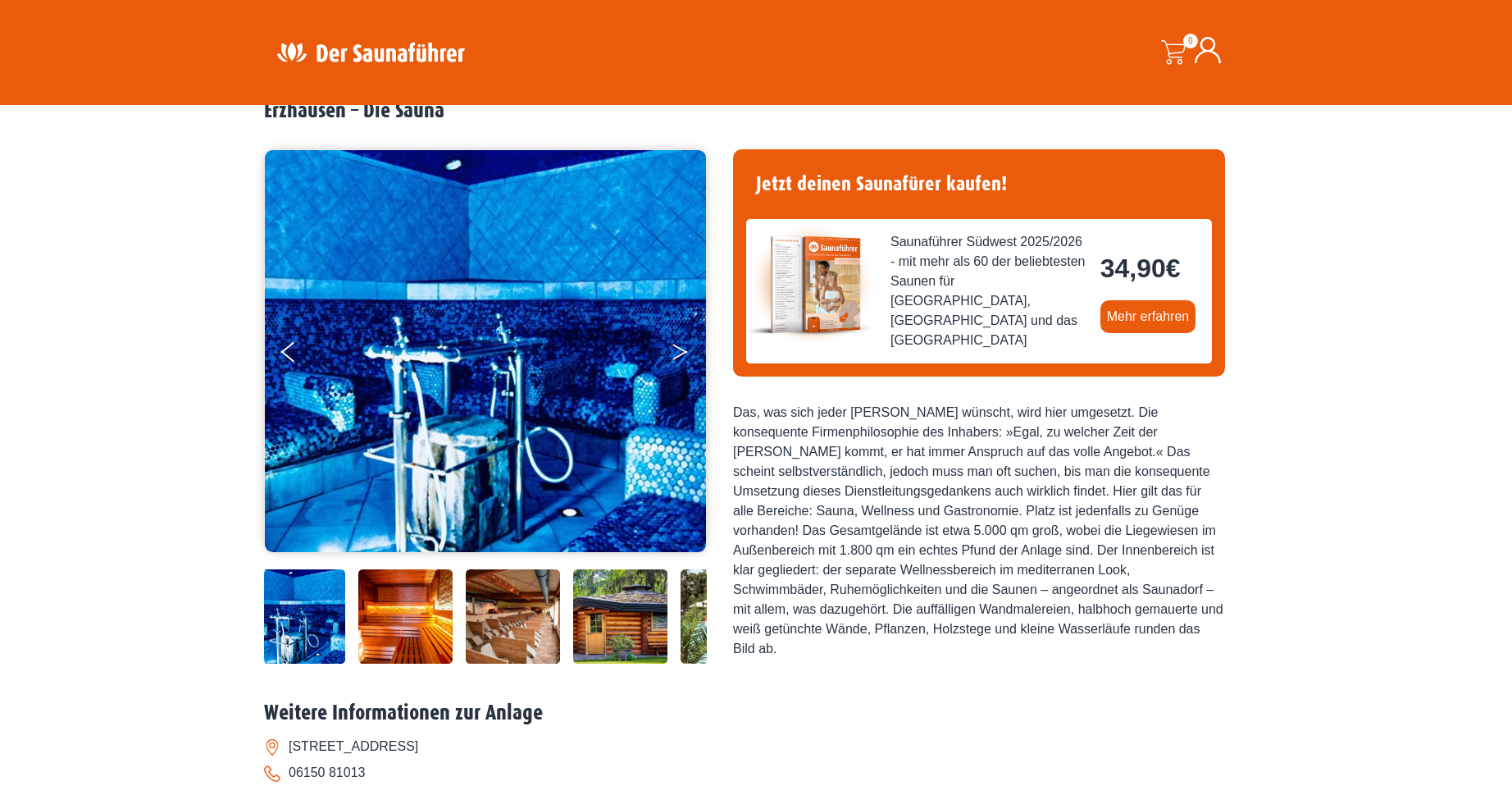 click at bounding box center [691, 355] 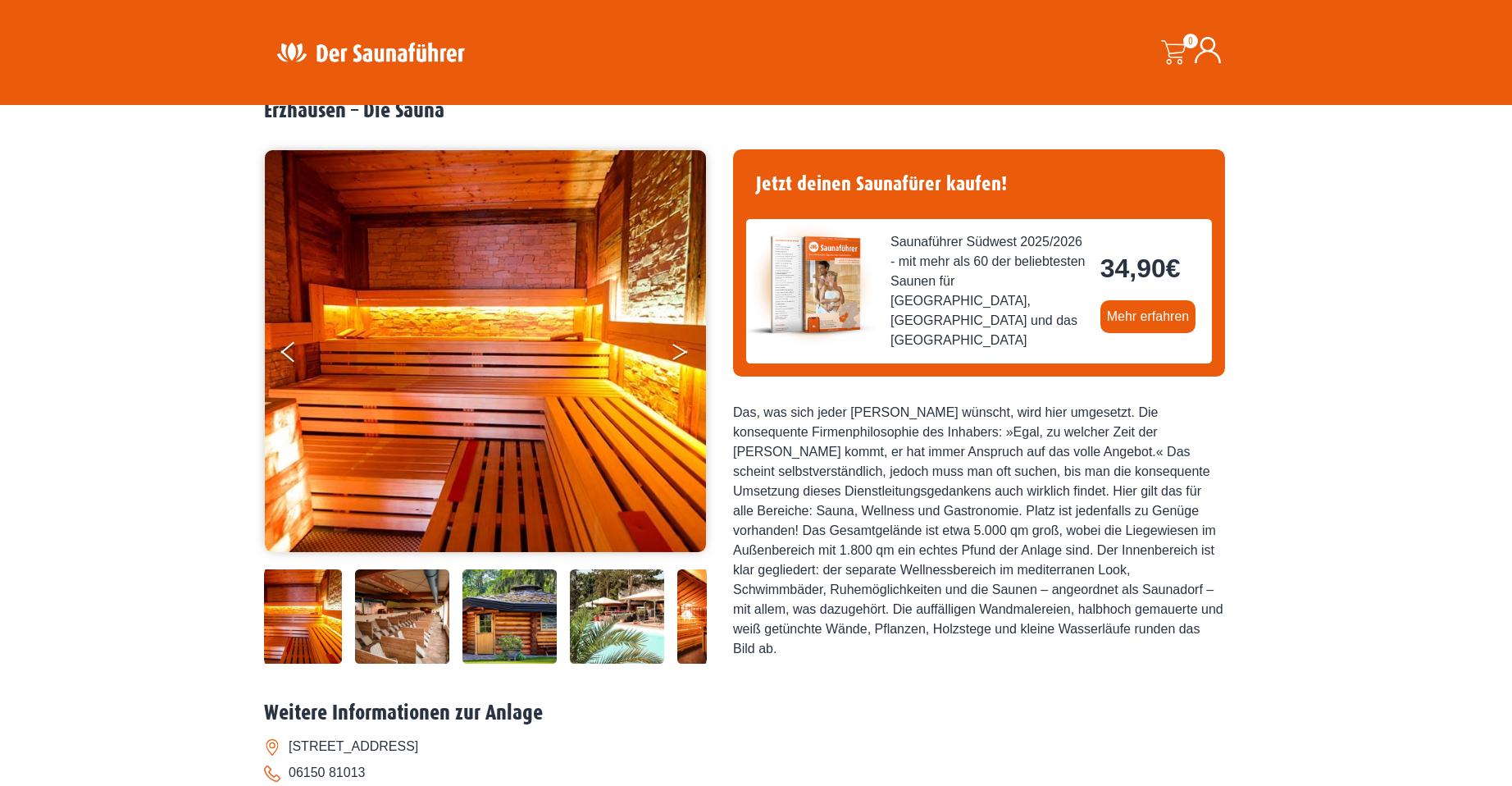 click at bounding box center (691, 355) 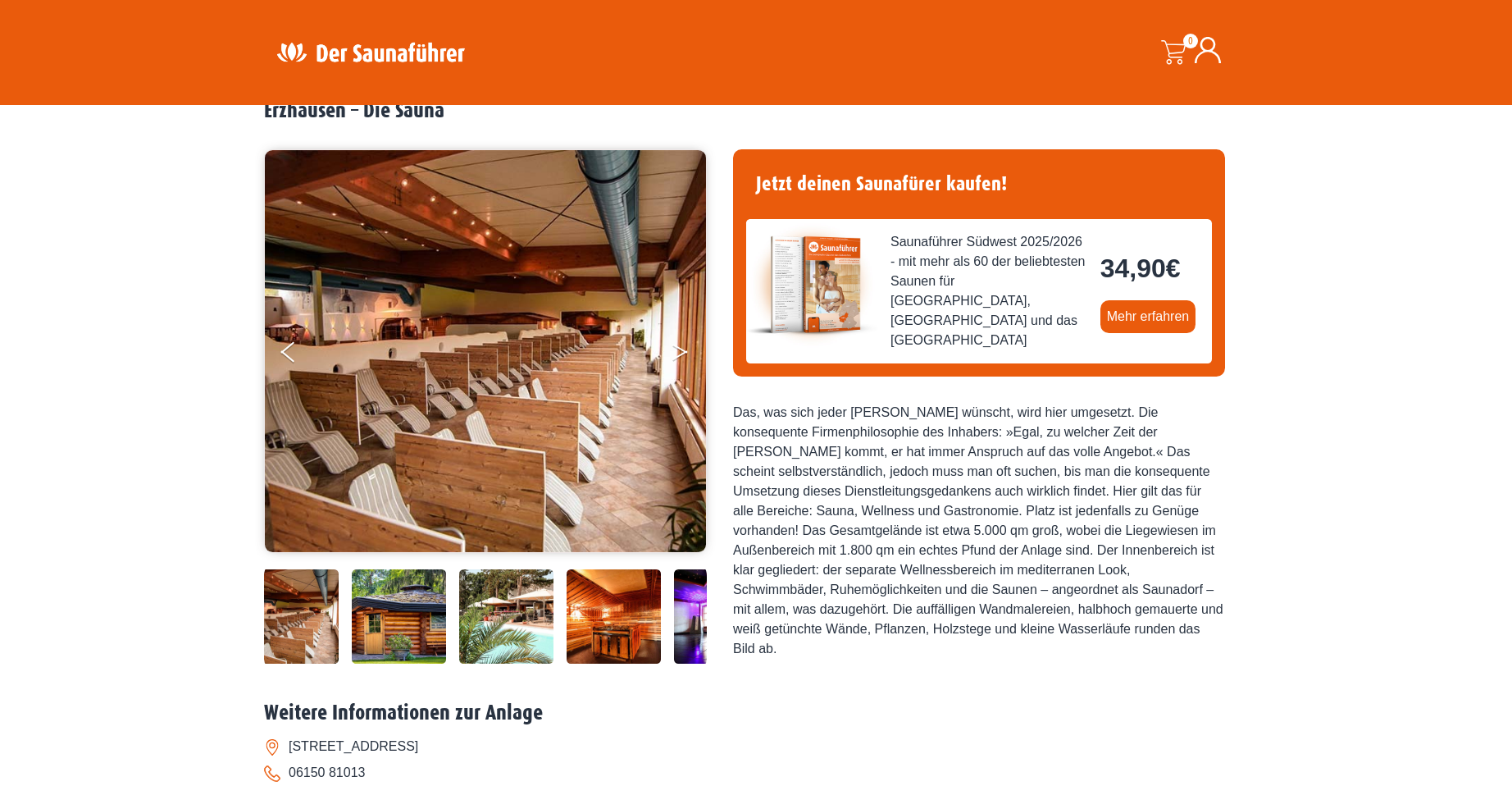 click at bounding box center [691, 355] 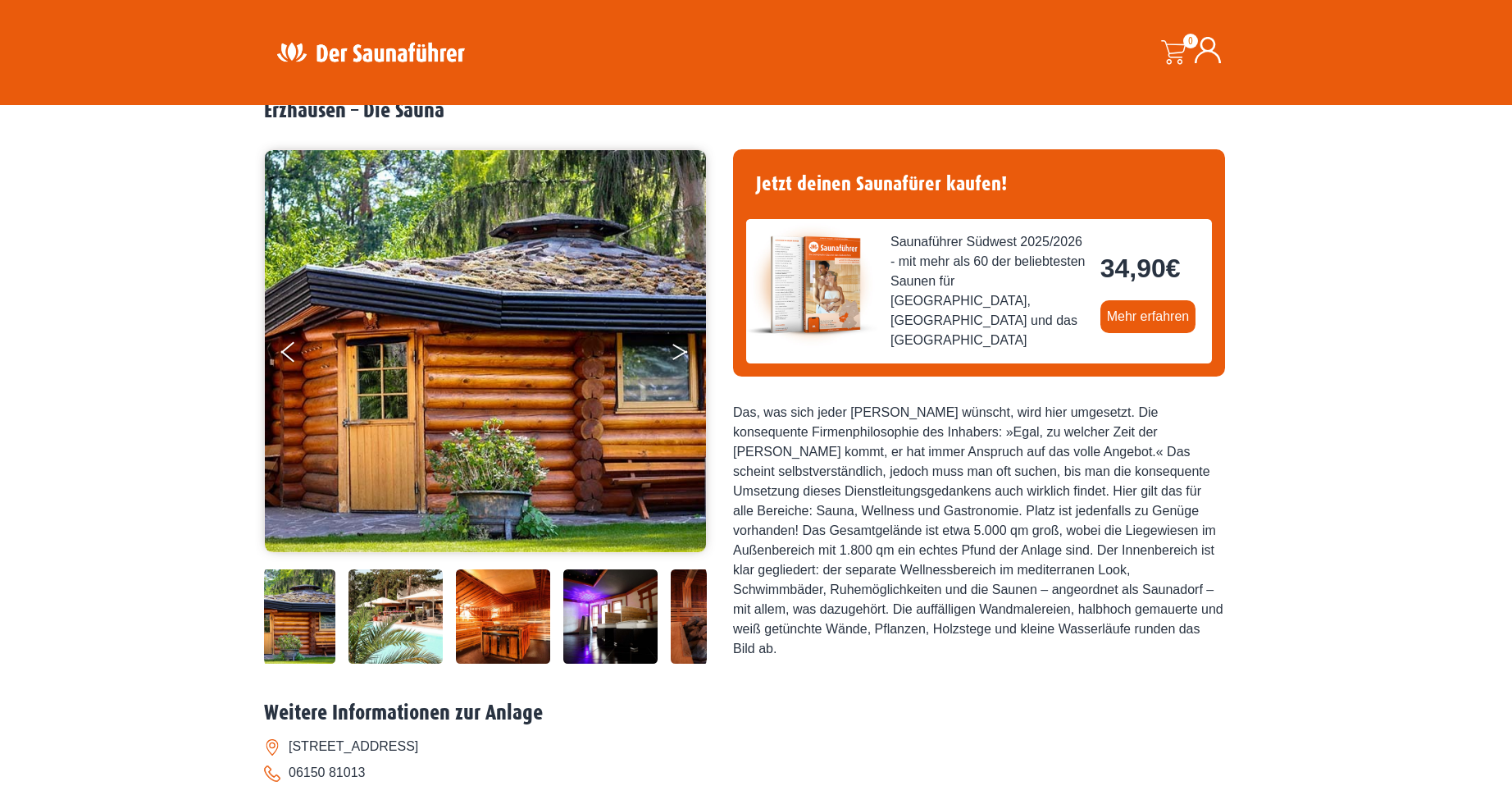 click at bounding box center (691, 355) 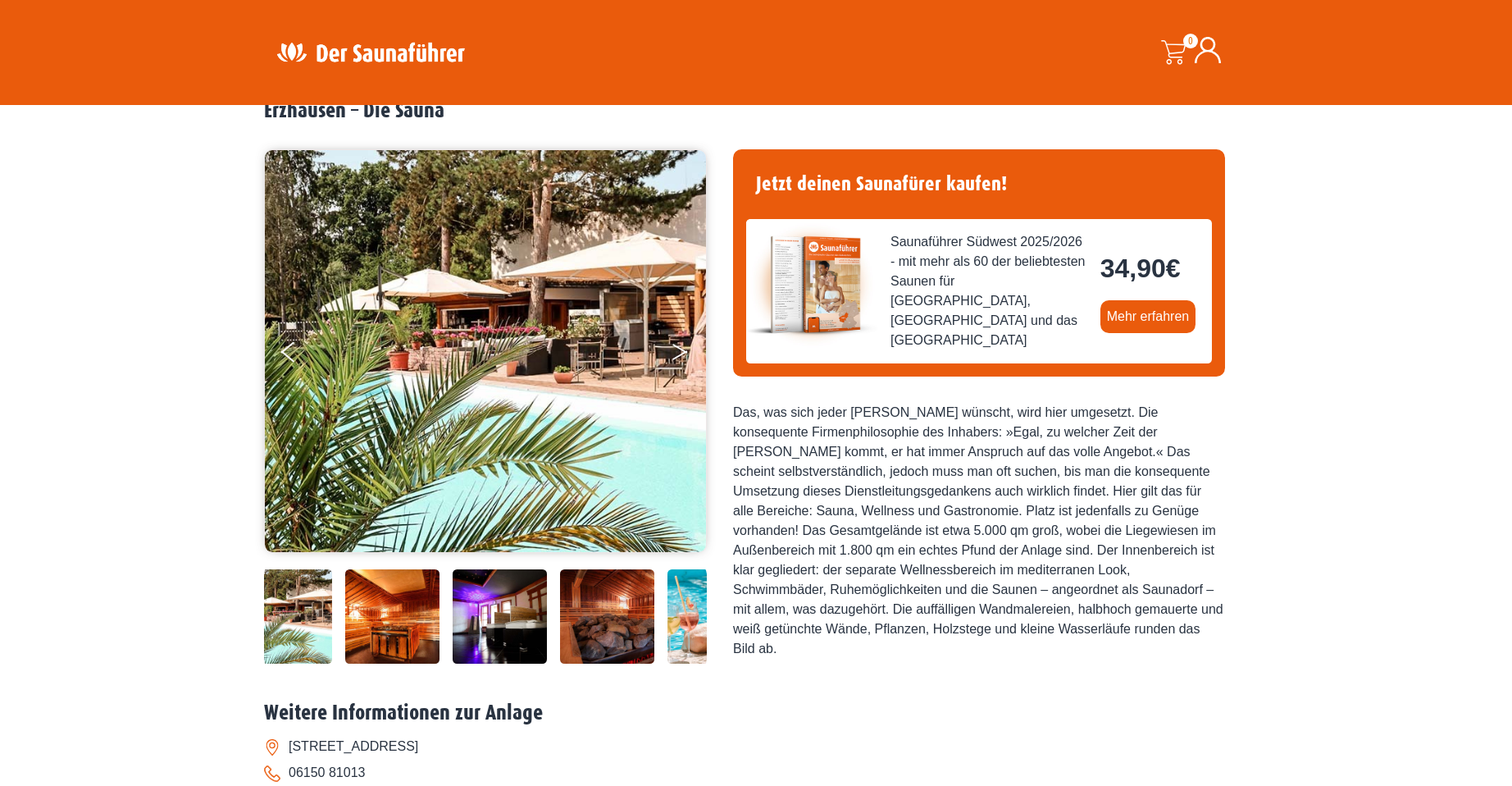 click at bounding box center [691, 355] 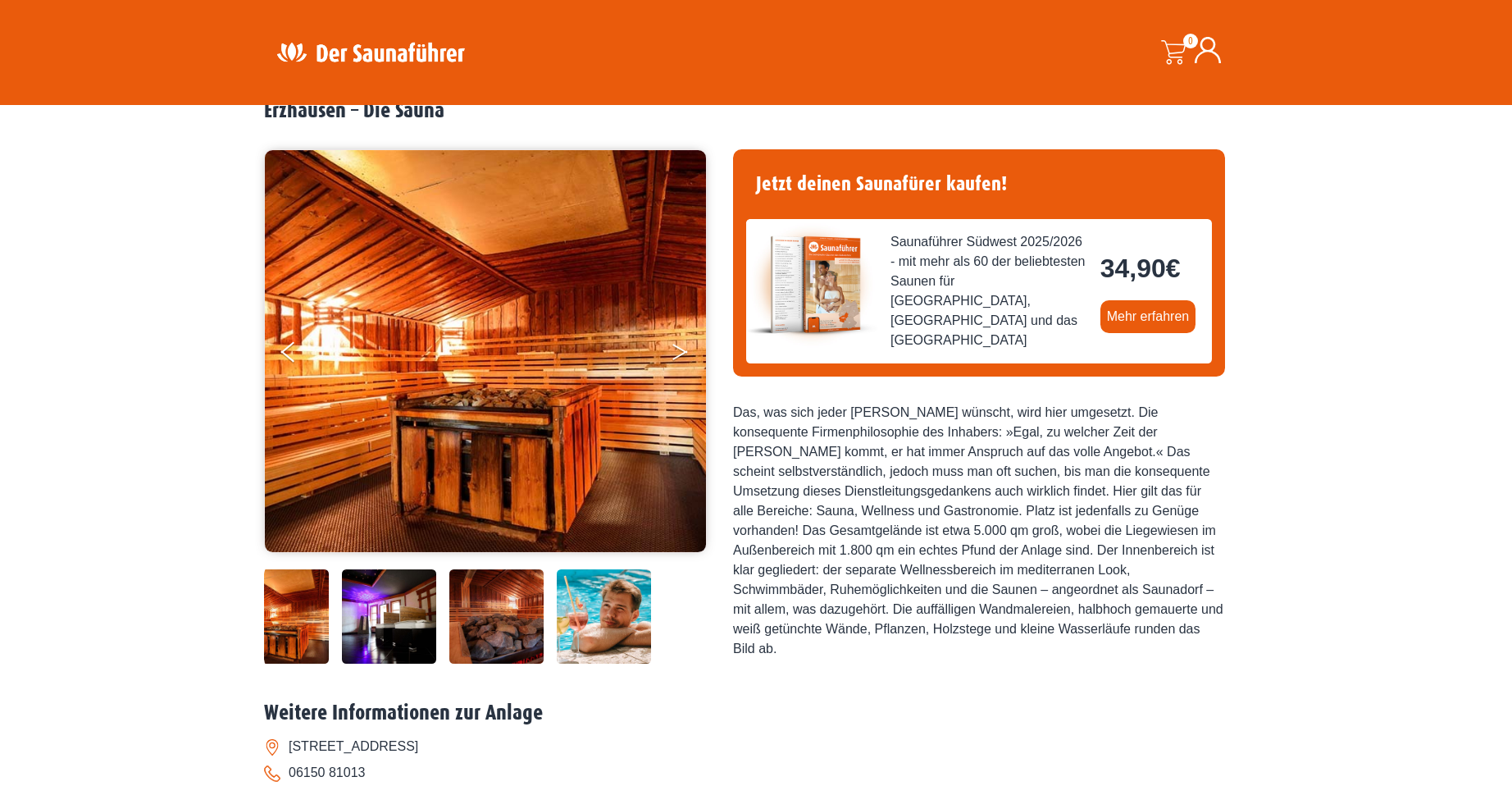 click at bounding box center (691, 355) 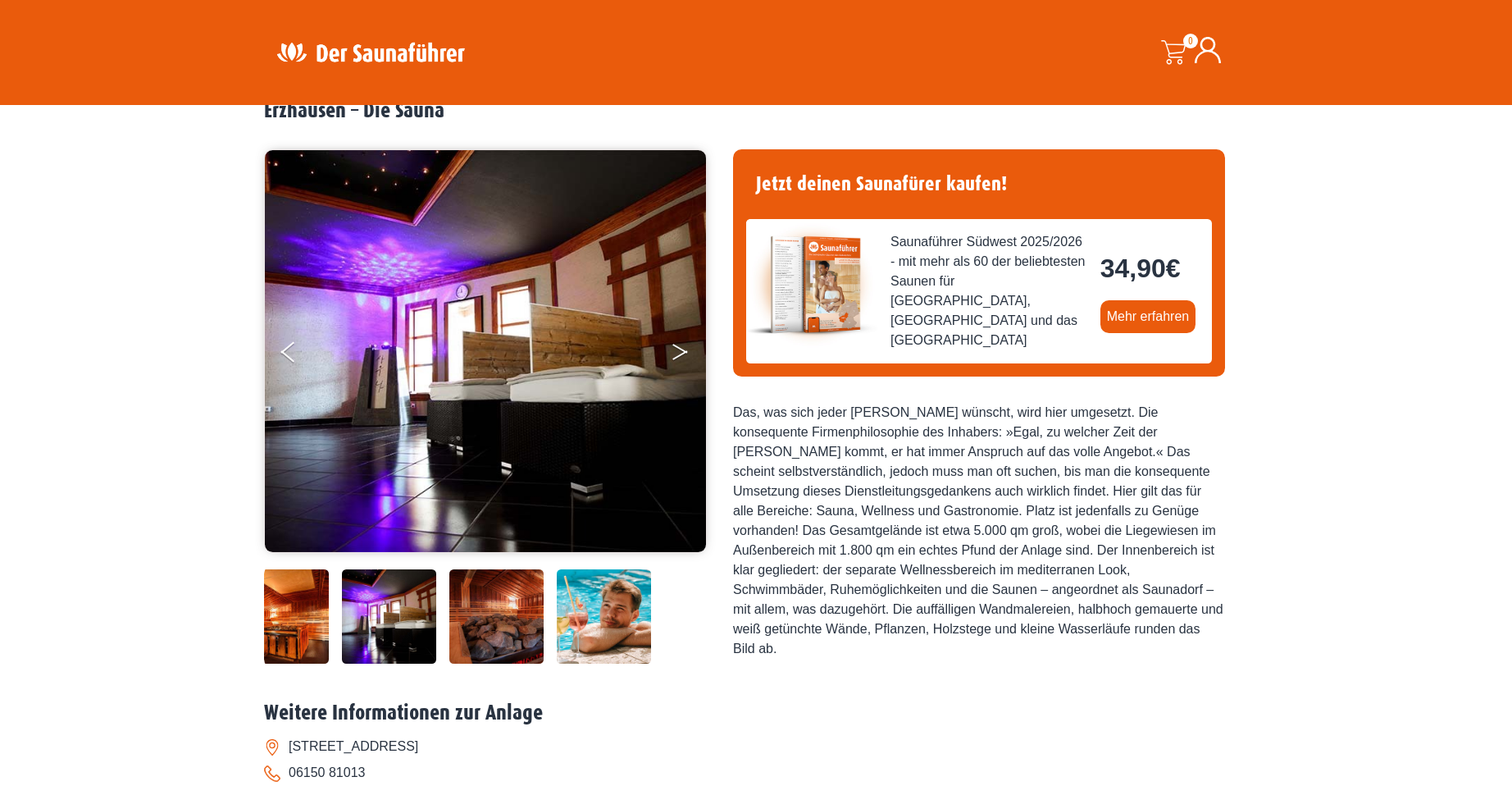 click at bounding box center [691, 355] 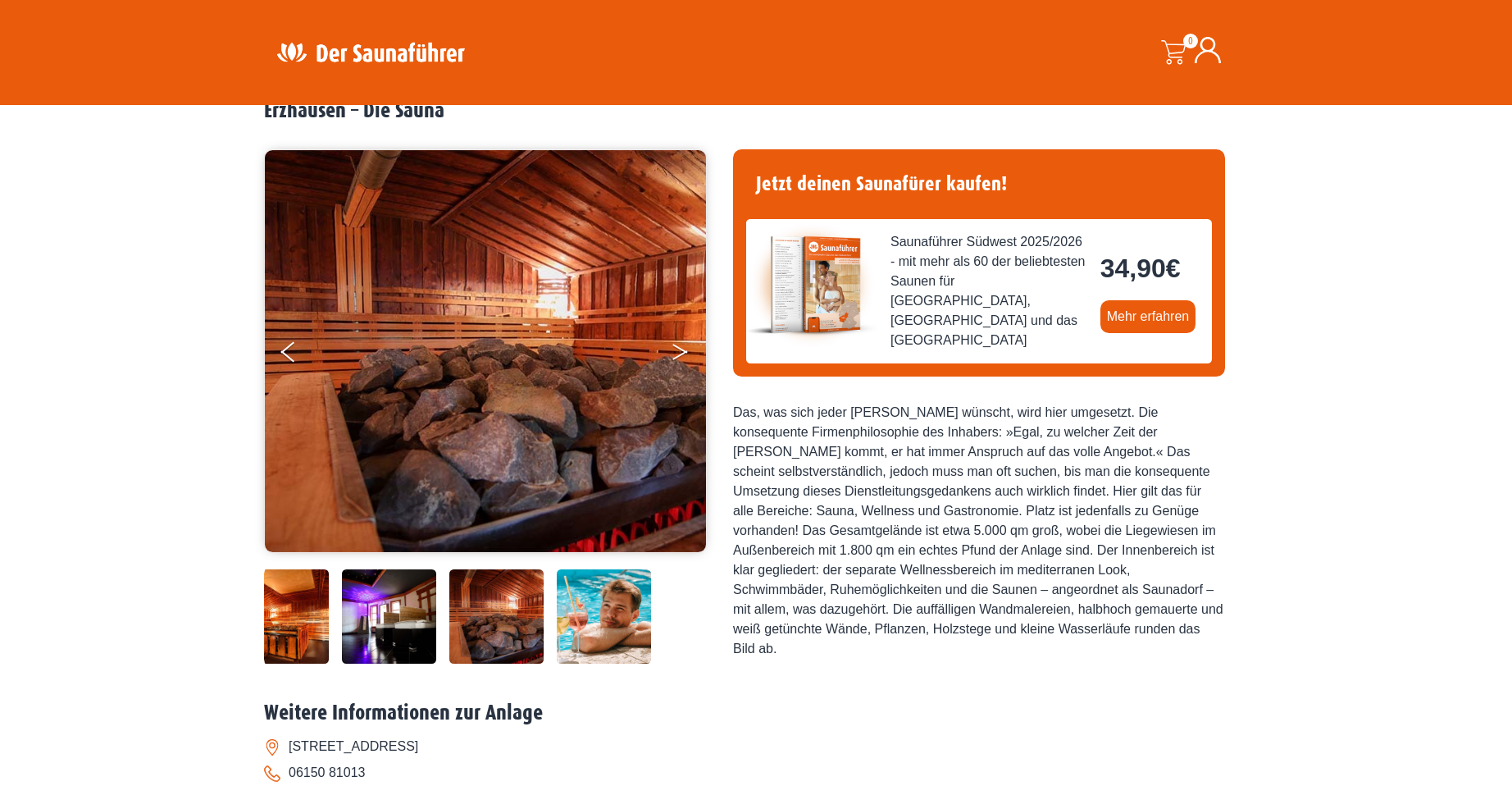 click at bounding box center (691, 355) 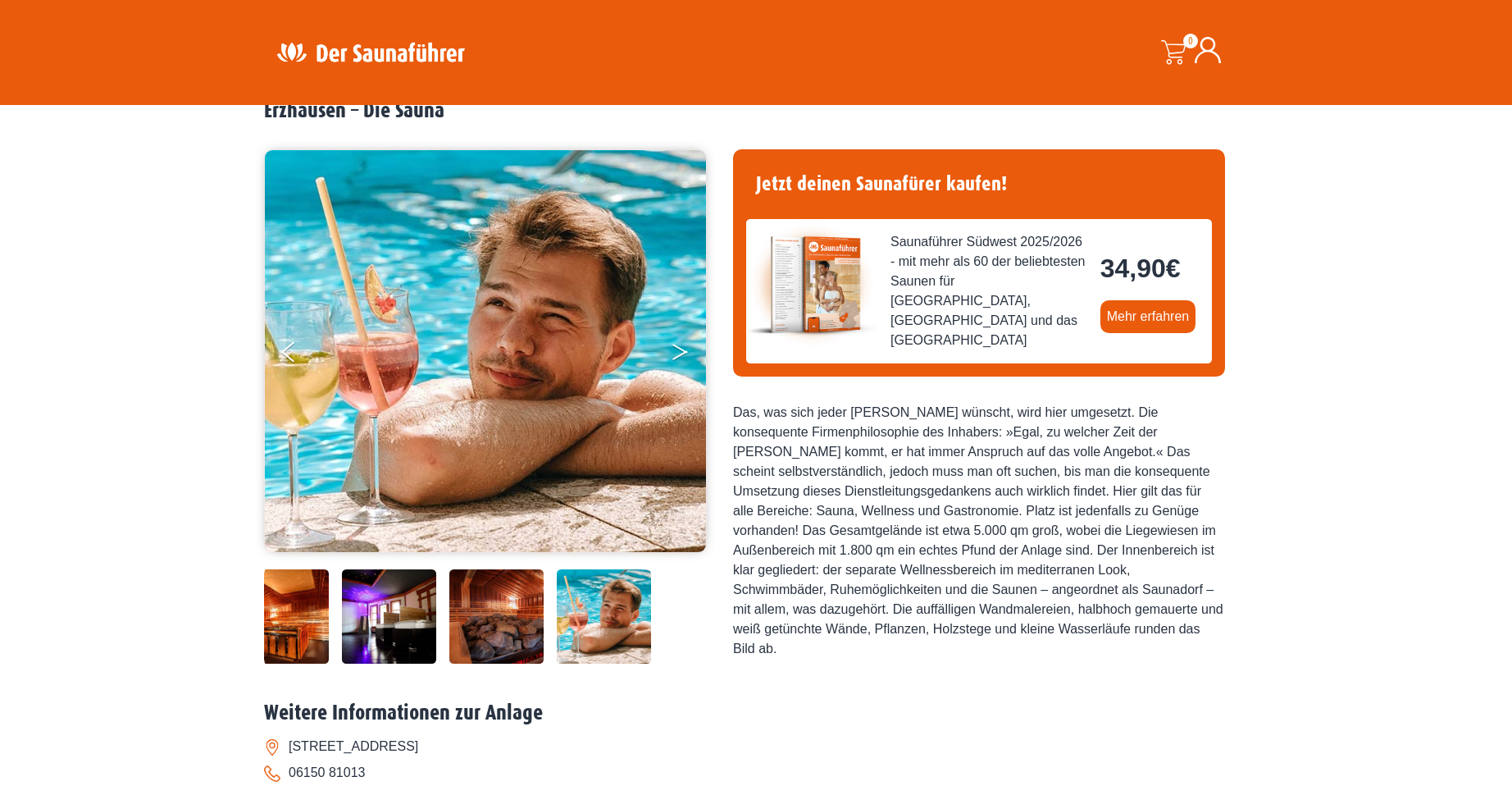 click at bounding box center [691, 355] 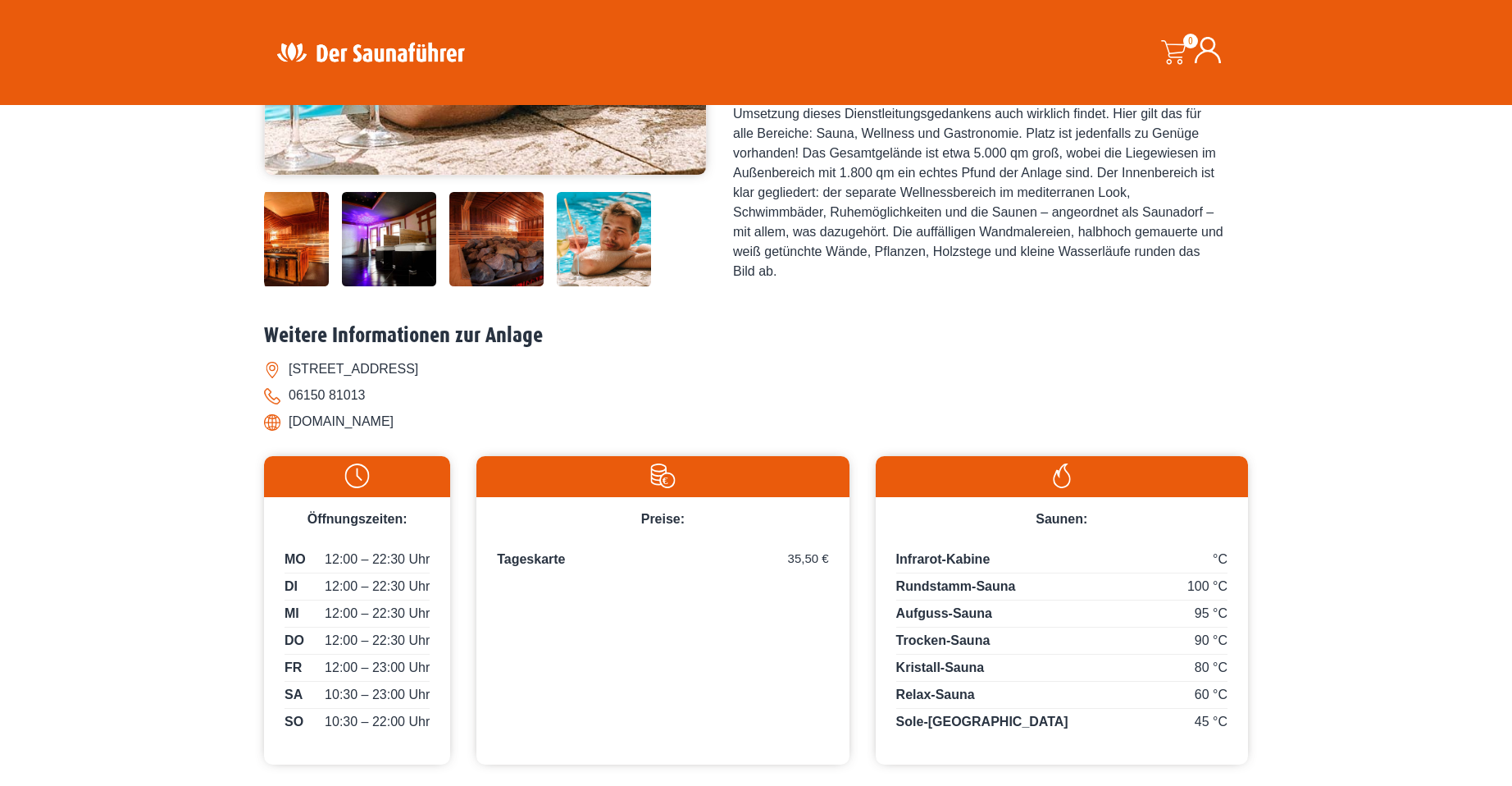 scroll, scrollTop: 459, scrollLeft: 0, axis: vertical 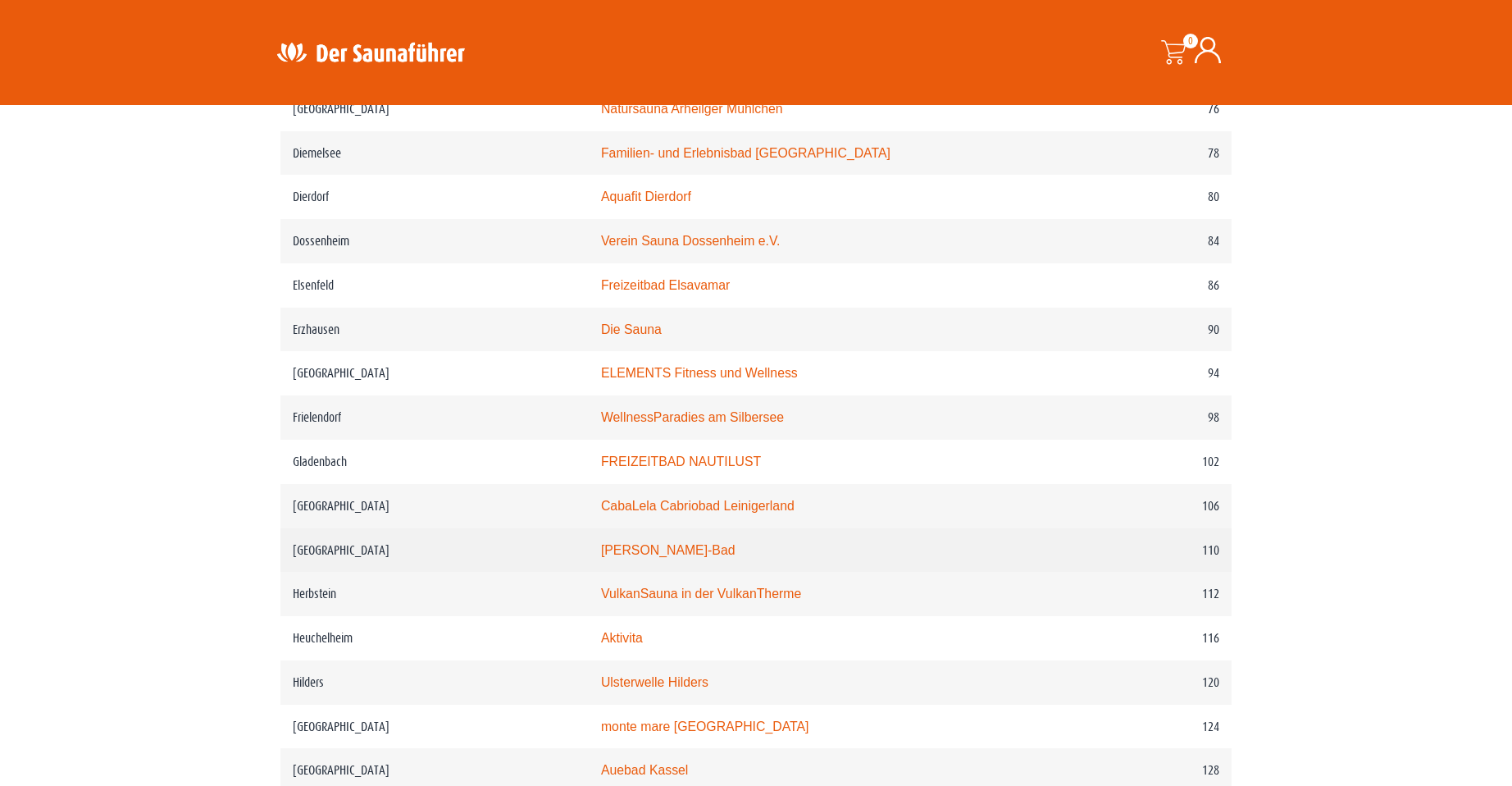 click on "[PERSON_NAME]-Bad" at bounding box center [668, 550] 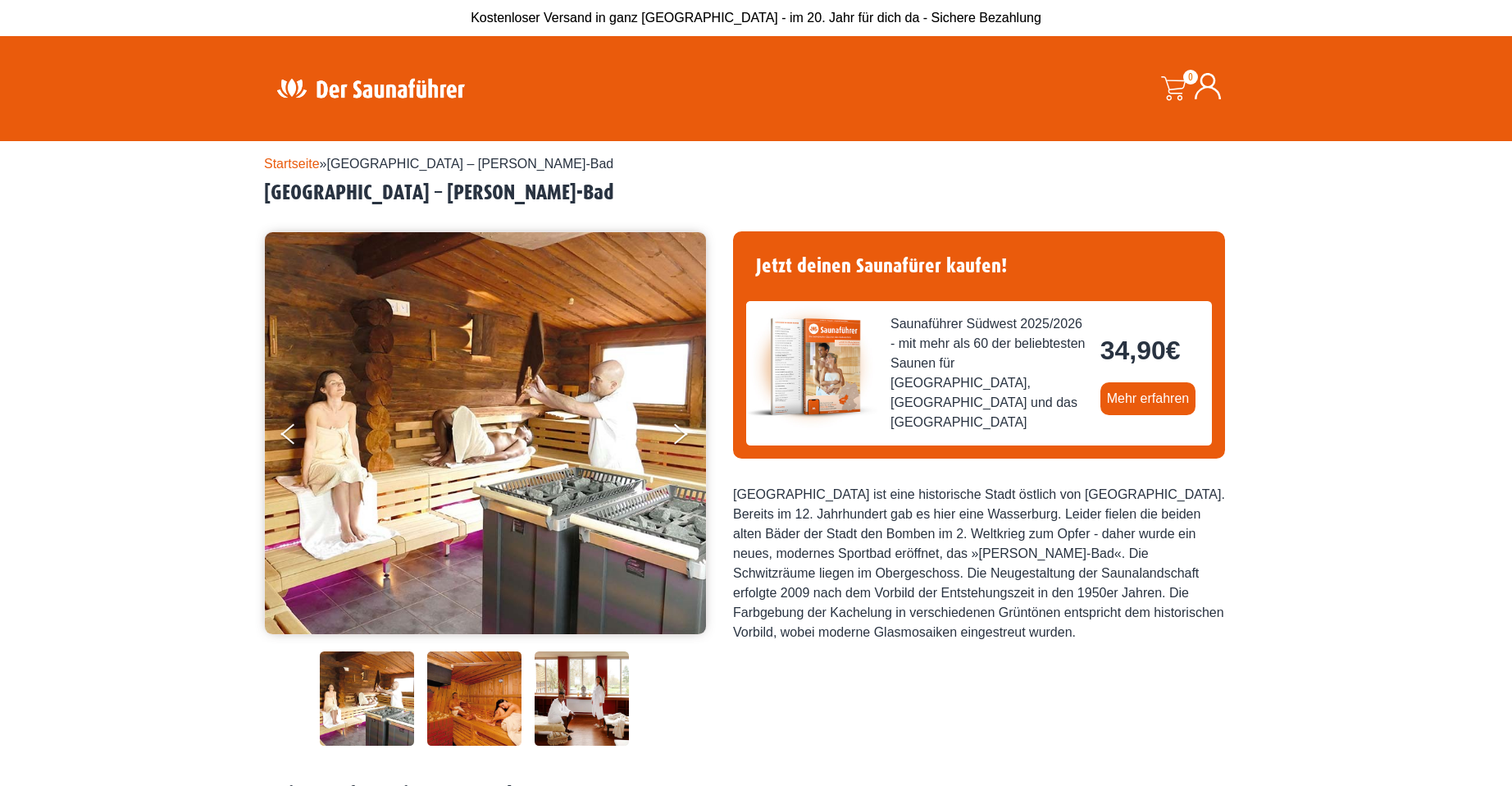 scroll, scrollTop: 0, scrollLeft: 0, axis: both 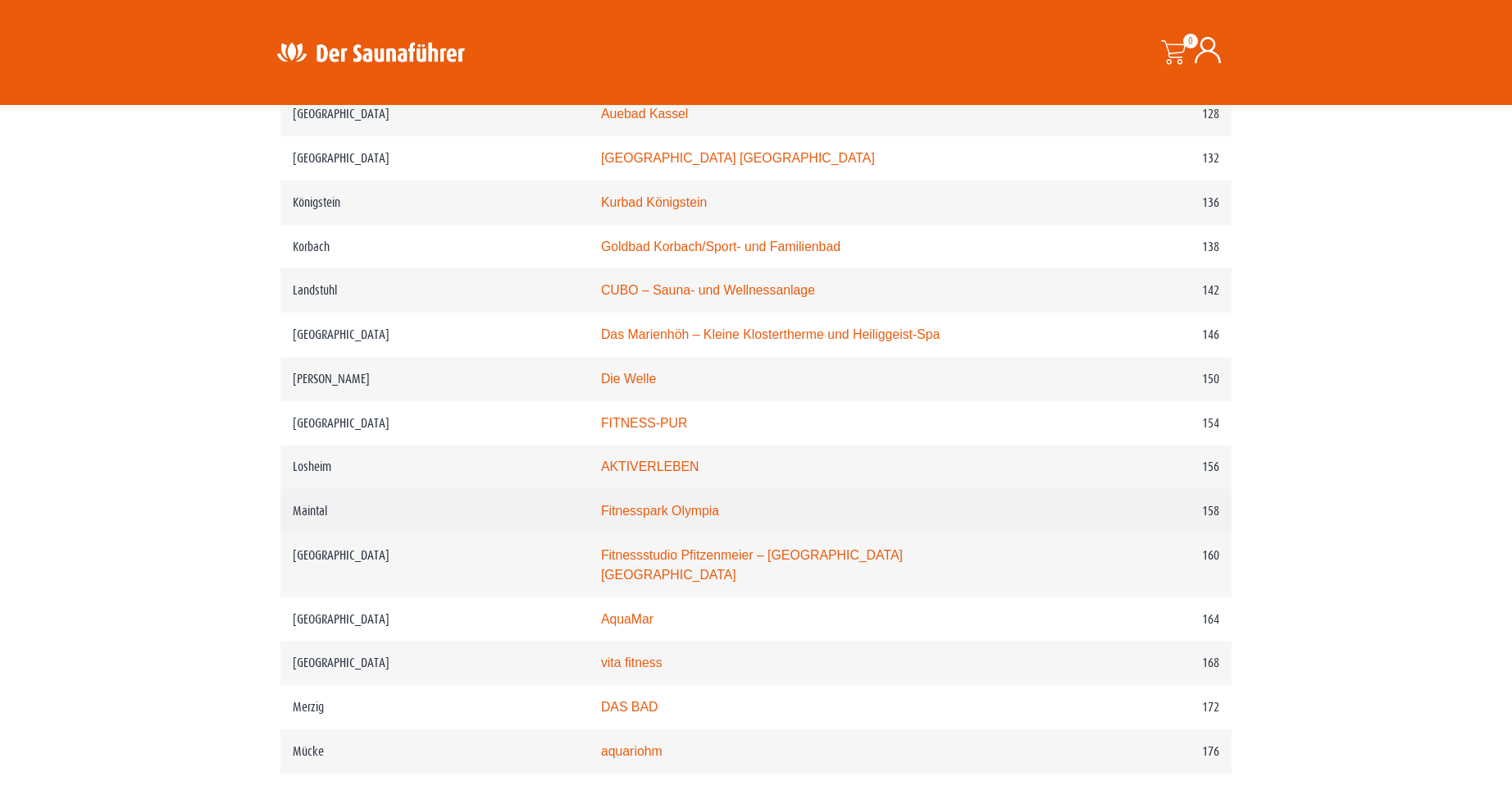 click on "Fitnesspark Olympia" at bounding box center [660, 510] 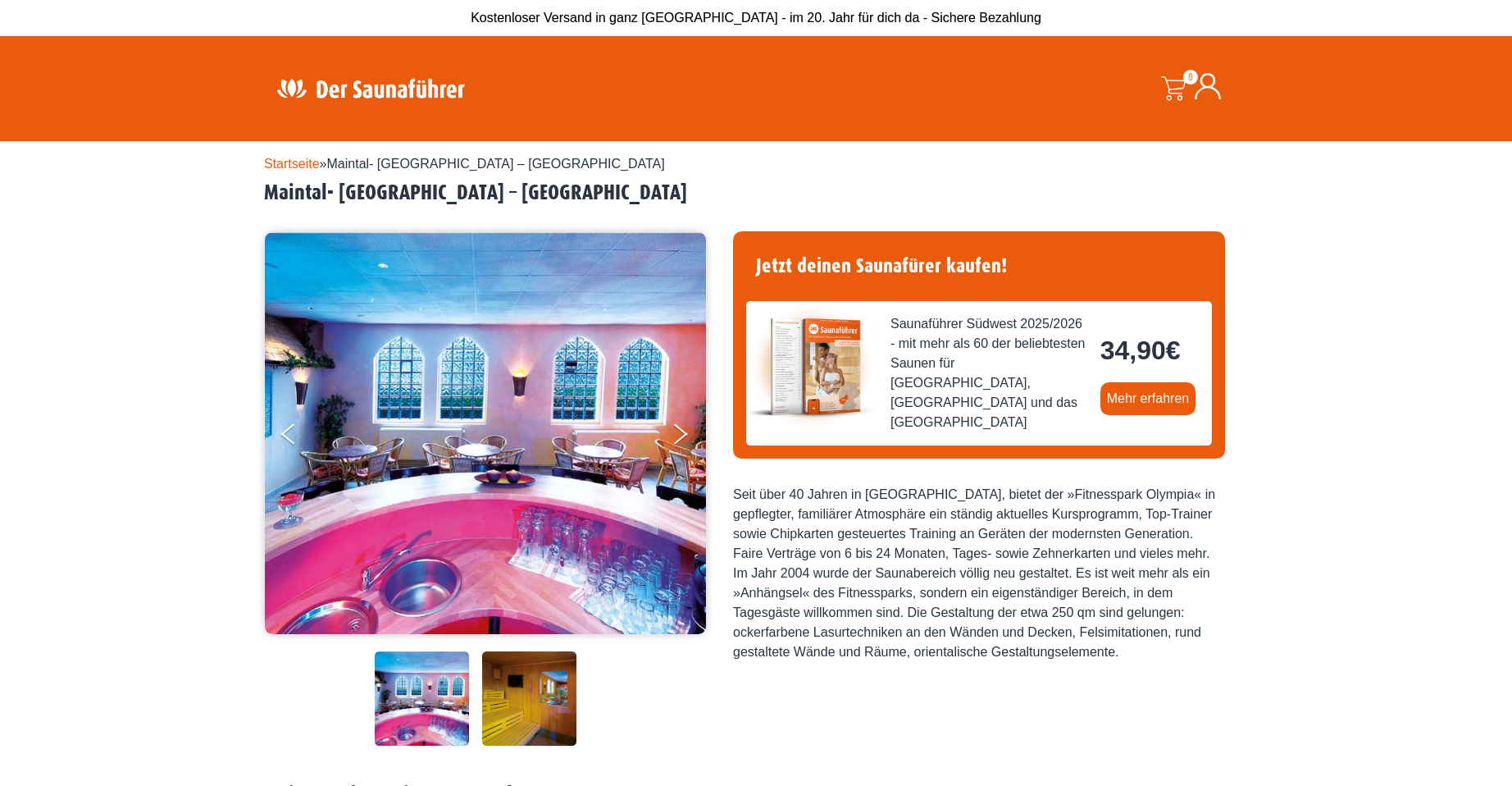 scroll, scrollTop: 0, scrollLeft: 0, axis: both 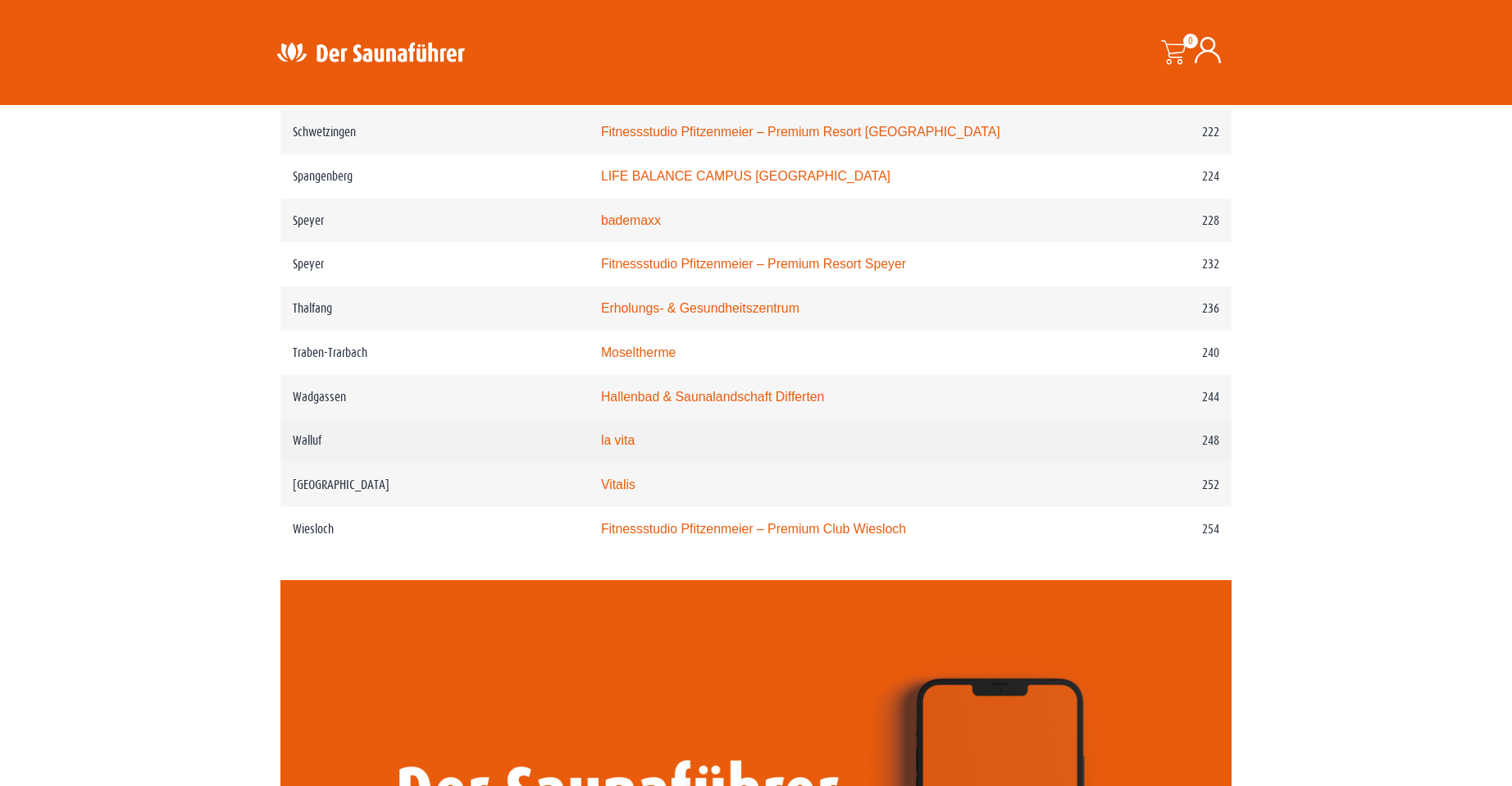 click on "la vita" at bounding box center [617, 440] 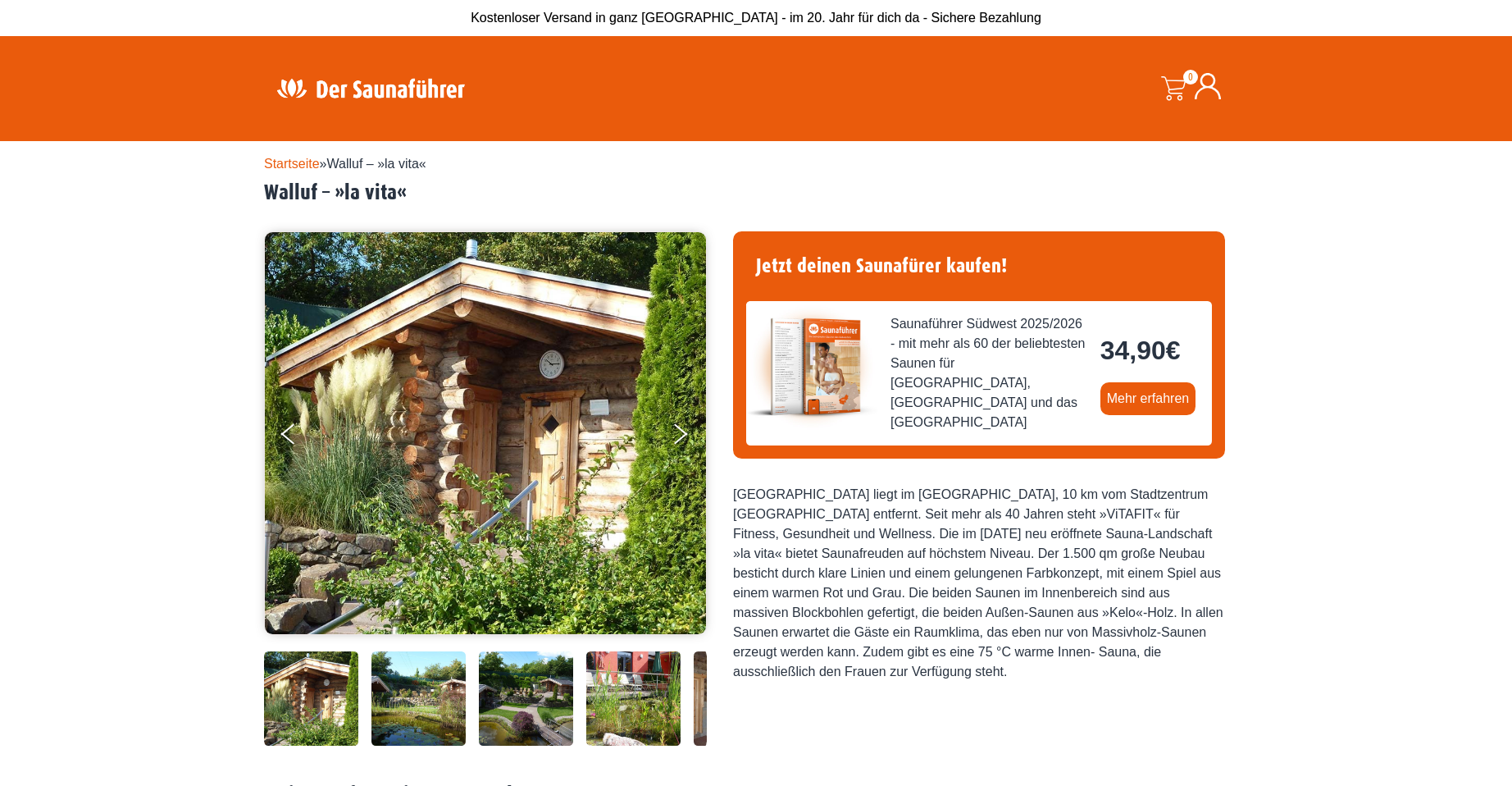 scroll, scrollTop: 0, scrollLeft: 0, axis: both 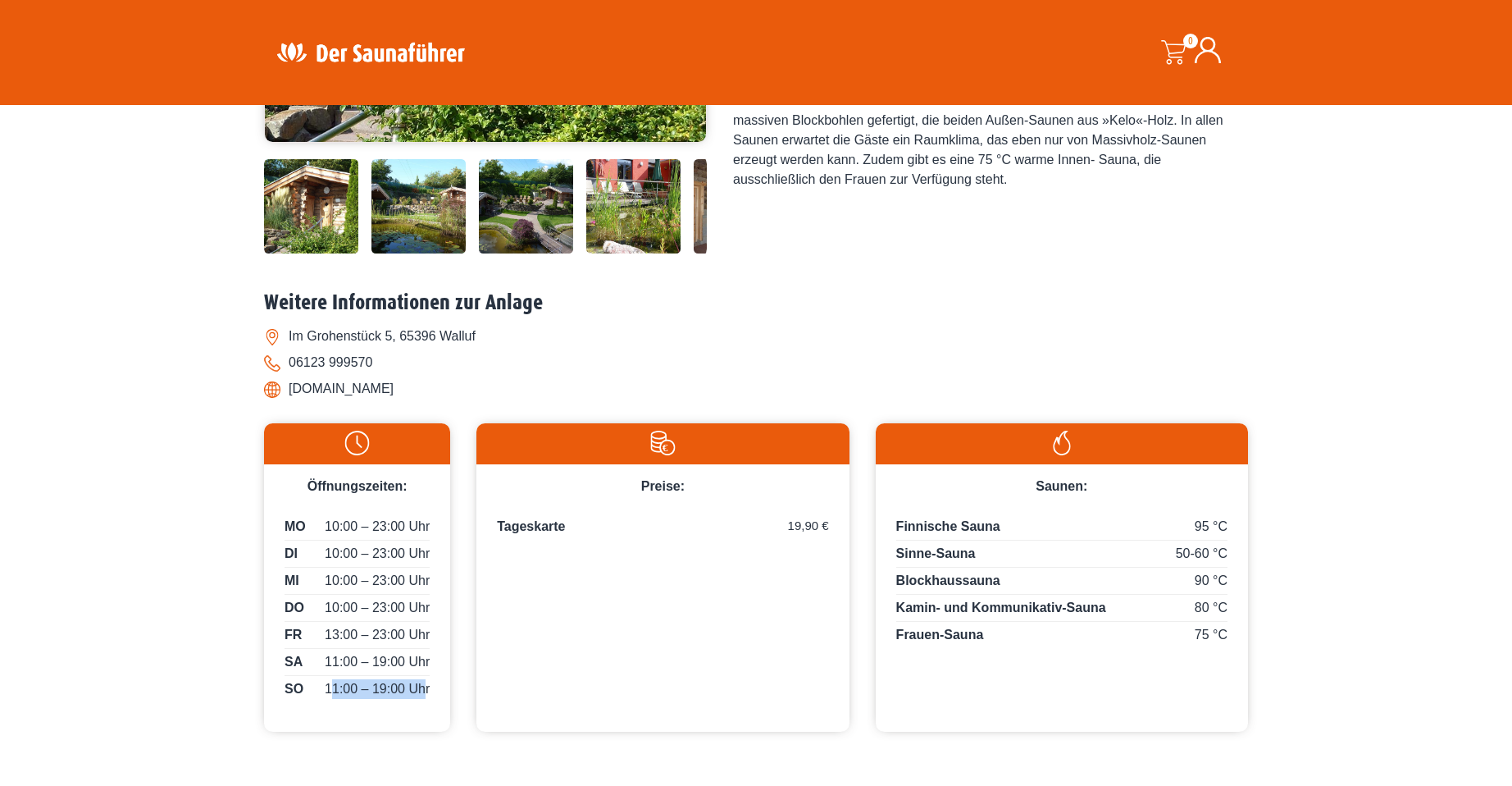 drag, startPoint x: 427, startPoint y: 689, endPoint x: 332, endPoint y: 688, distance: 95.00526 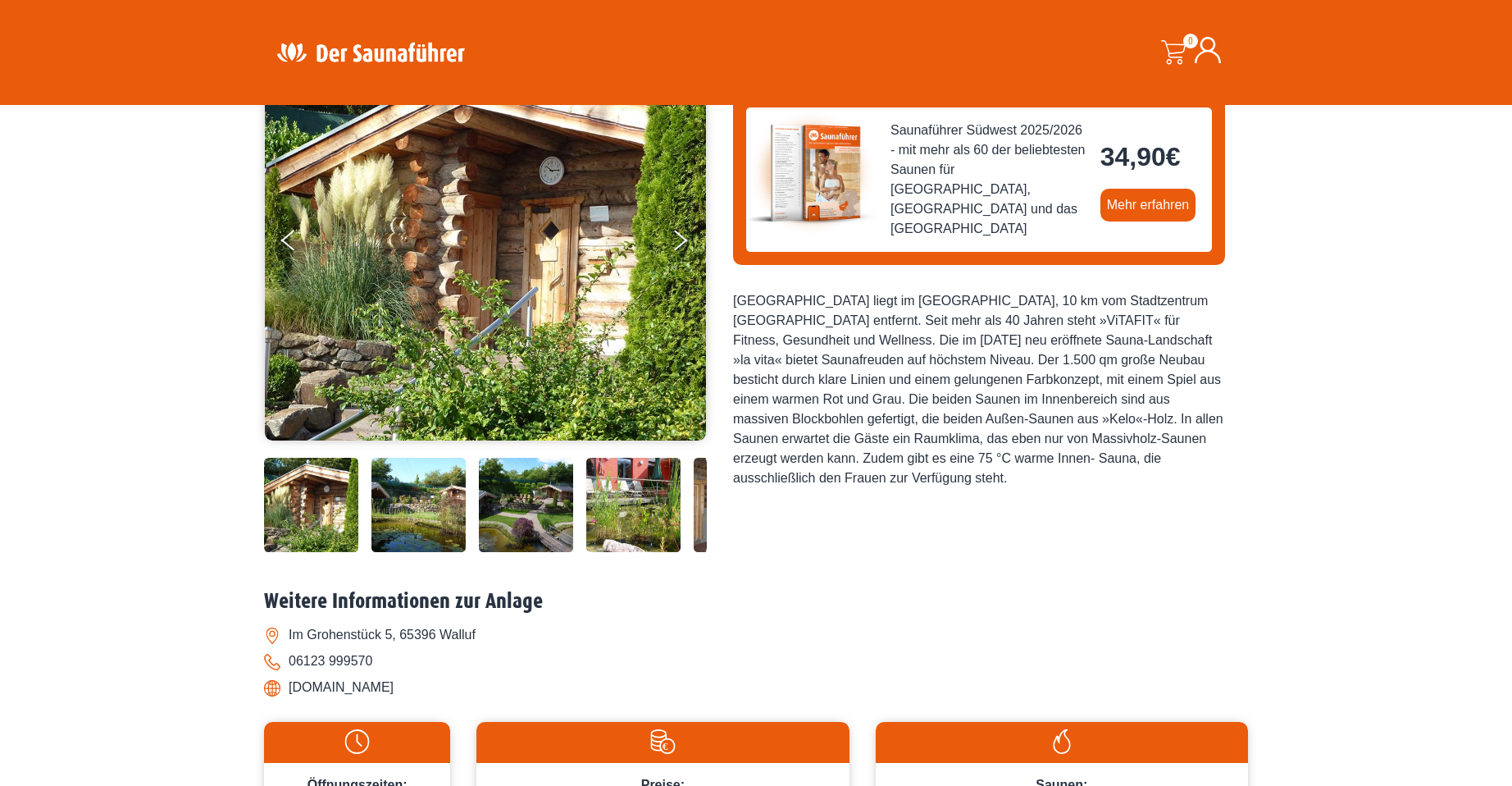 scroll, scrollTop: 164, scrollLeft: 0, axis: vertical 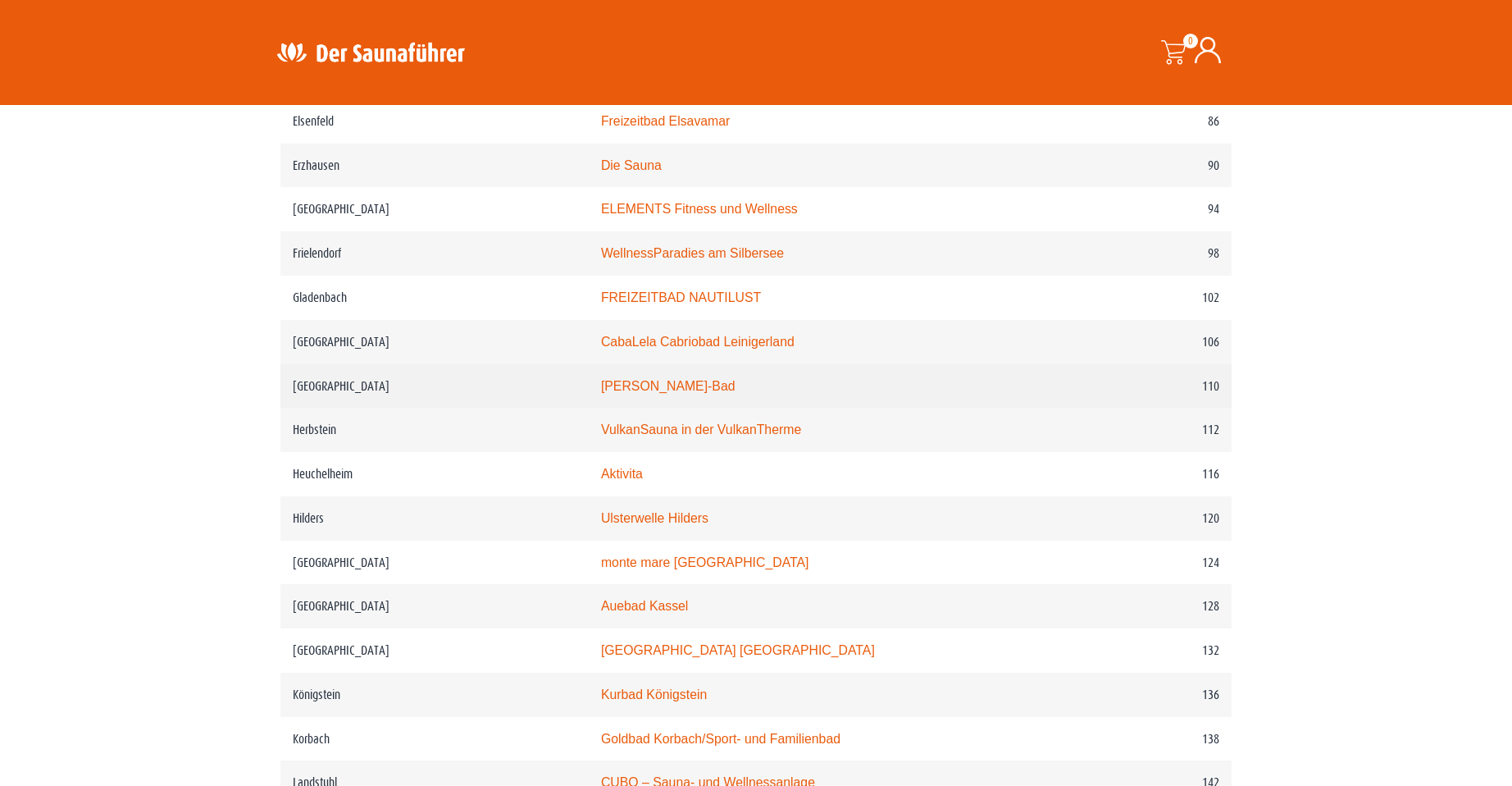 click on "Heinrich-Fischer-Bad" at bounding box center [819, 386] 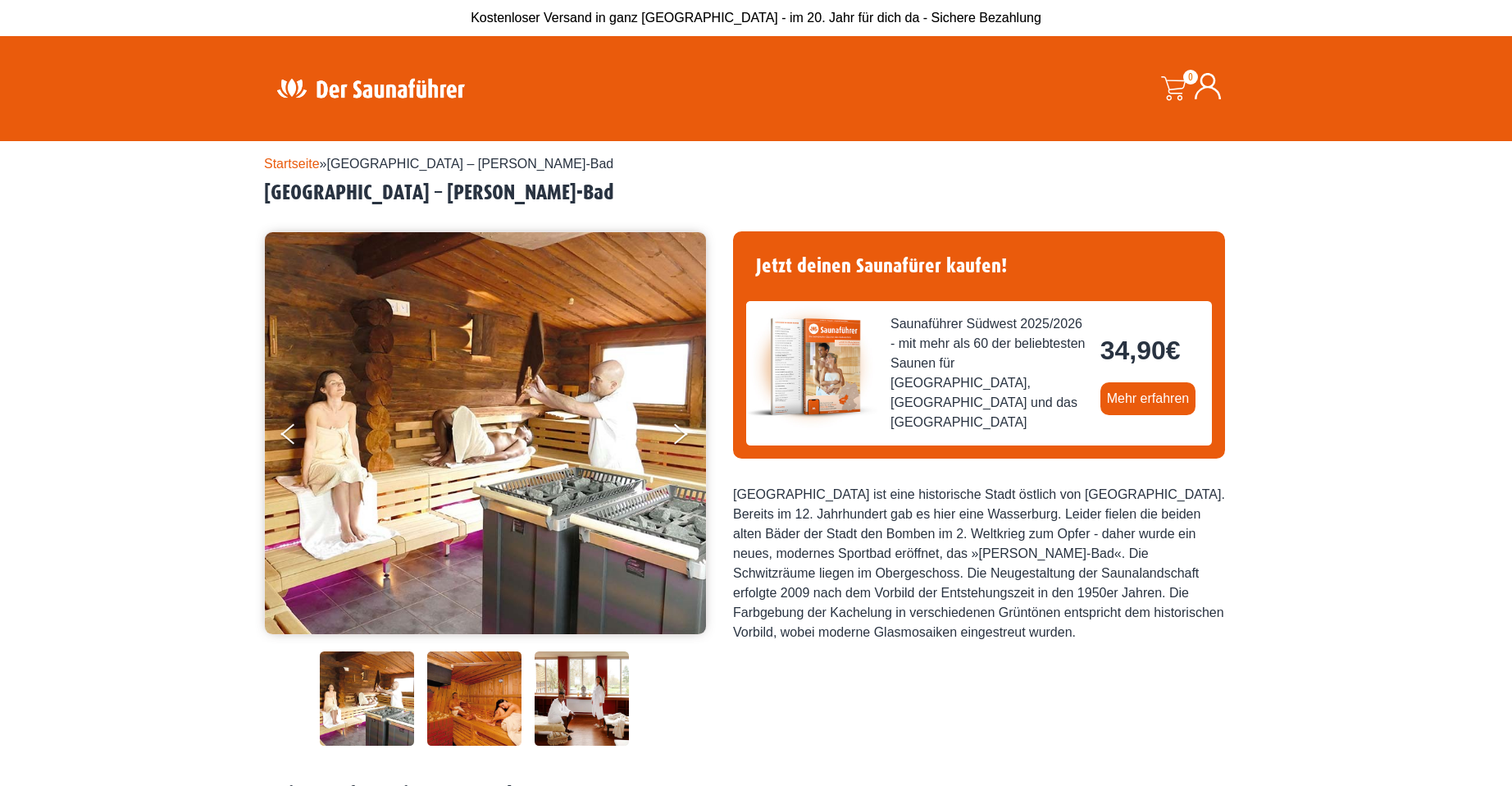 scroll, scrollTop: 0, scrollLeft: 0, axis: both 